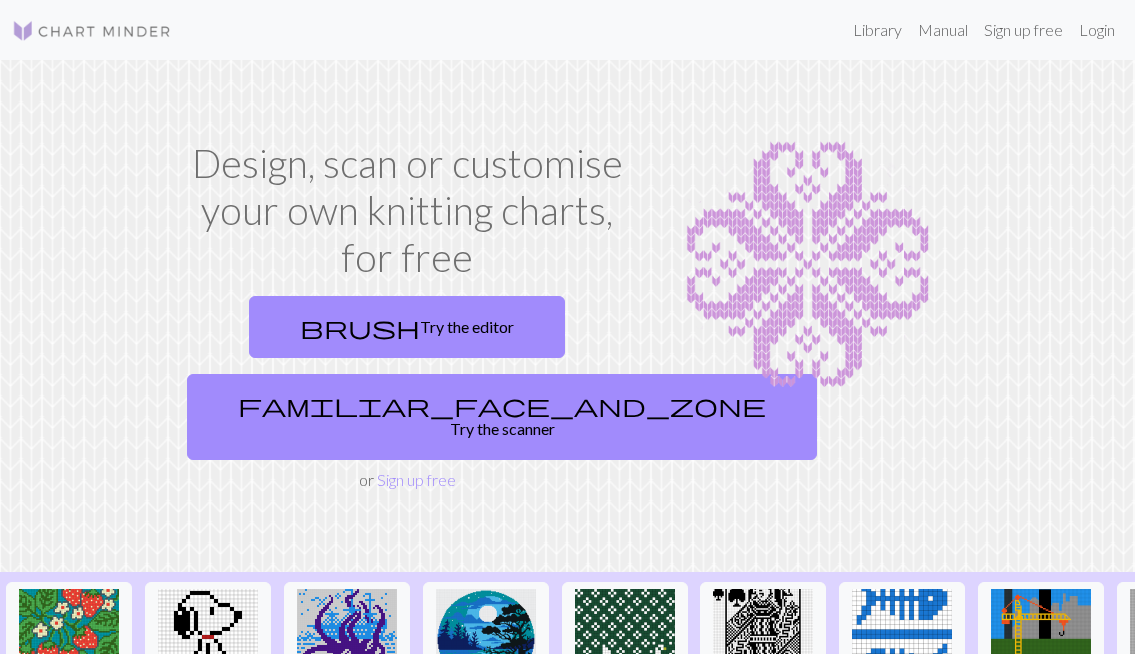 scroll, scrollTop: 0, scrollLeft: 0, axis: both 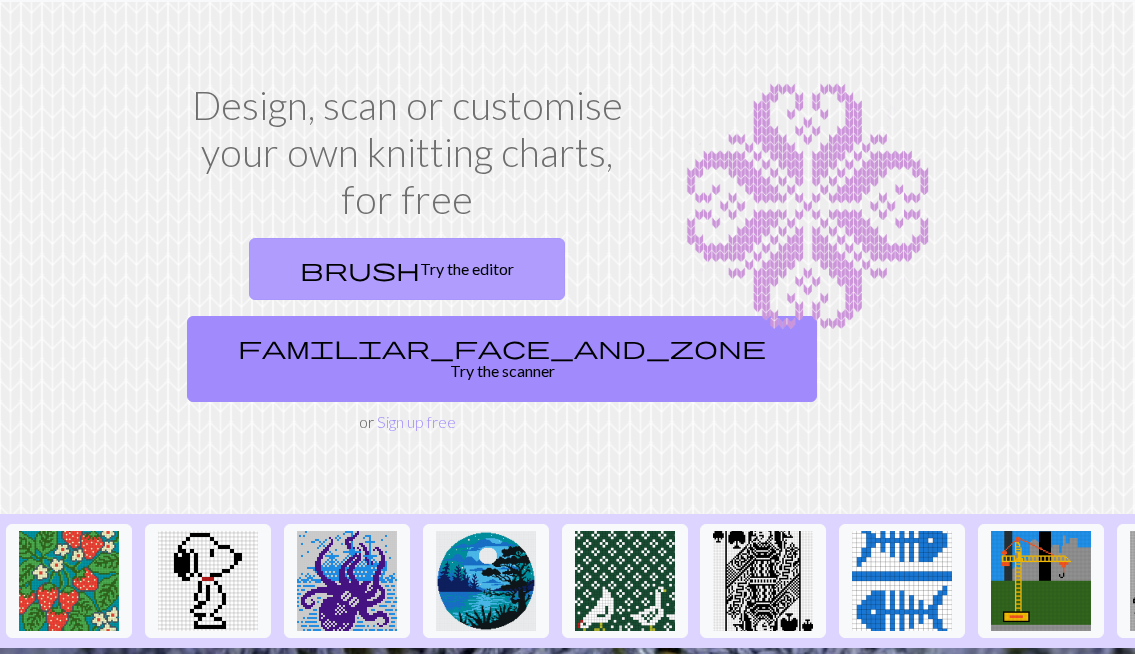 click on "brush  Try the editor" at bounding box center (407, 269) 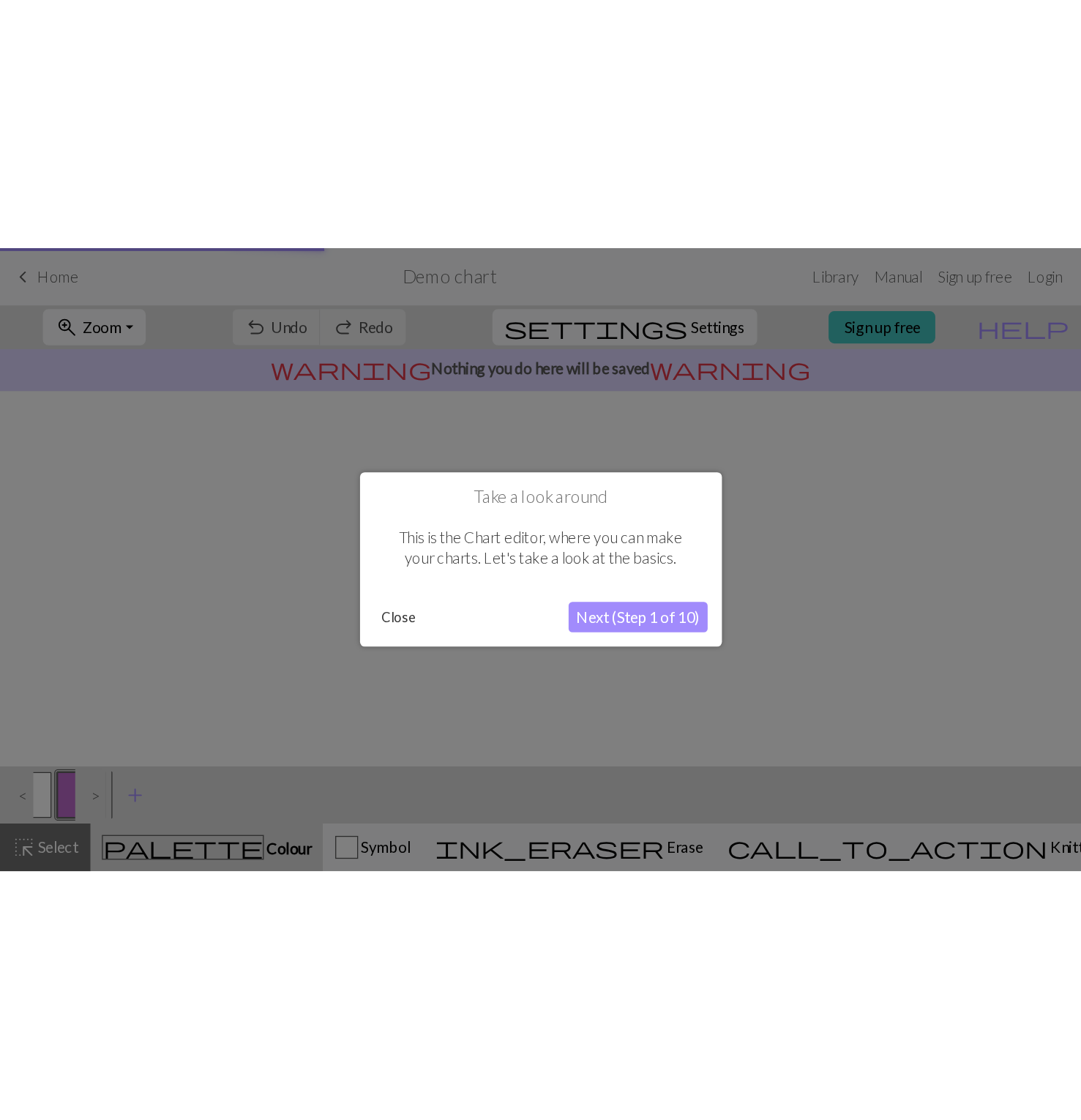 scroll, scrollTop: 0, scrollLeft: 0, axis: both 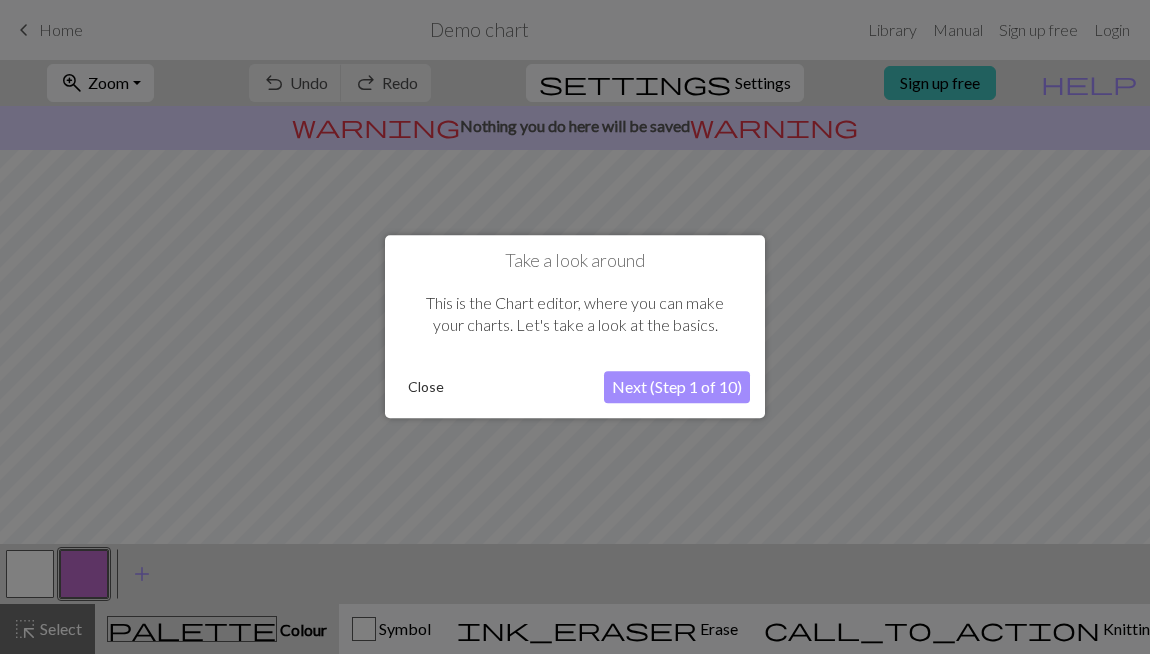 click on "Next (Step 1 of 10)" at bounding box center [677, 388] 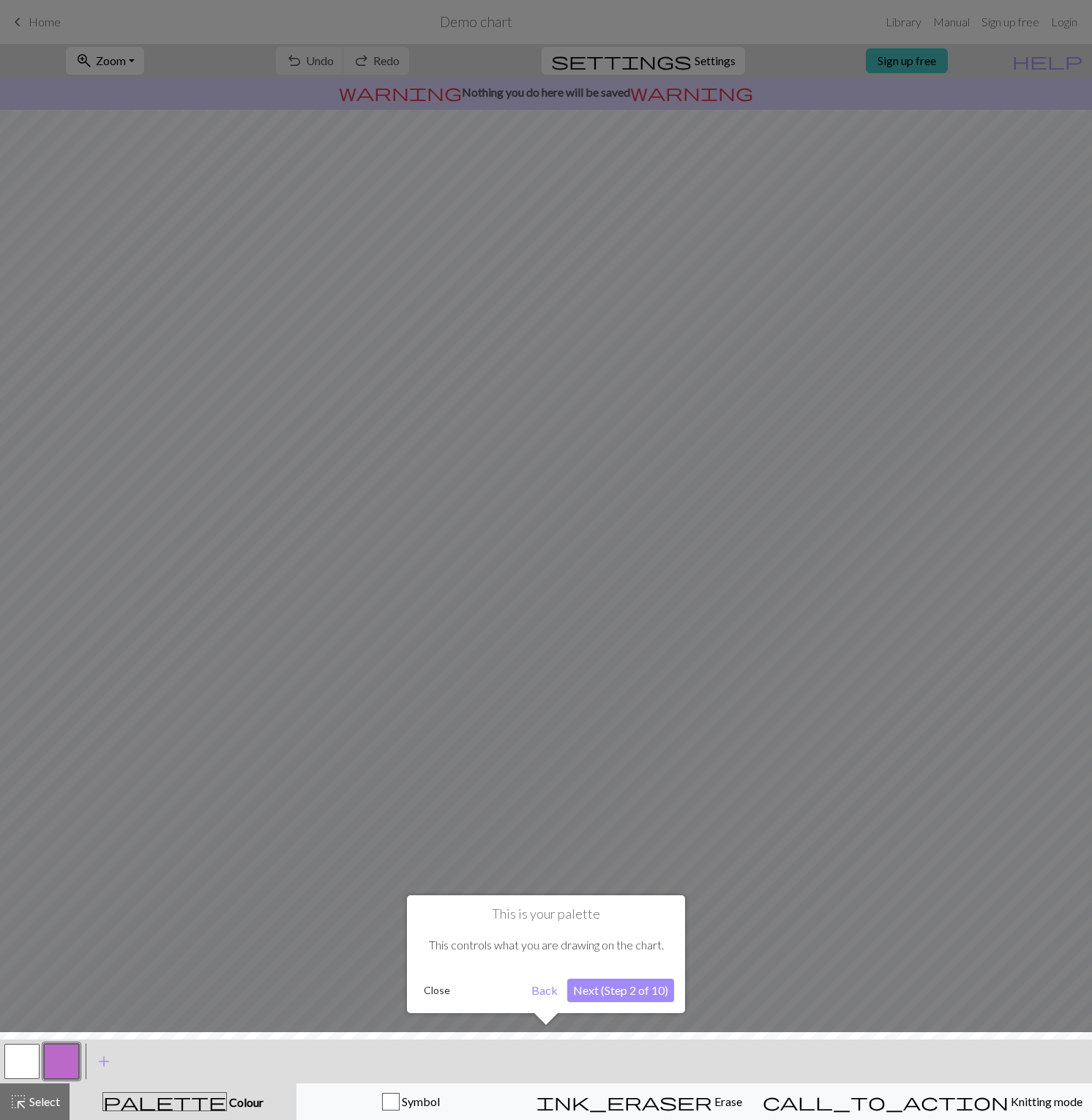 click on "Next (Step 2 of 10)" at bounding box center (621, 990) 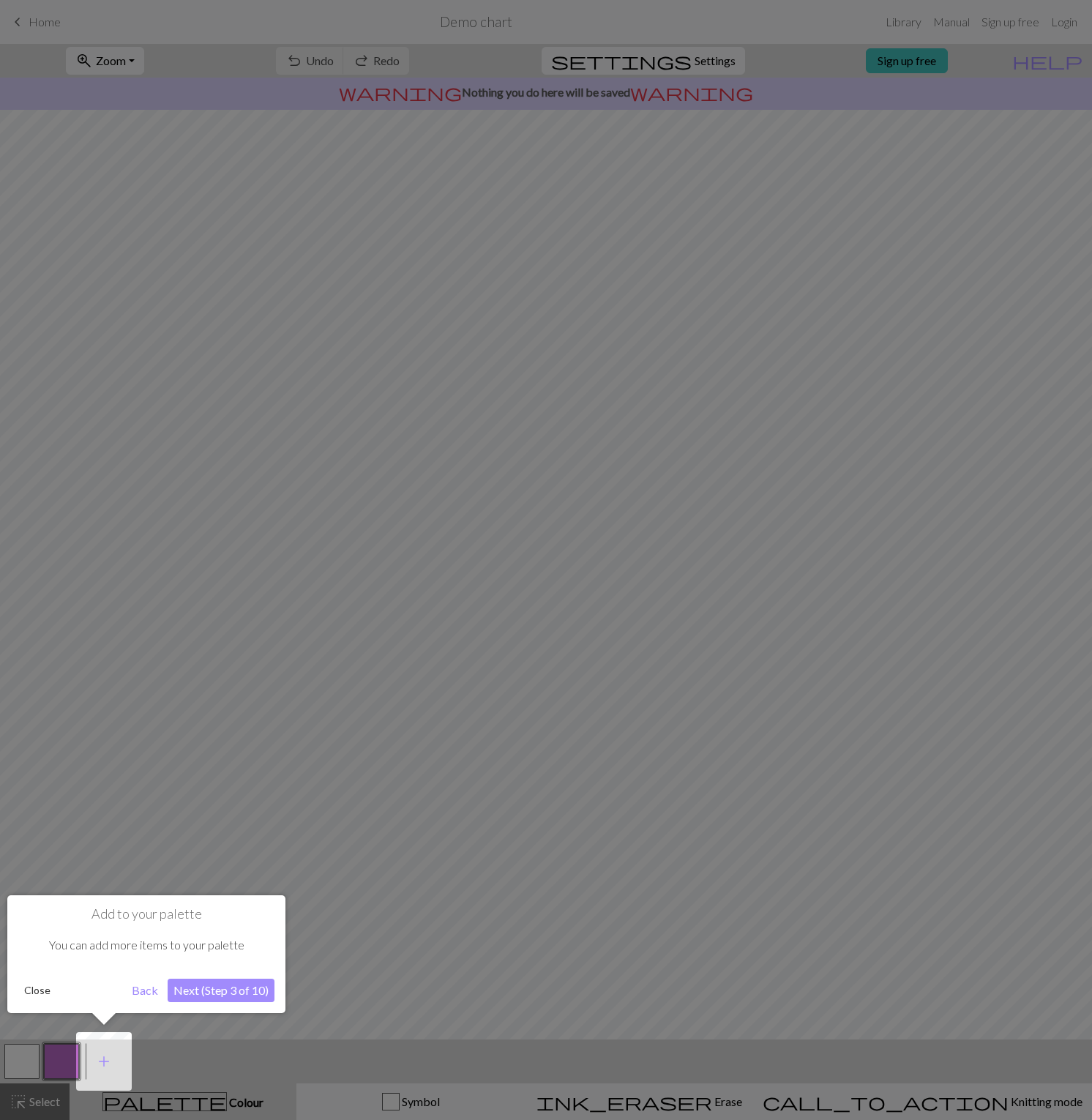 click on "Next (Step 3 of 10)" at bounding box center (221, 990) 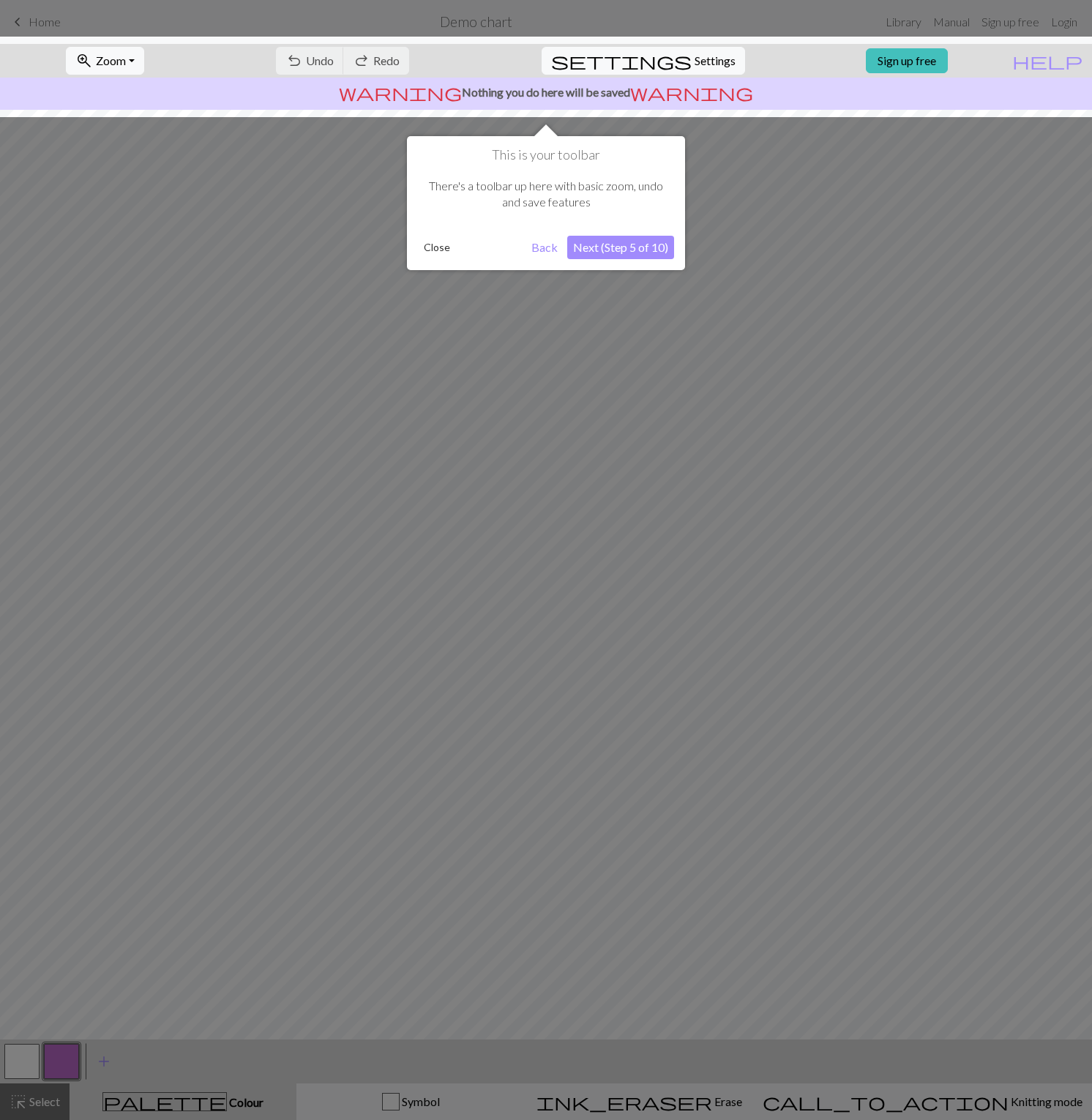 click on "Next (Step 5 of 10)" at bounding box center (621, 247) 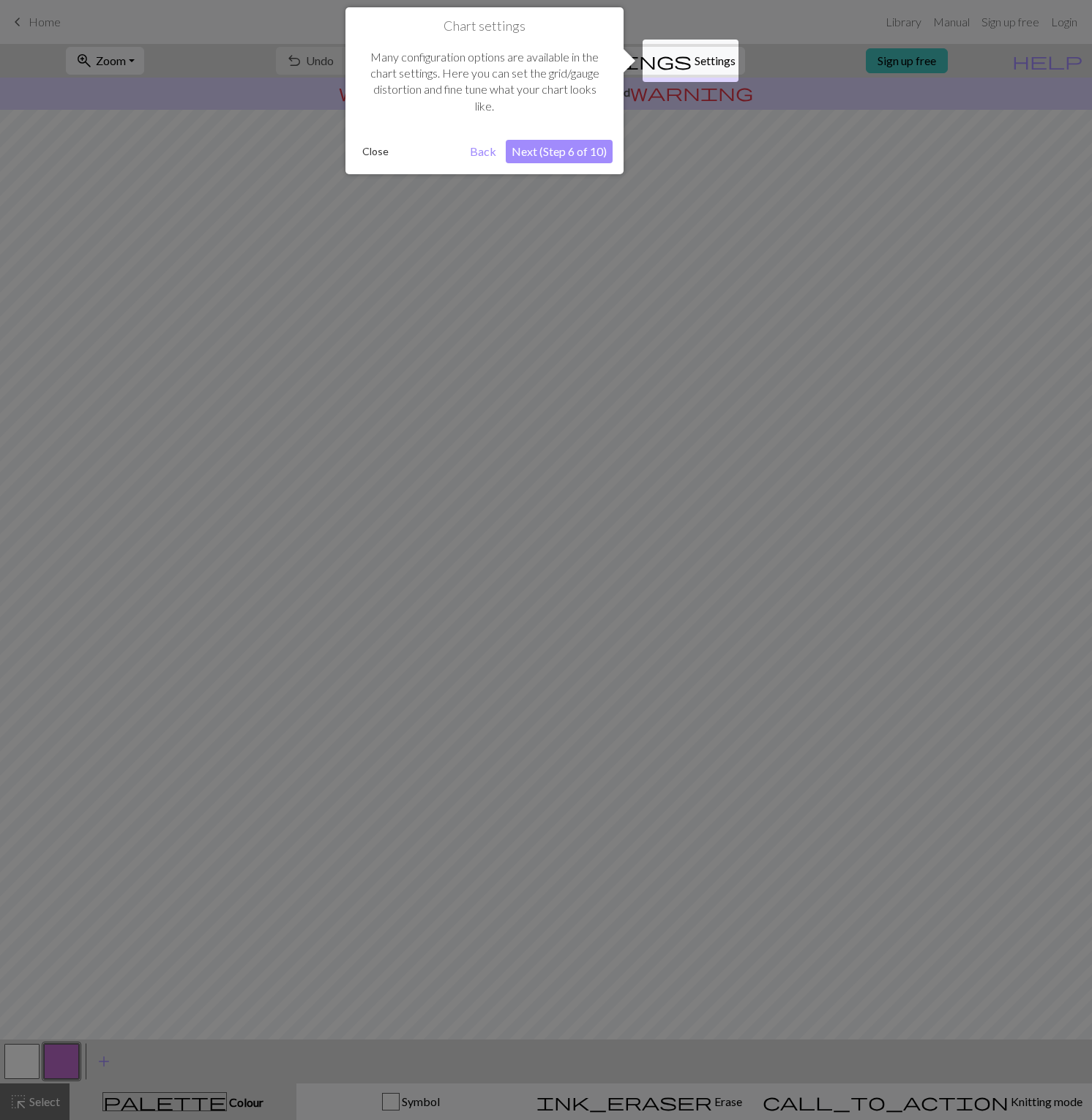 click on "Next (Step 6 of 10)" at bounding box center (559, 152) 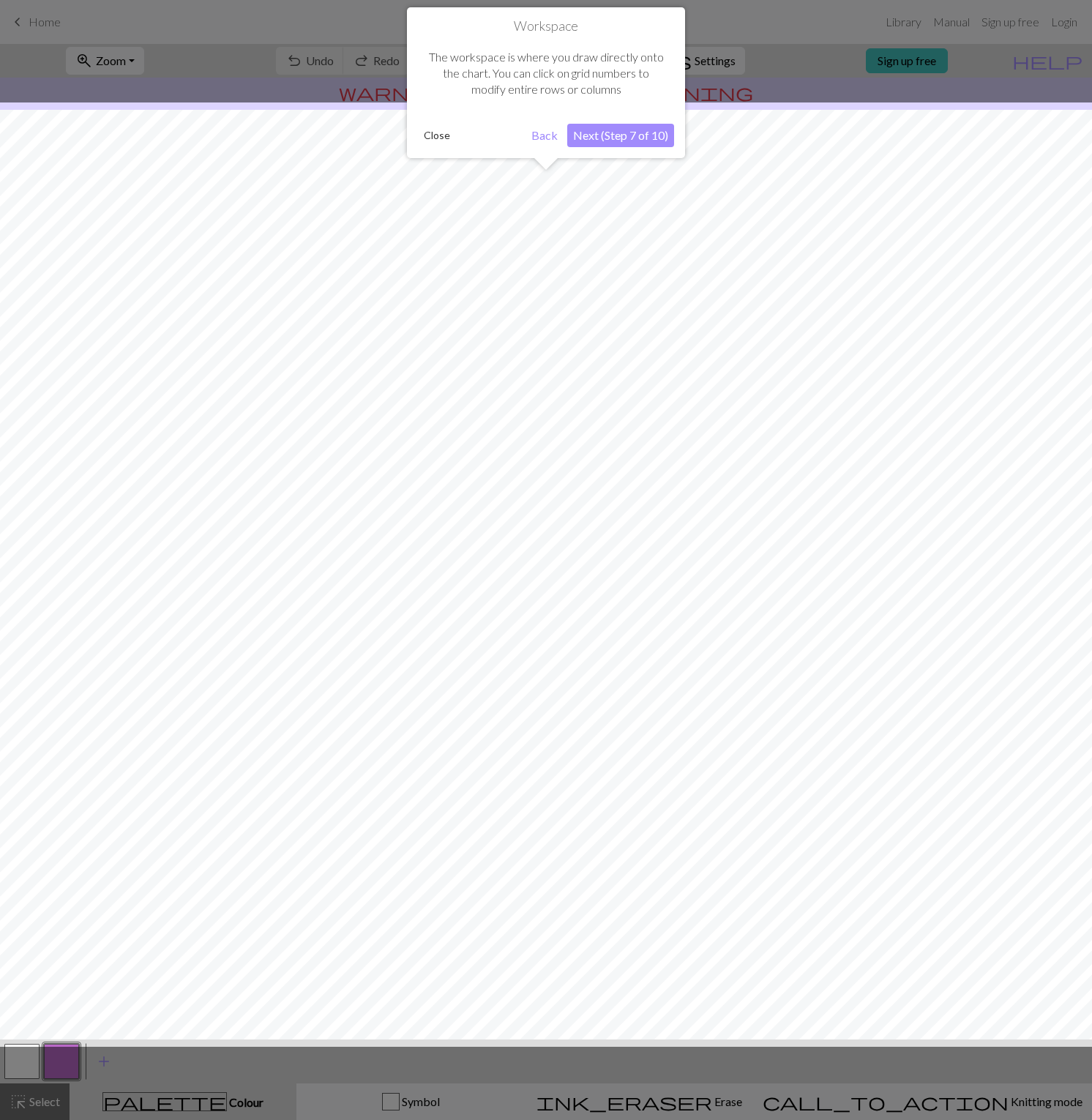 click on "Next (Step 7 of 10)" at bounding box center (621, 135) 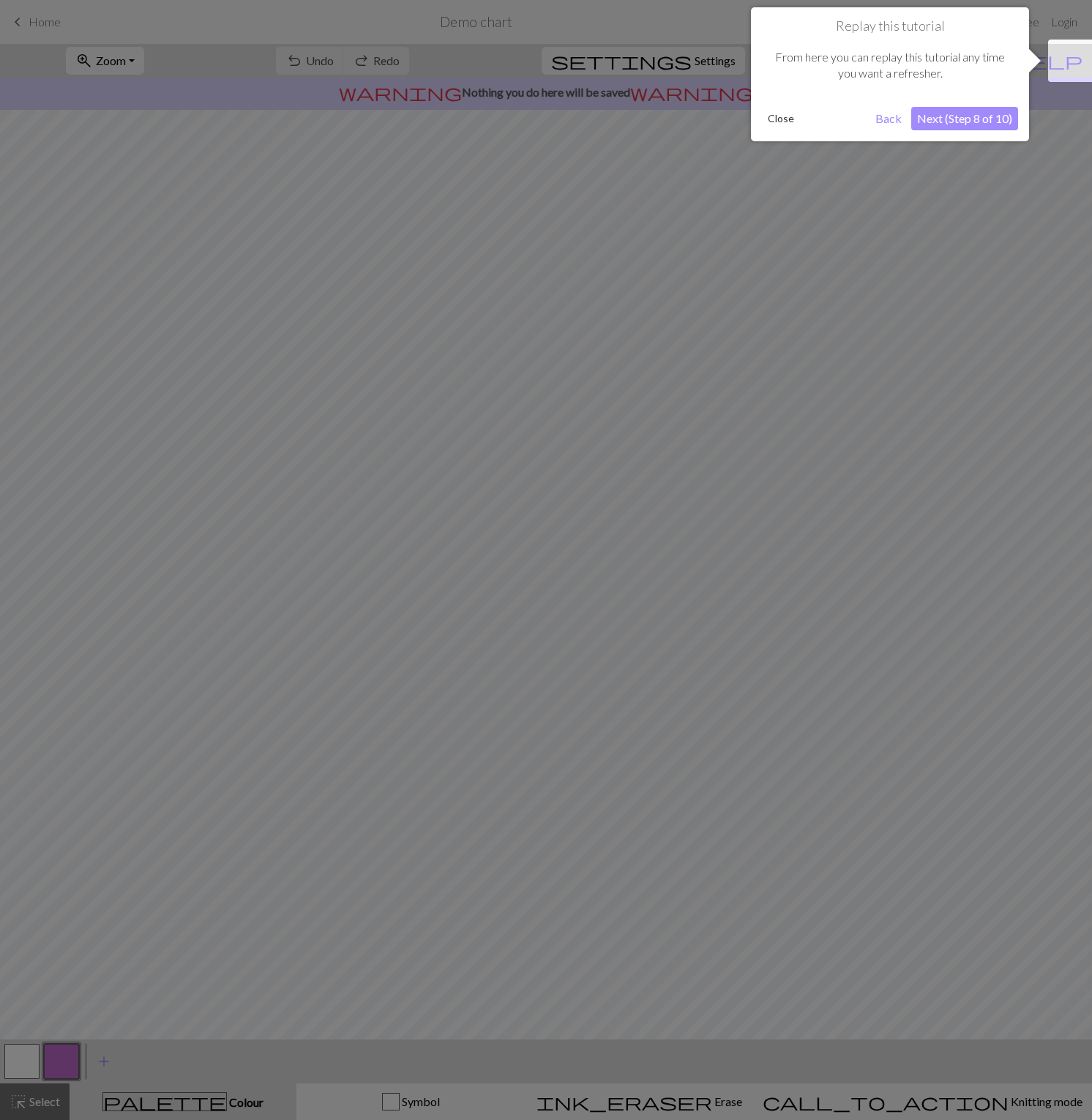 click on "Next (Step 8 of 10)" at bounding box center [965, 119] 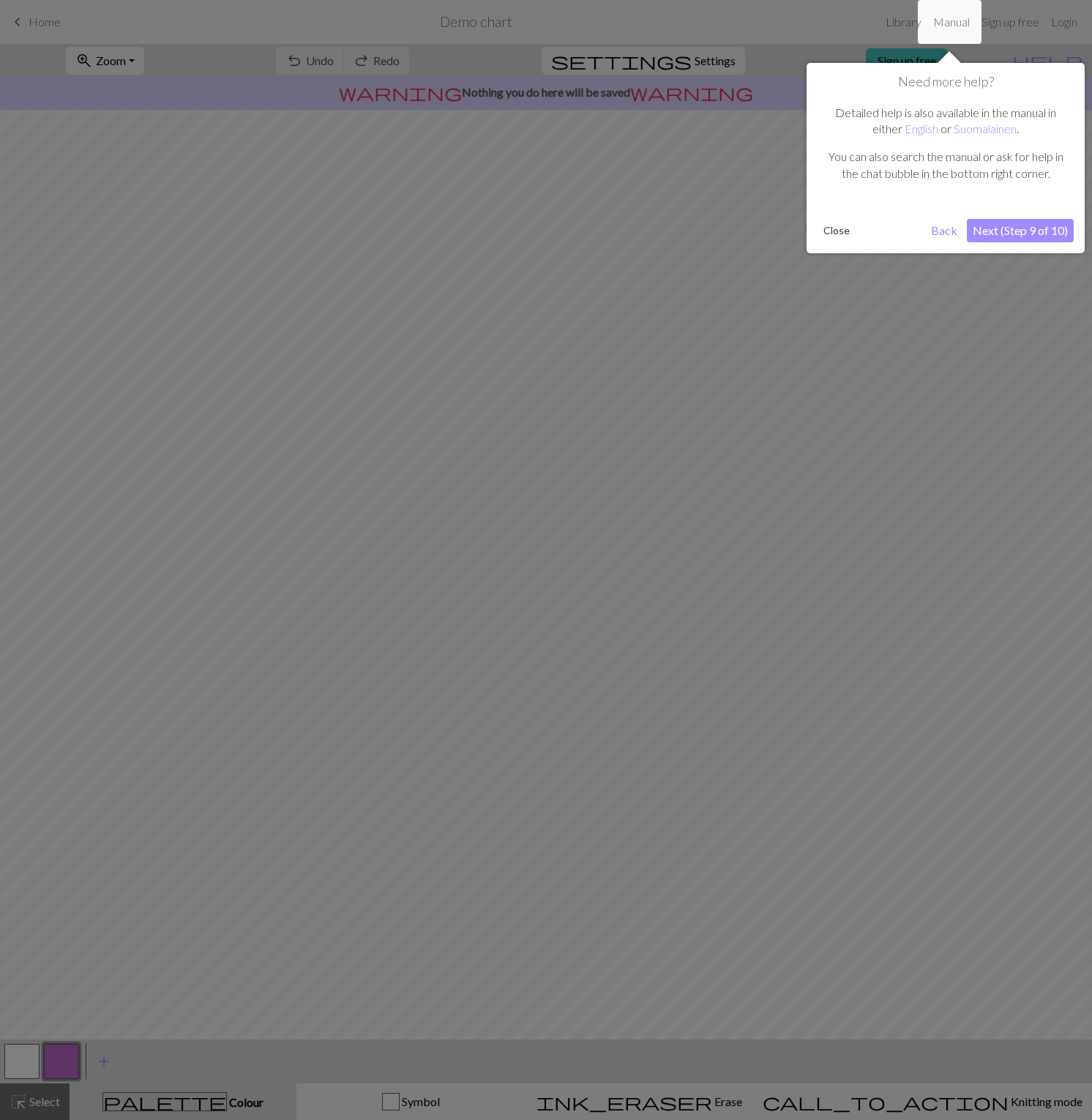 click on "Next (Step 9 of 10)" at bounding box center [1020, 231] 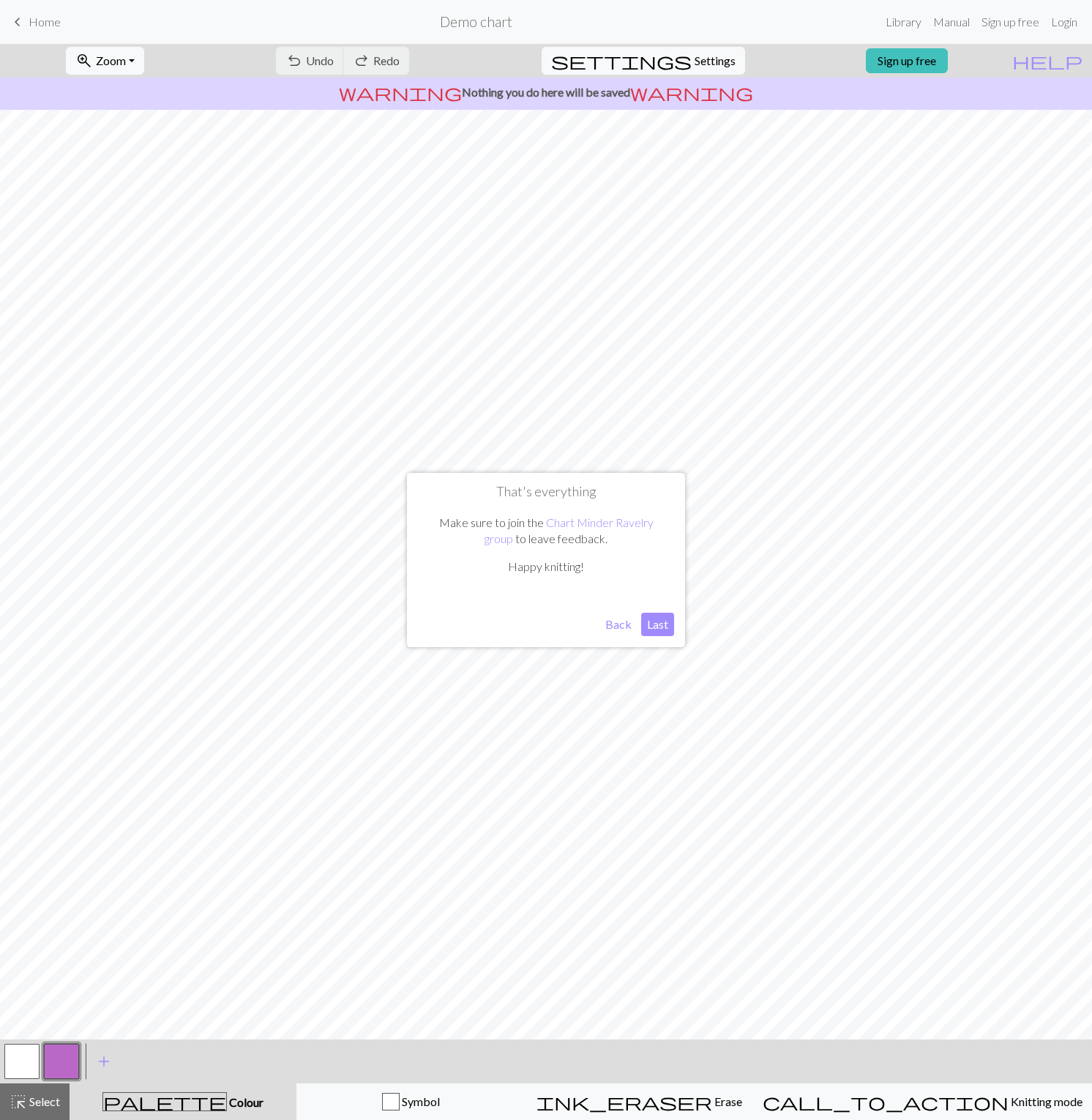click on "That's everything Make sure to join the   Chart Minder Ravelry group   to leave feedback. Happy knitting! Back Last" at bounding box center [546, 560] 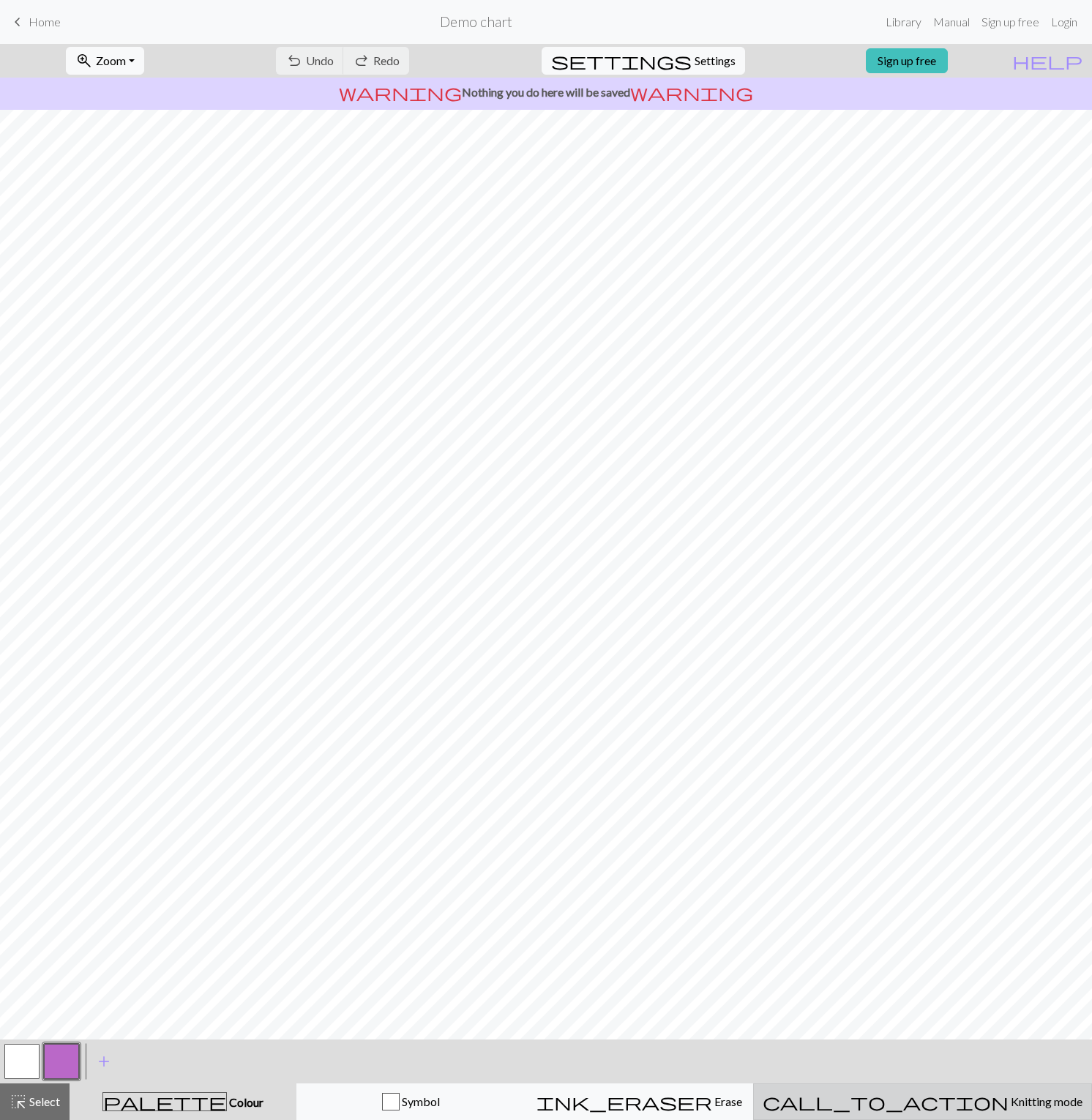 click on "call_to_action" at bounding box center [886, 1102] 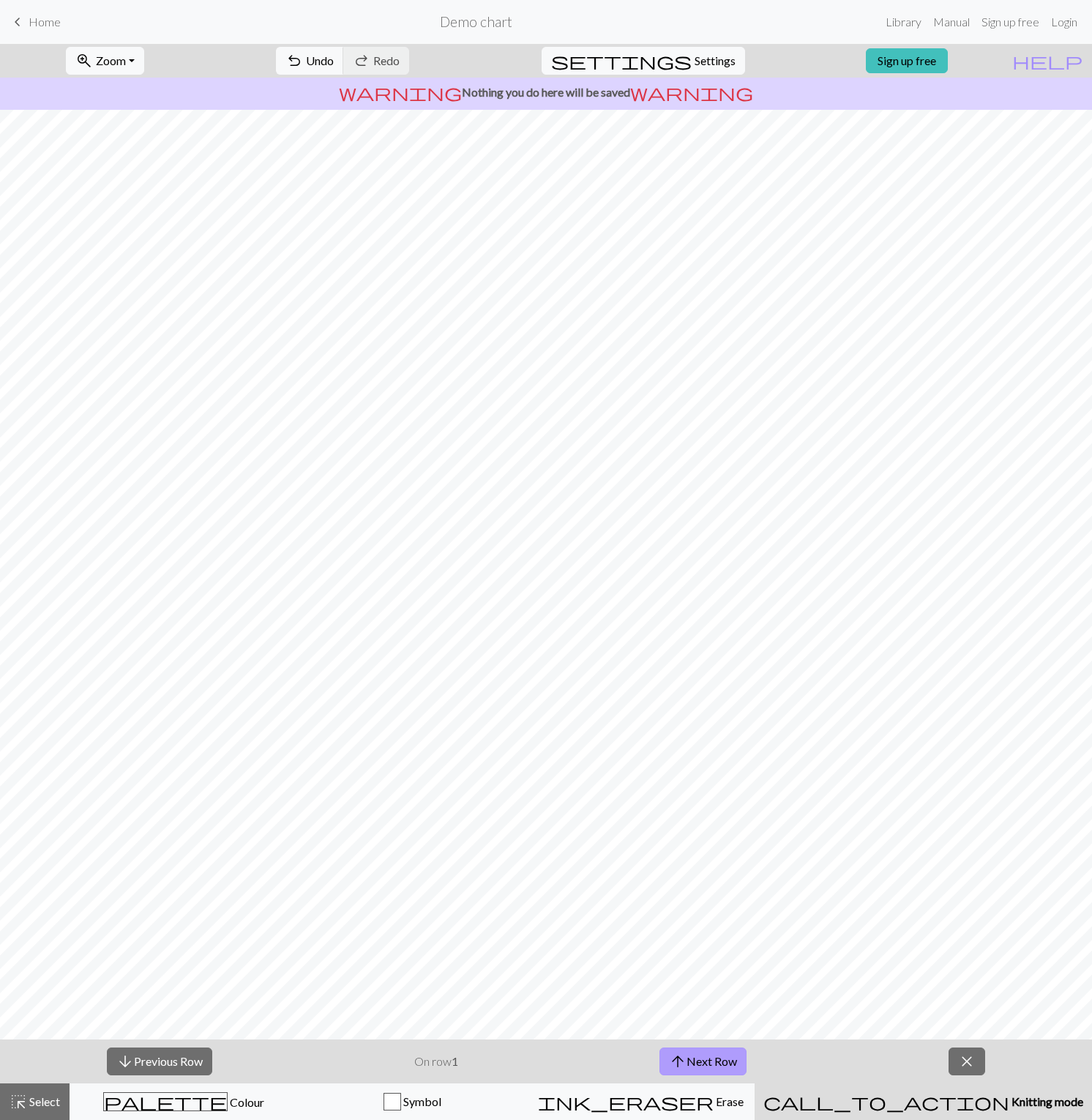 click on "arrow_upward  Next Row" at bounding box center (703, 1061) 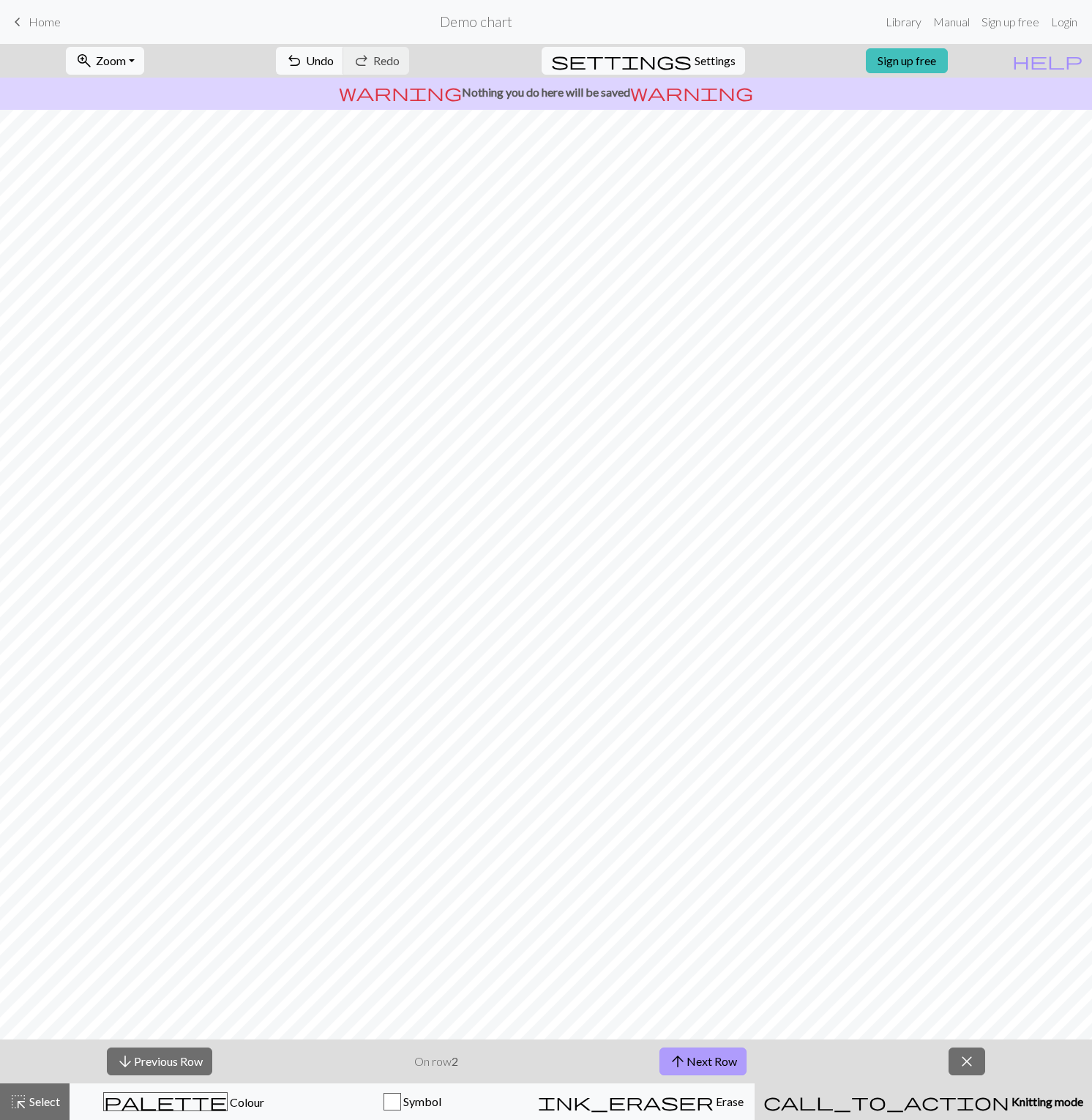 click on "arrow_upward  Next Row" at bounding box center (703, 1061) 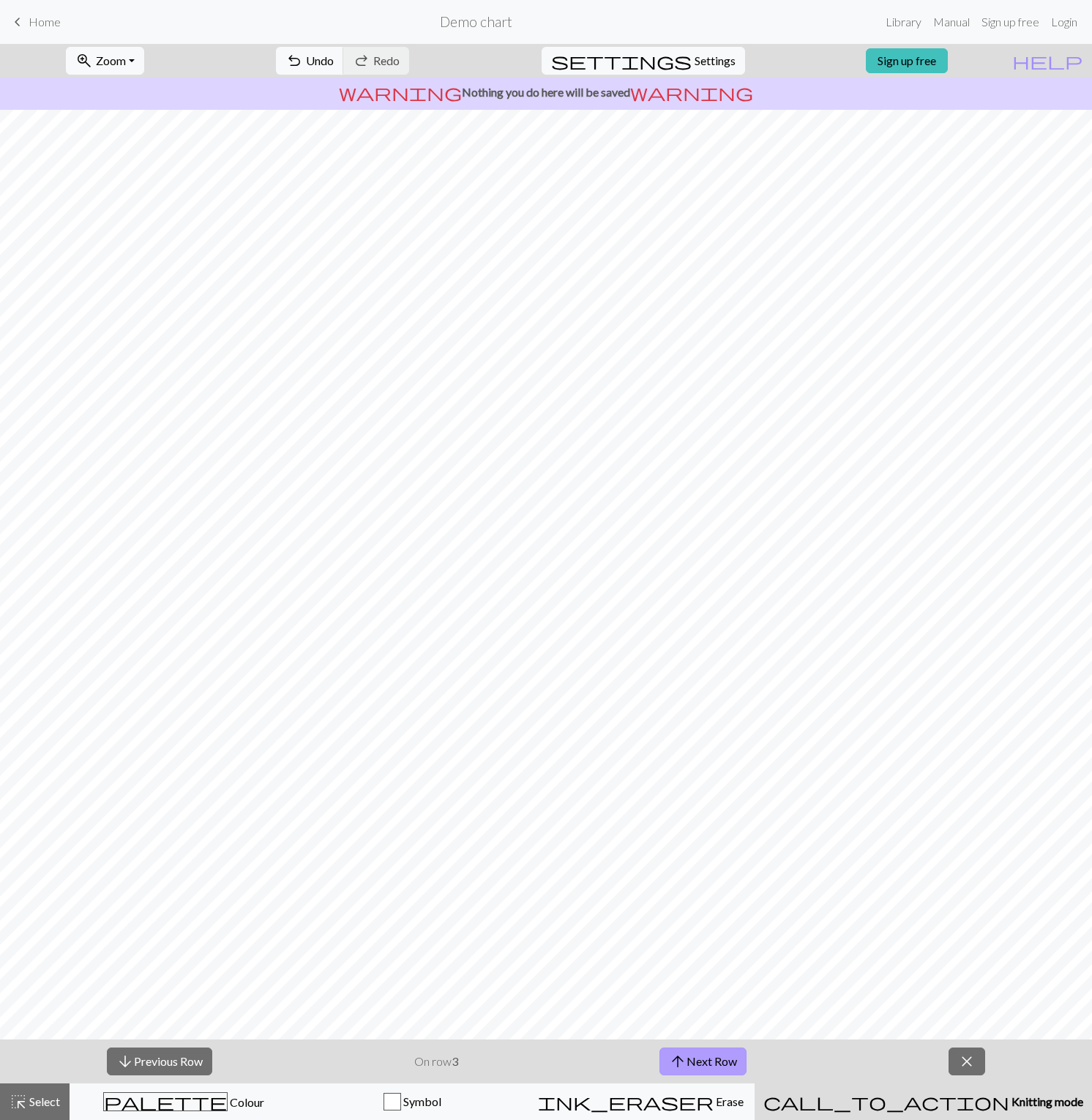 click on "arrow_upward  Next Row" at bounding box center [703, 1061] 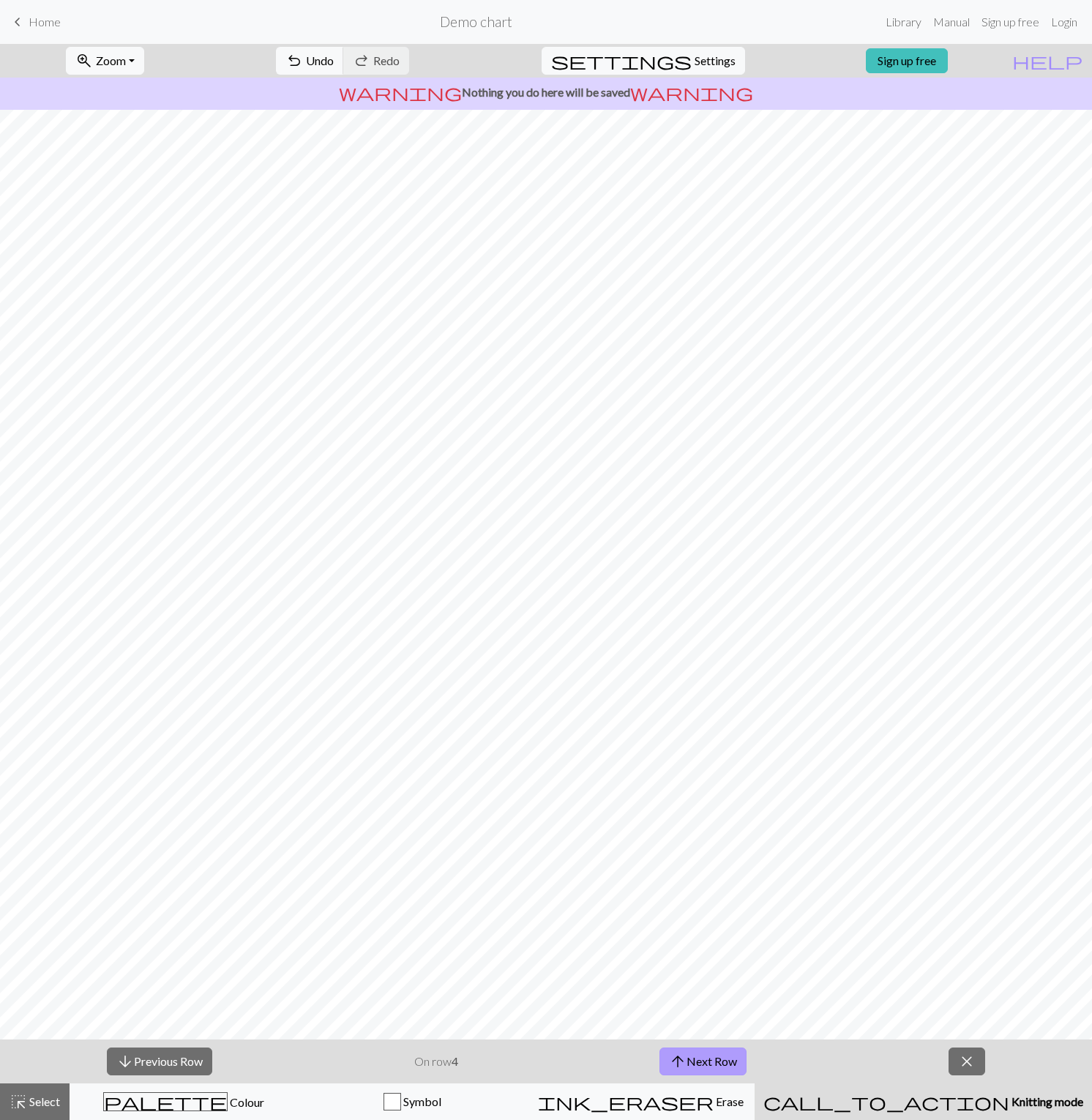 click on "arrow_upward  Next Row" at bounding box center [703, 1061] 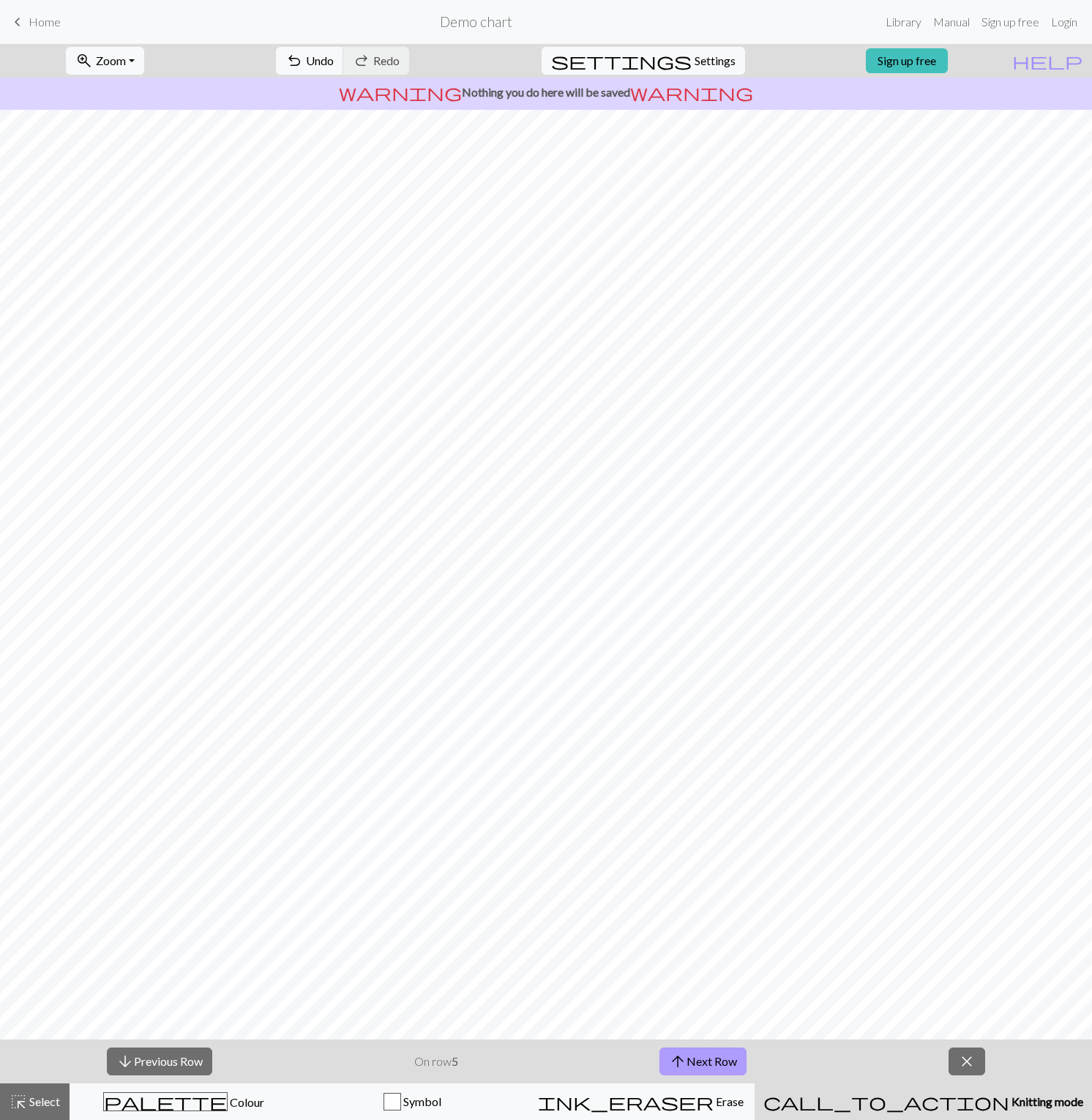 click on "arrow_upward  Next Row" at bounding box center (703, 1061) 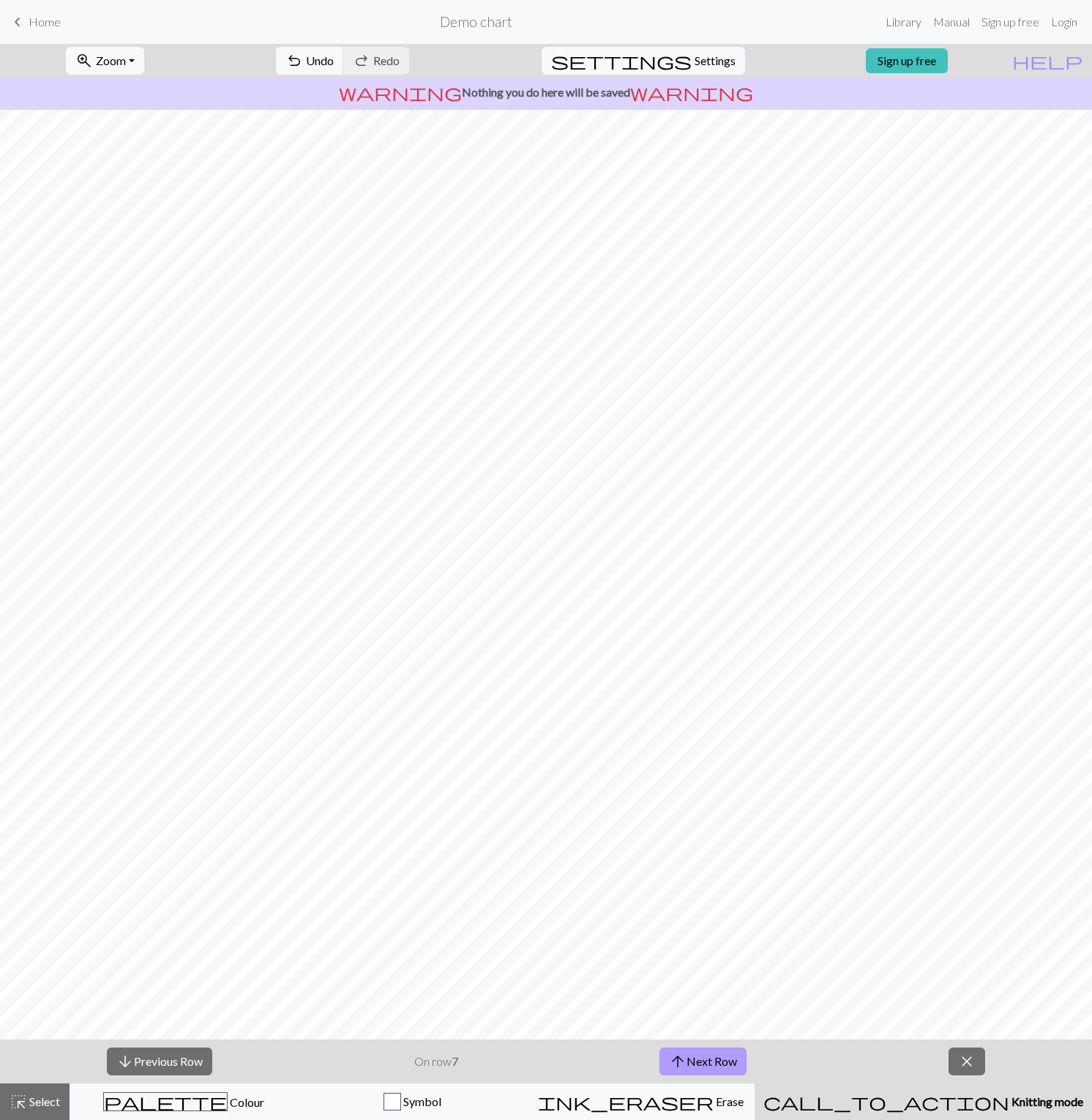 click on "arrow_upward  Next Row" at bounding box center (703, 1061) 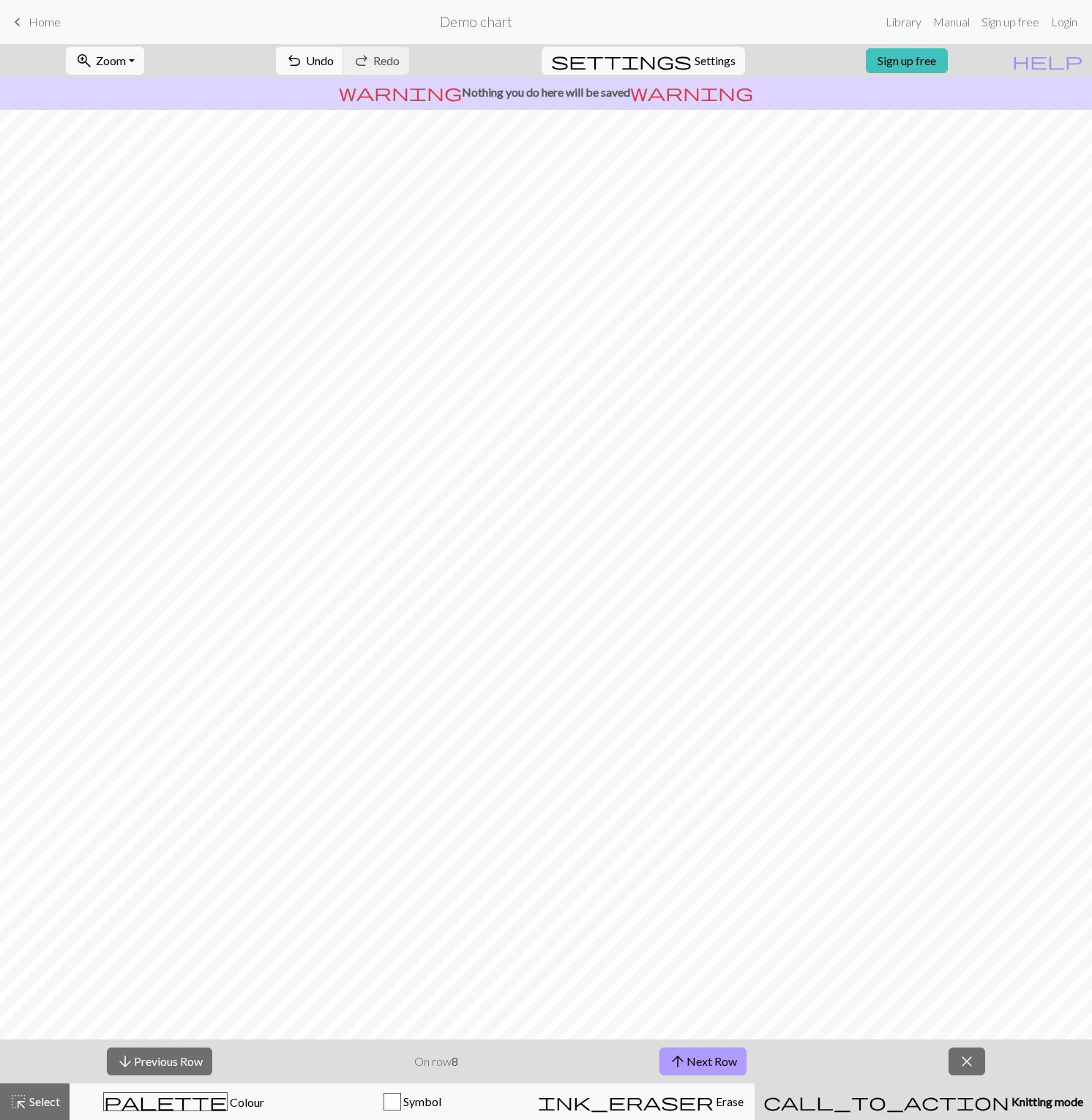click on "arrow_upward  Next Row" at bounding box center [703, 1061] 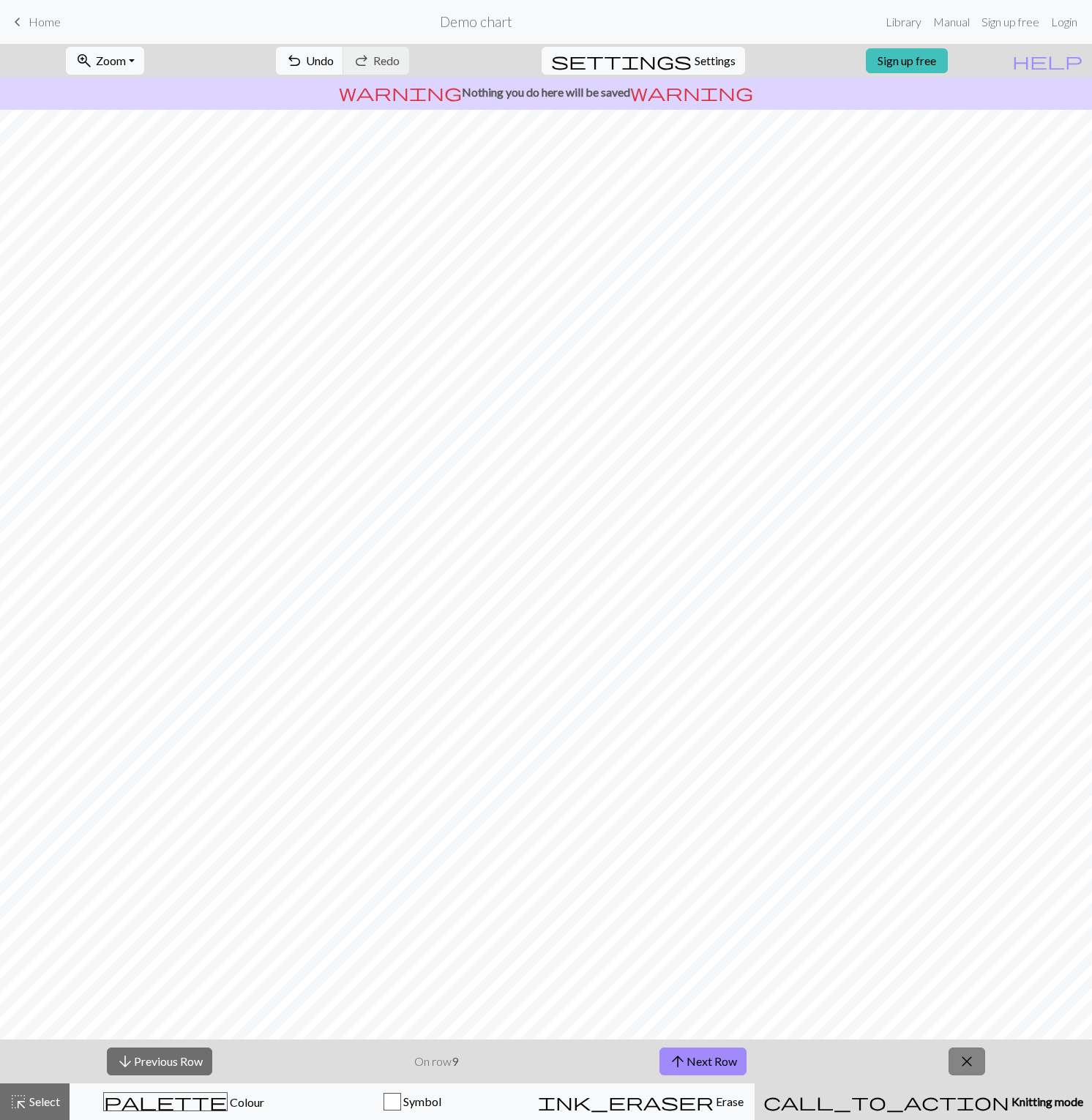 click on "close" at bounding box center (967, 1061) 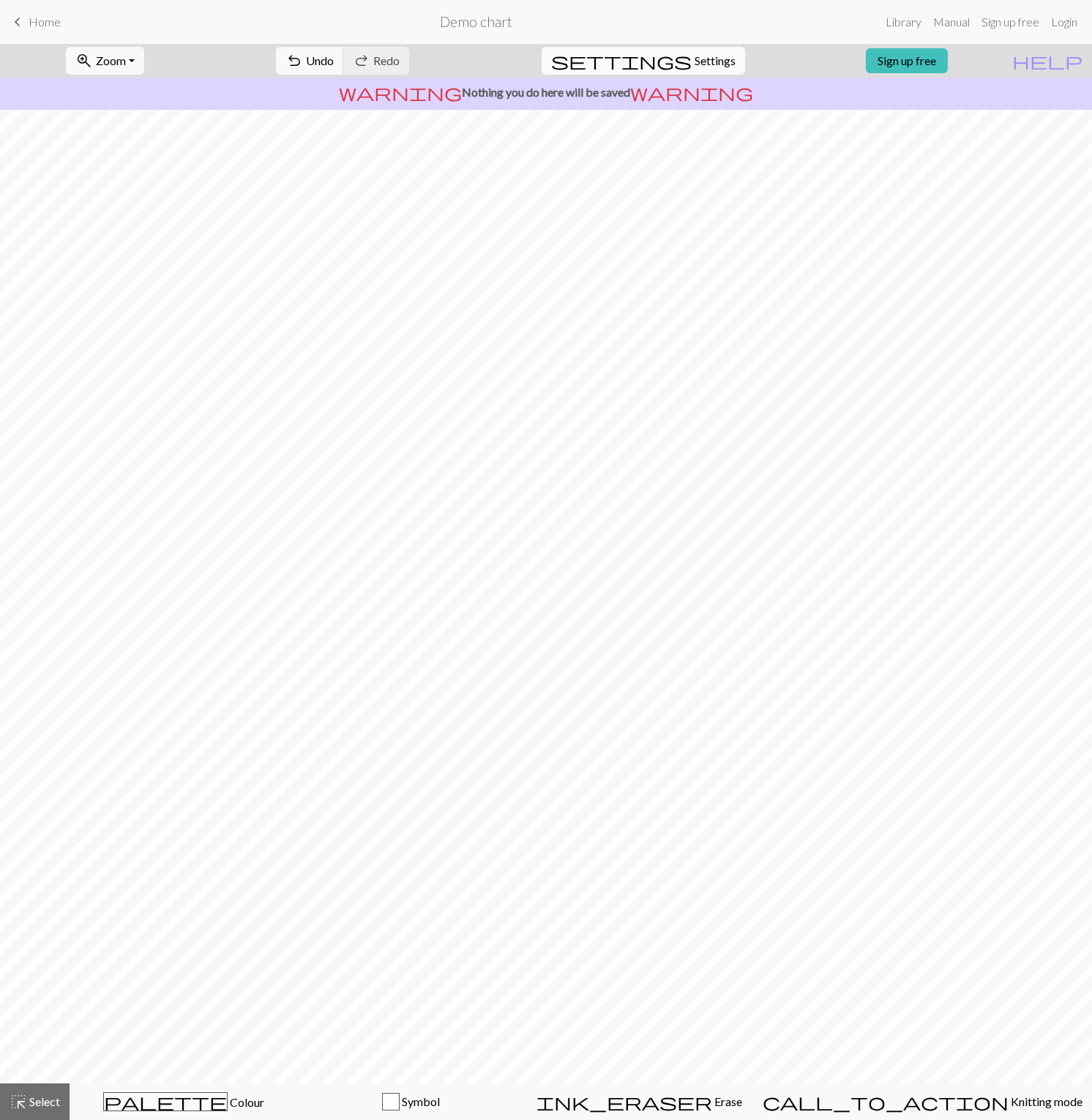 click on "settings" at bounding box center [621, 61] 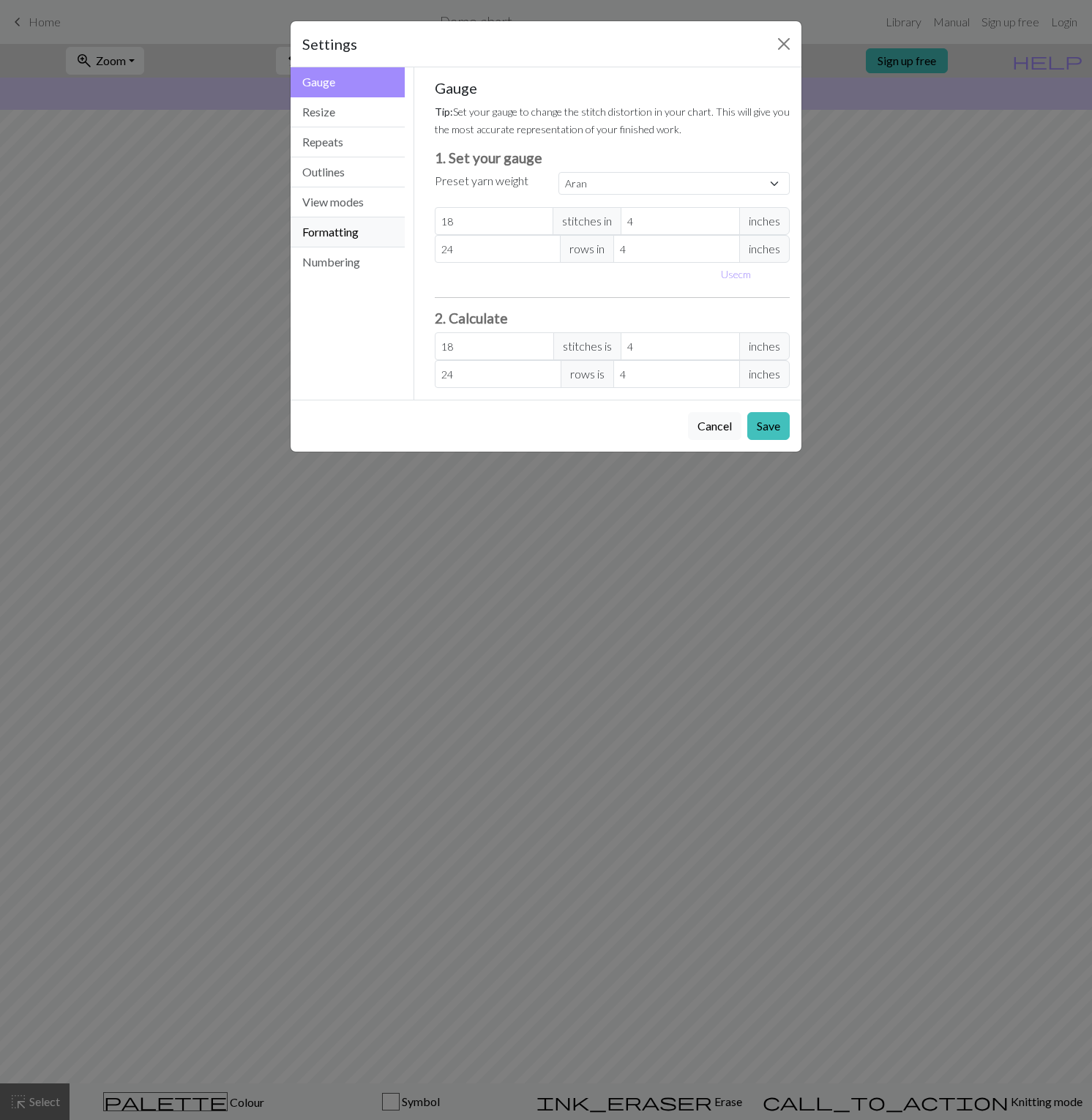 click on "Formatting" at bounding box center (348, 232) 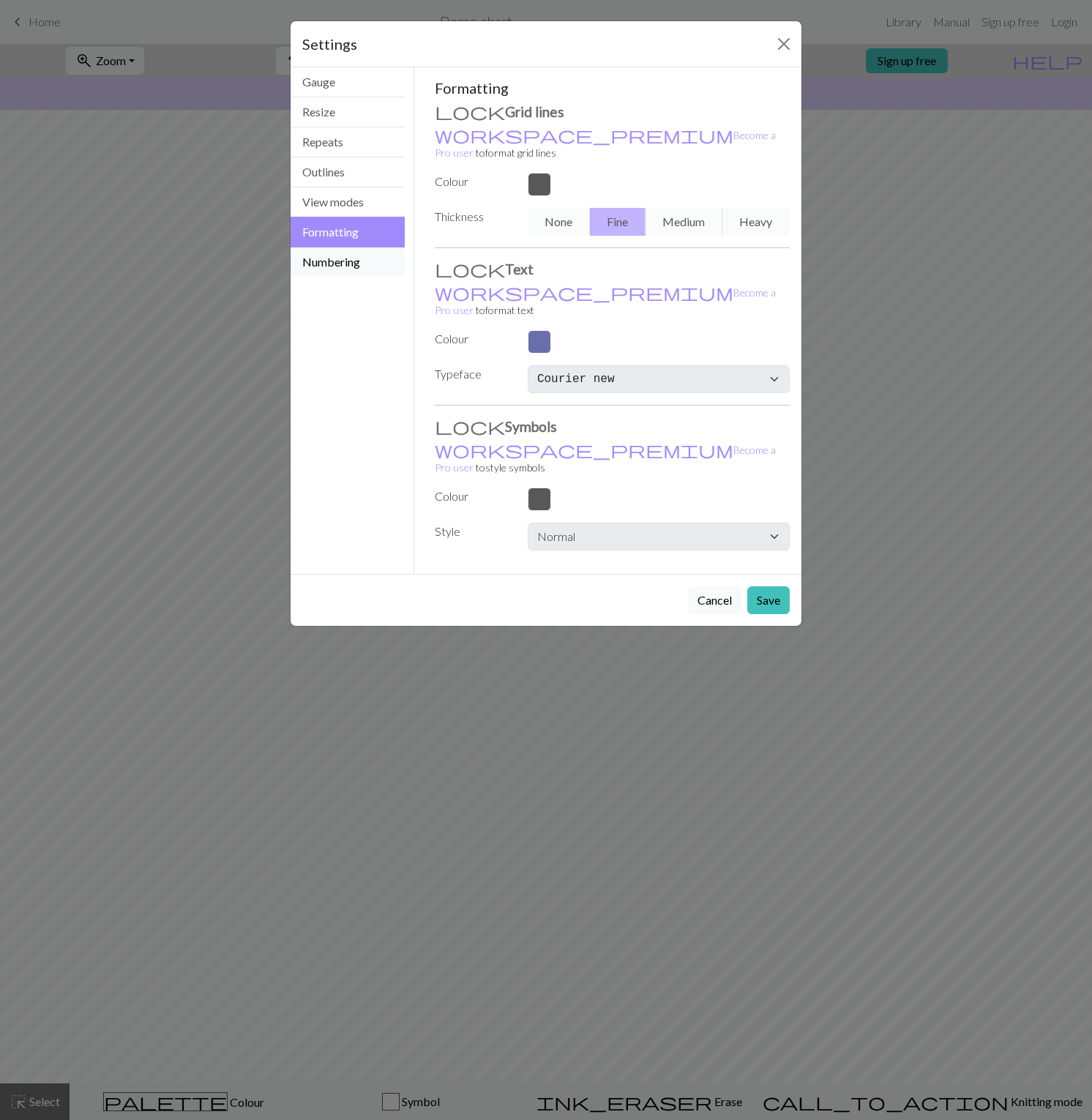 click on "Numbering" at bounding box center [348, 262] 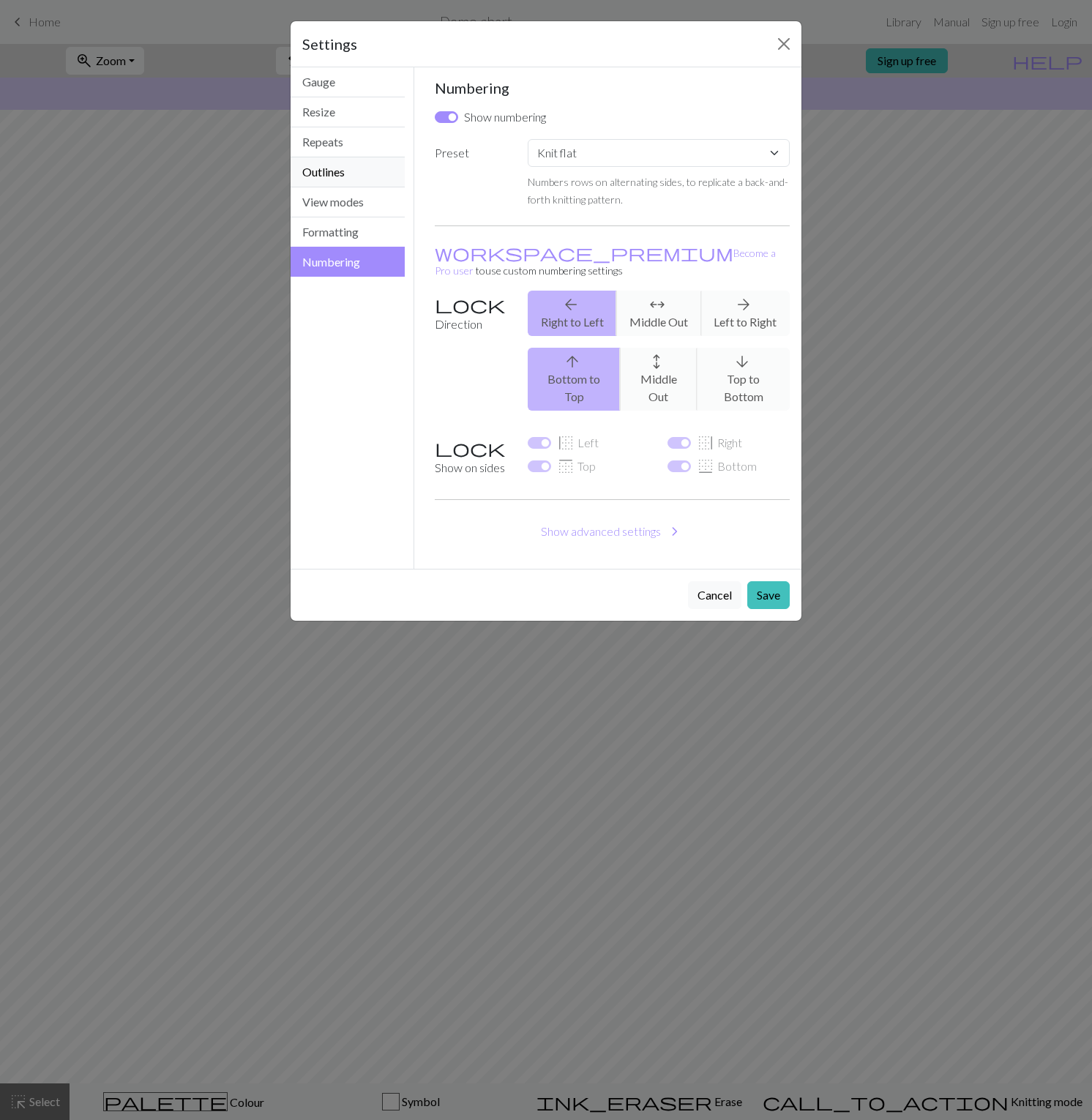 click on "Outlines" at bounding box center (348, 172) 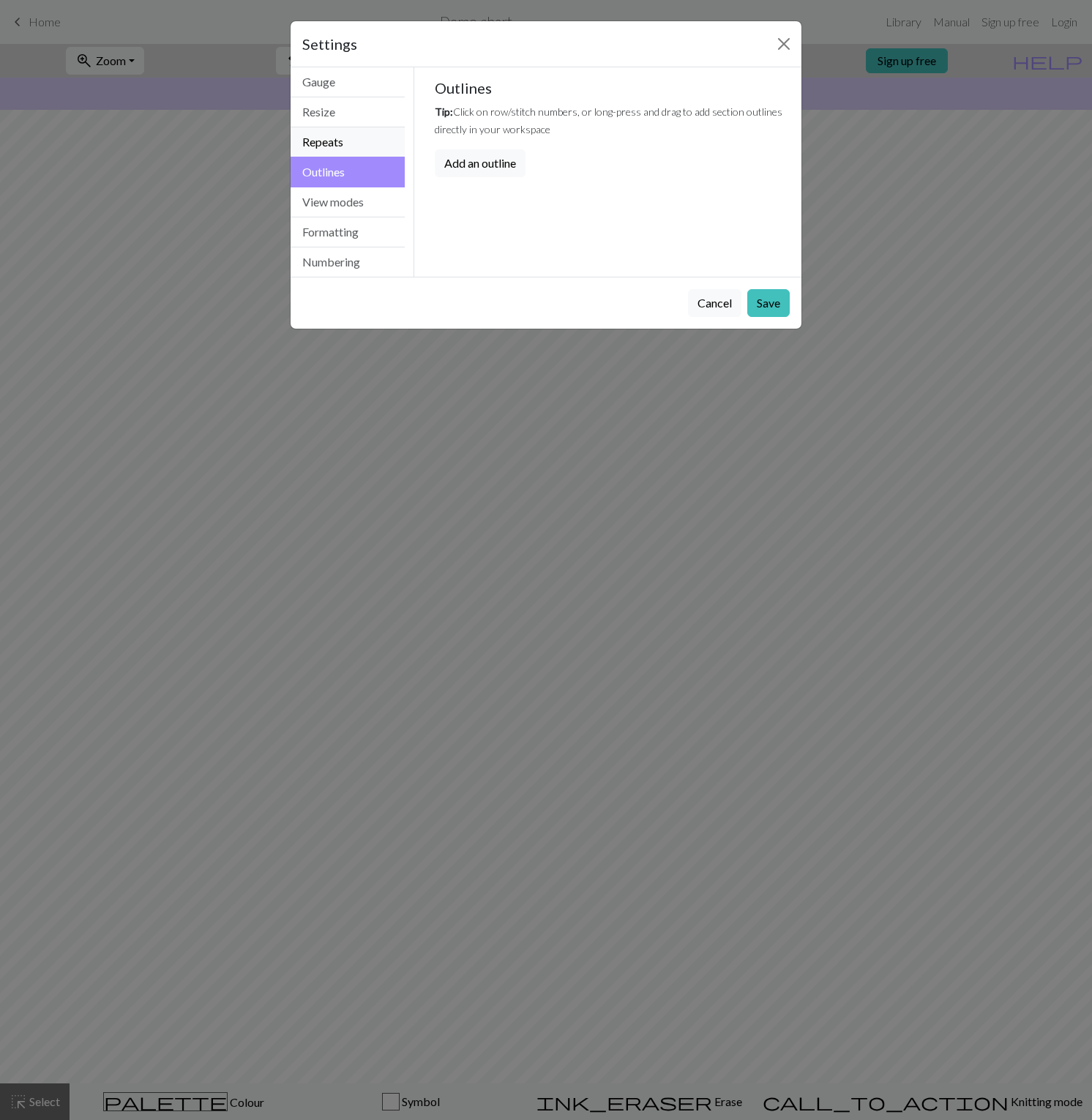 click on "Repeats" at bounding box center (348, 142) 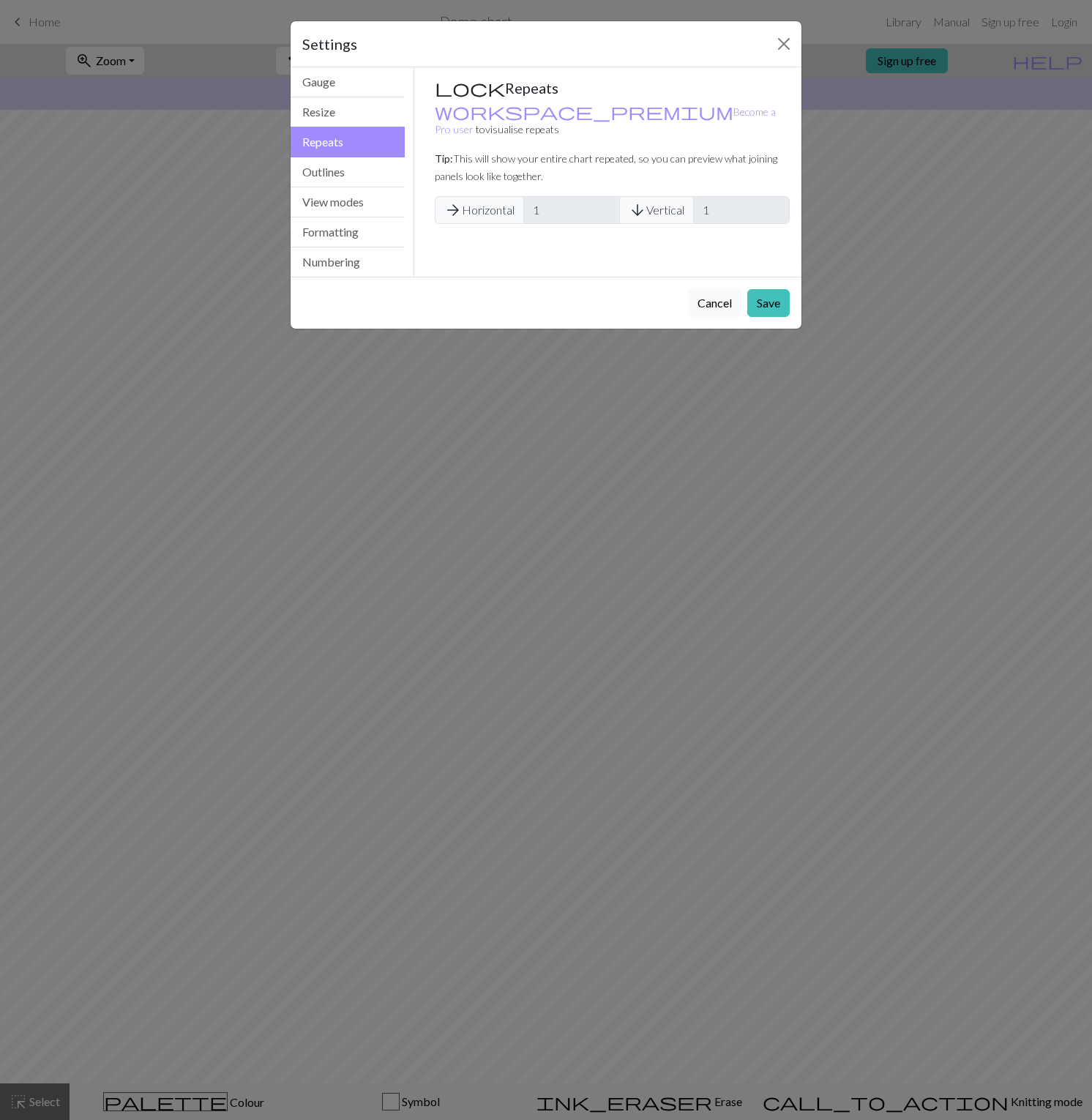 click on "Cancel" at bounding box center [714, 303] 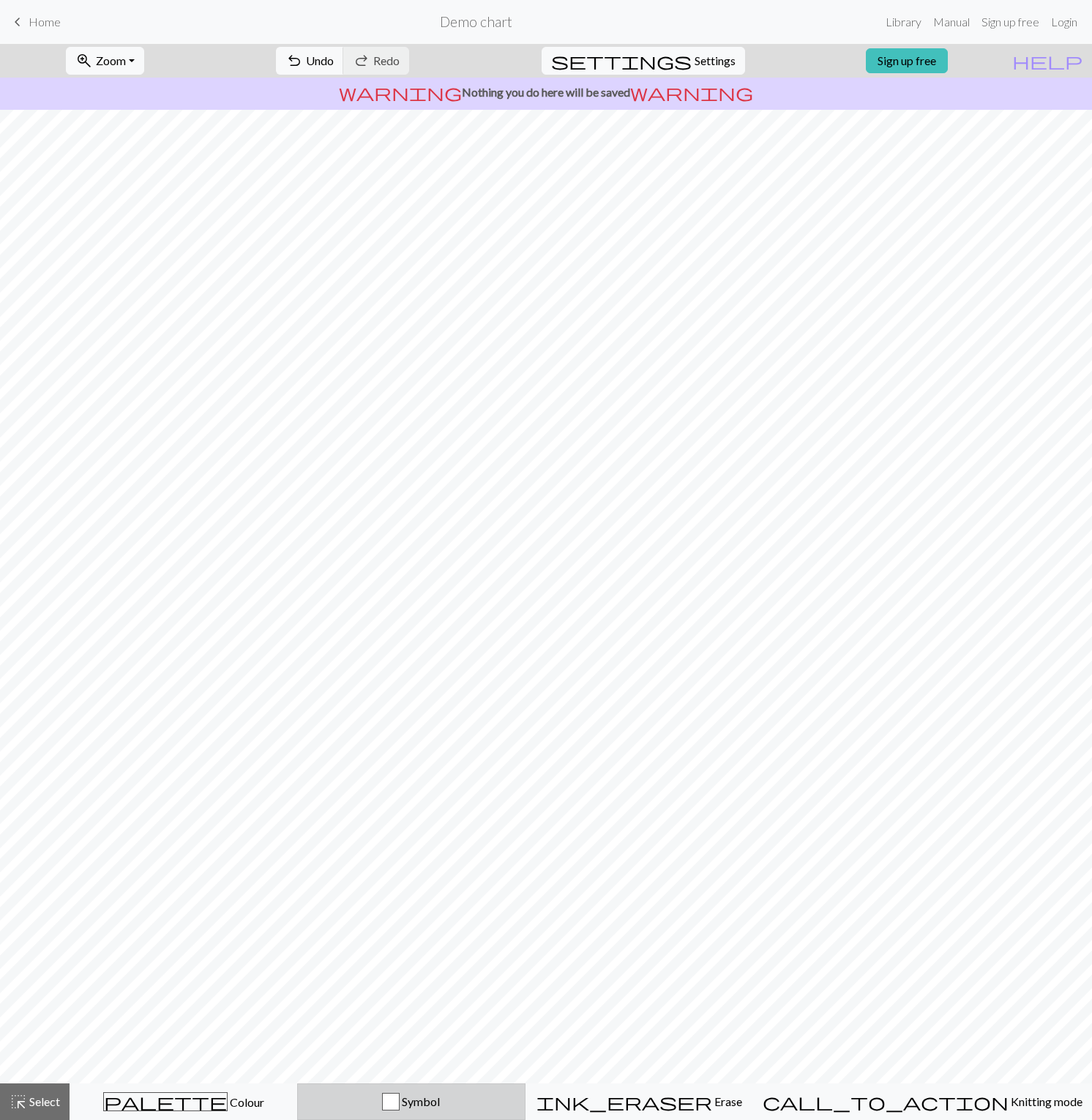 click at bounding box center [391, 1102] 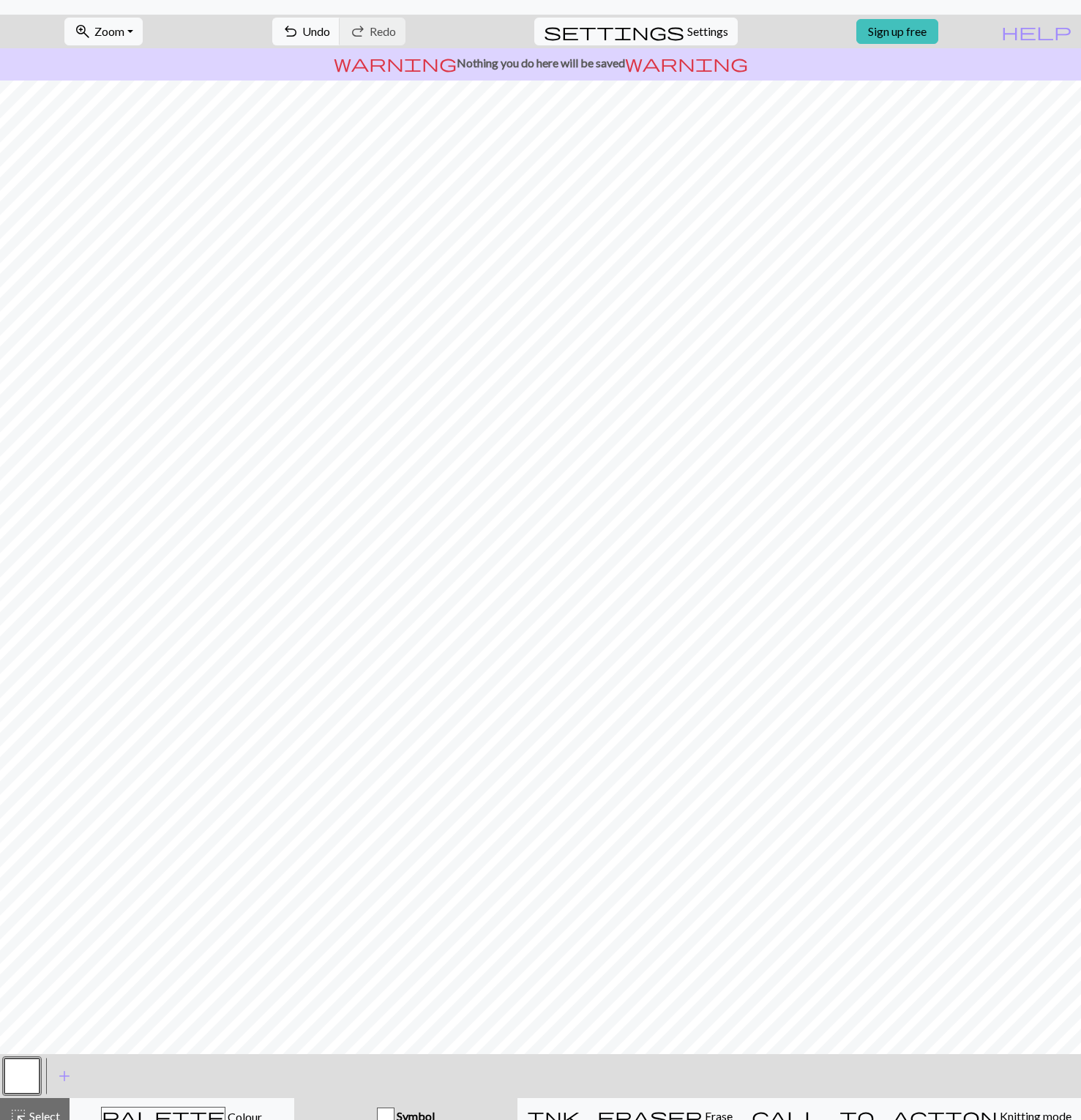 scroll, scrollTop: 44, scrollLeft: 0, axis: vertical 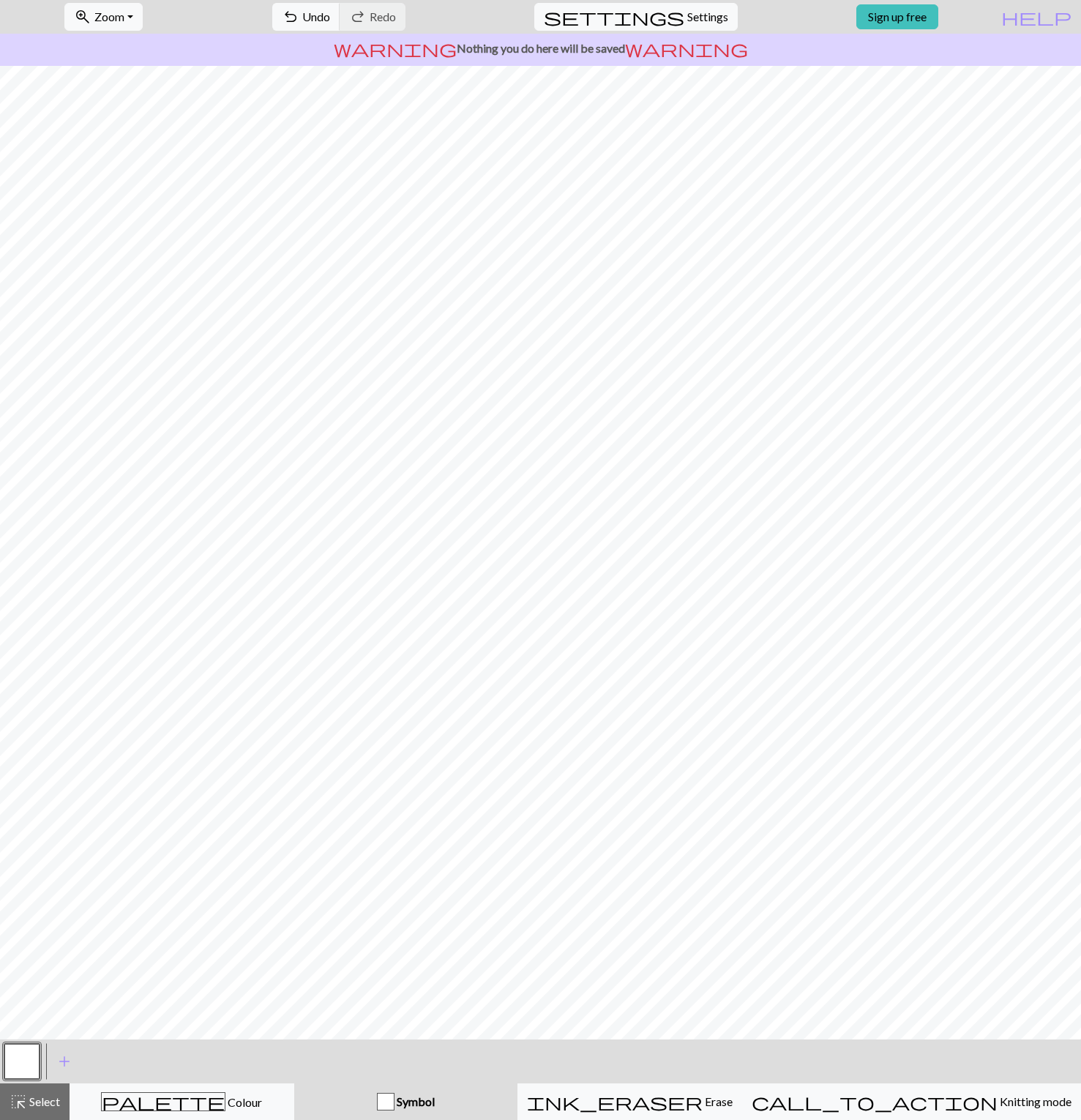 click at bounding box center (386, 1102) 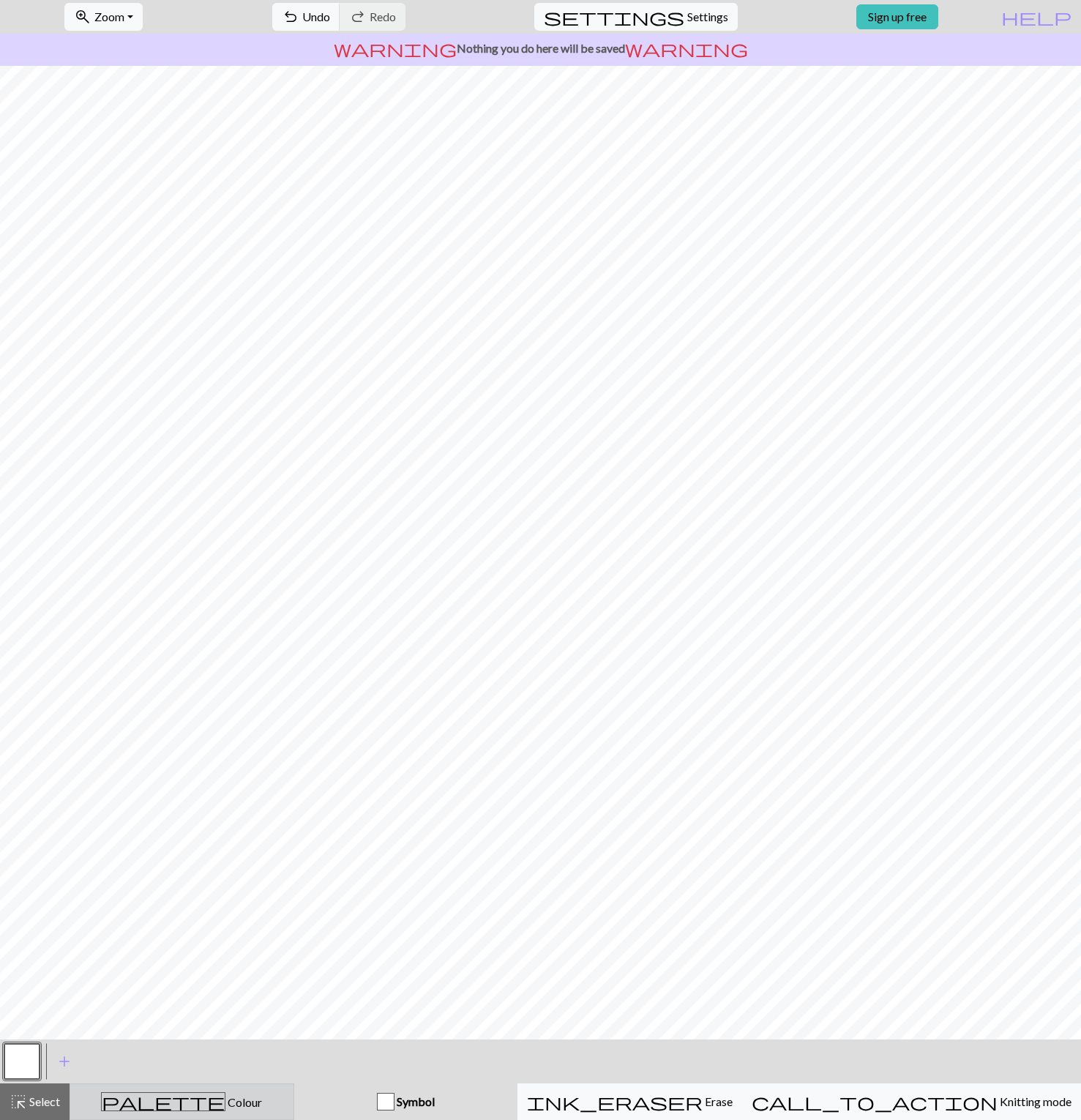 click on "palette   Colour   Colour" at bounding box center (182, 1102) 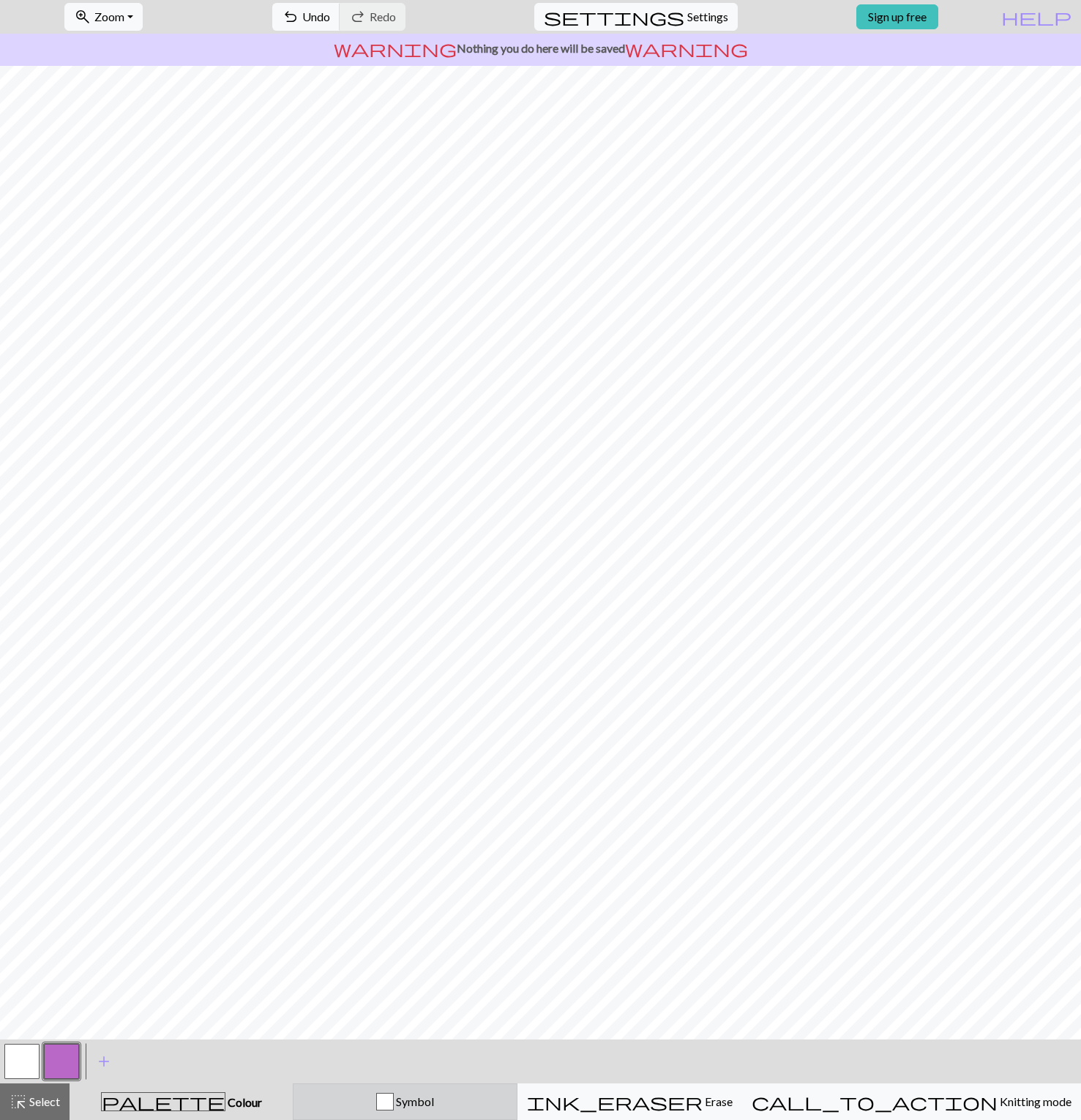 click on "Symbol" at bounding box center (405, 1102) 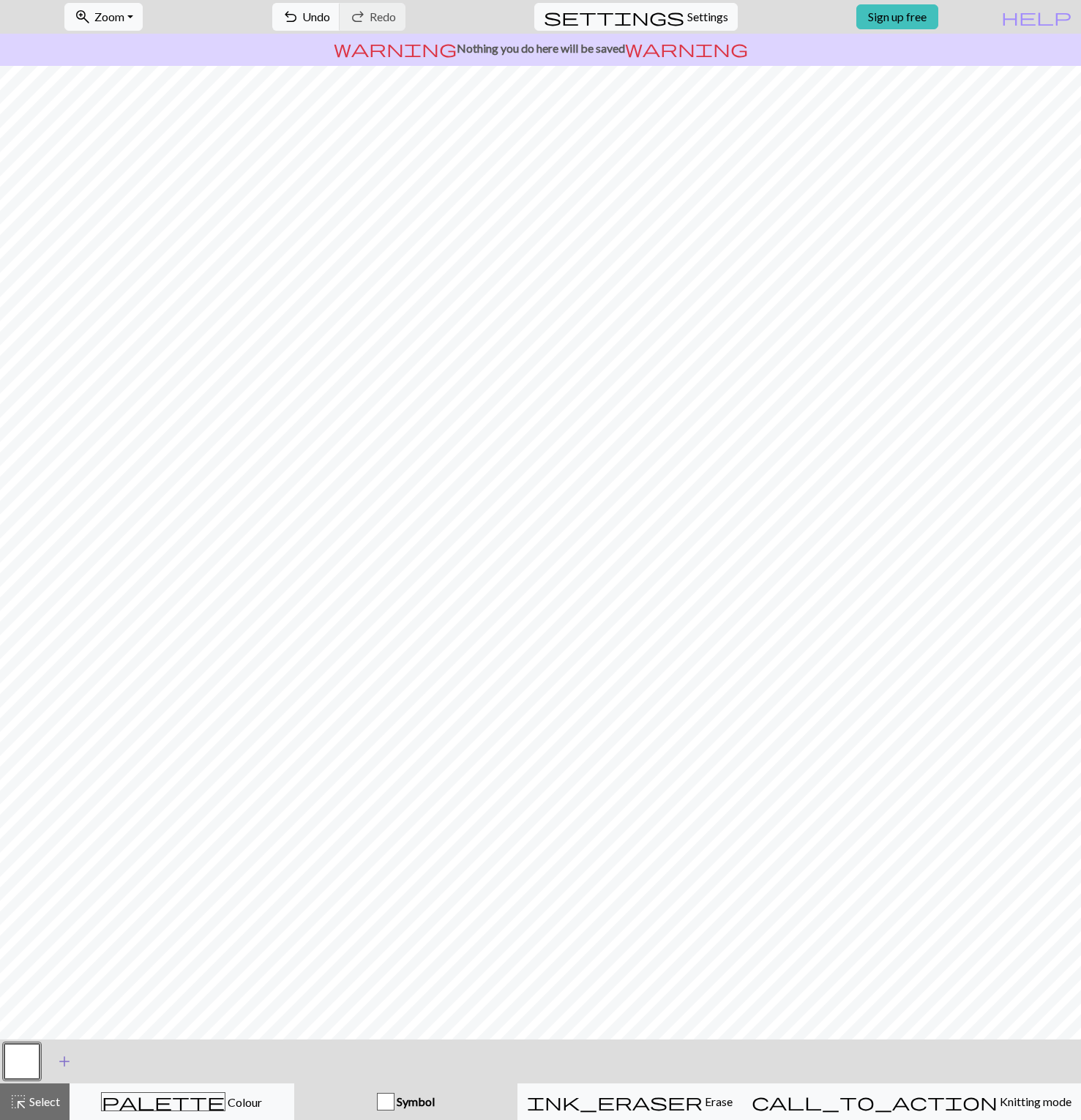 click on "add" at bounding box center (64, 1061) 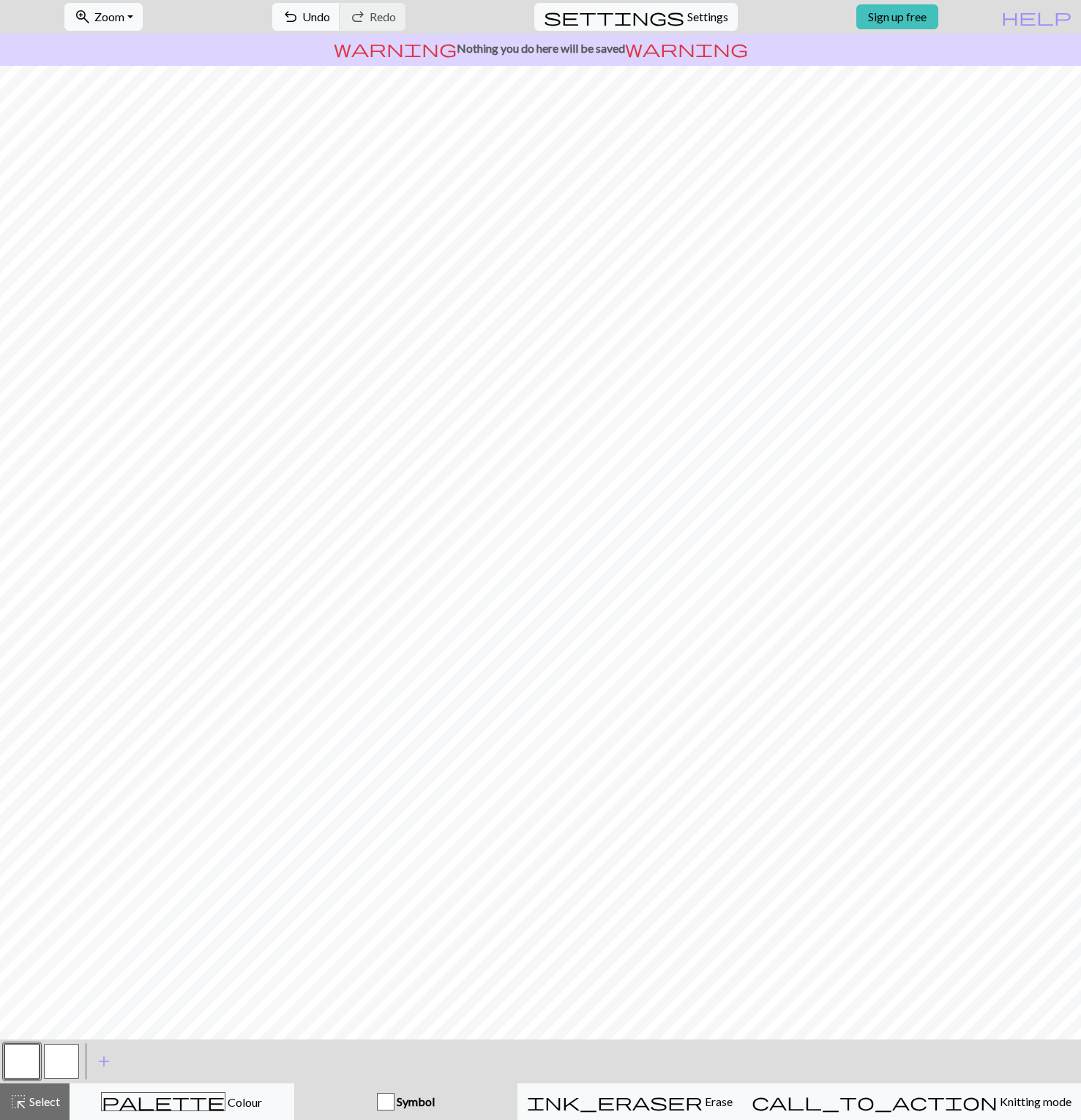 click at bounding box center (61, 1061) 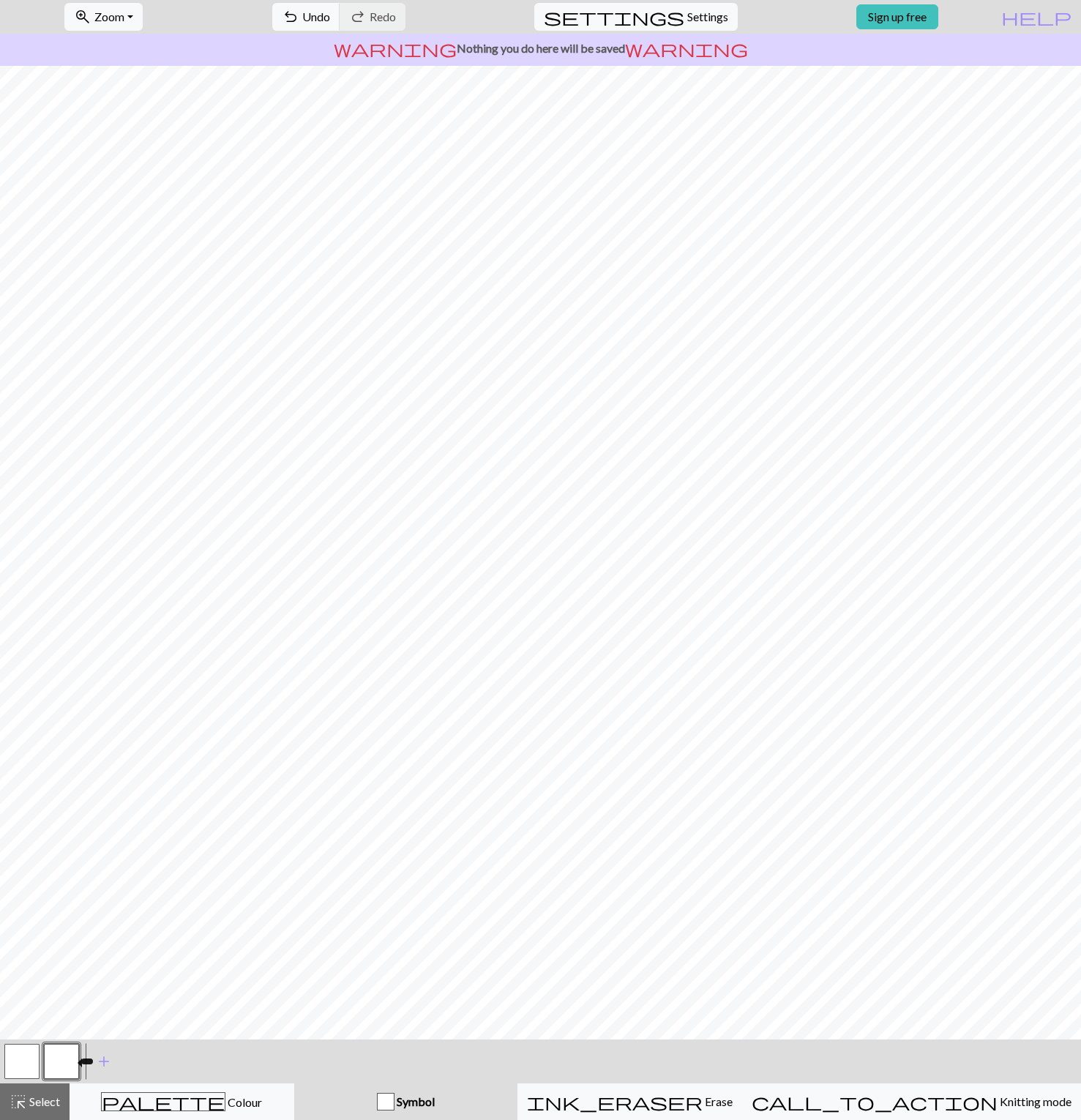 click at bounding box center [61, 1061] 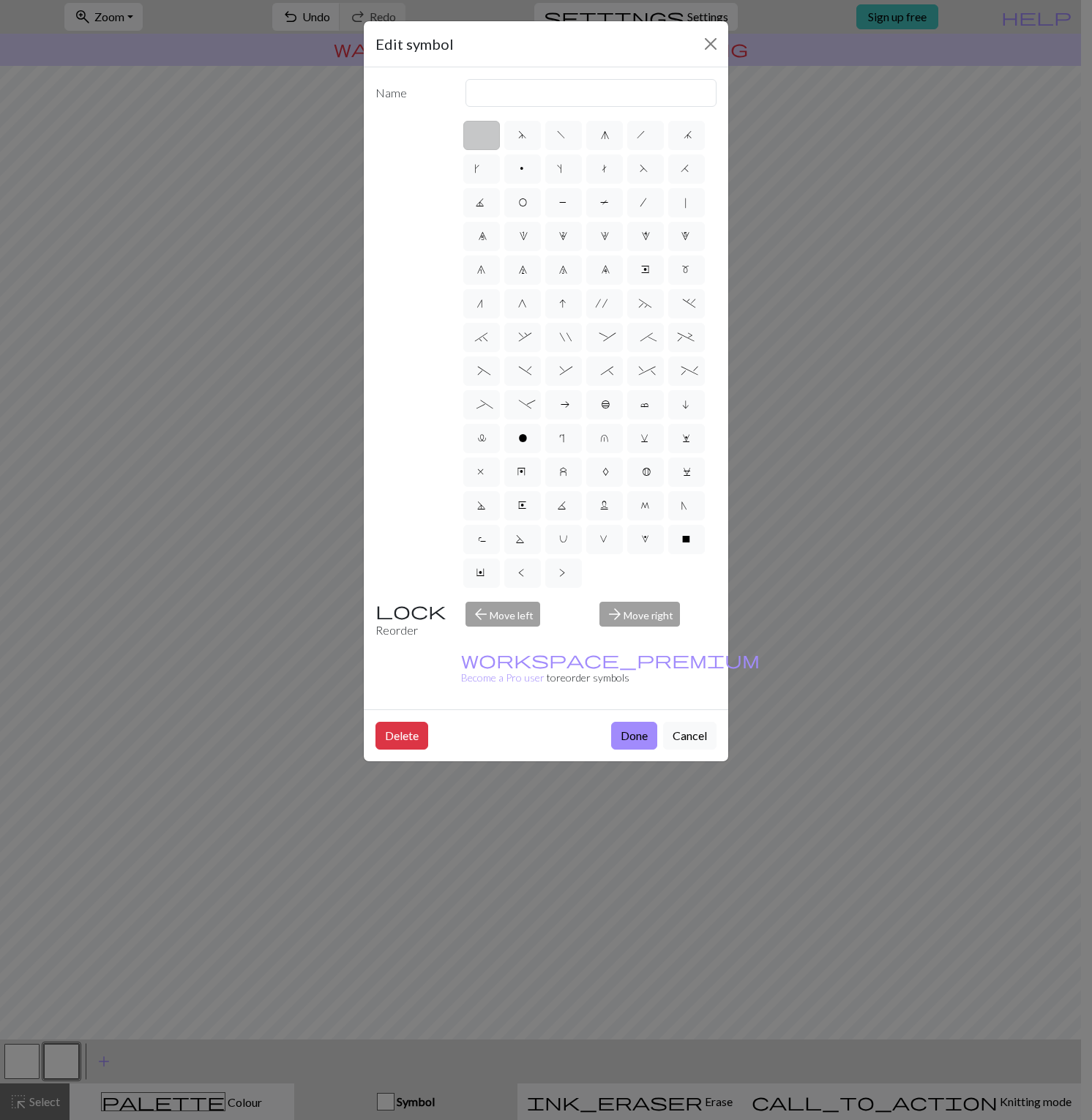 click on "Delete Done Cancel" at bounding box center [546, 735] 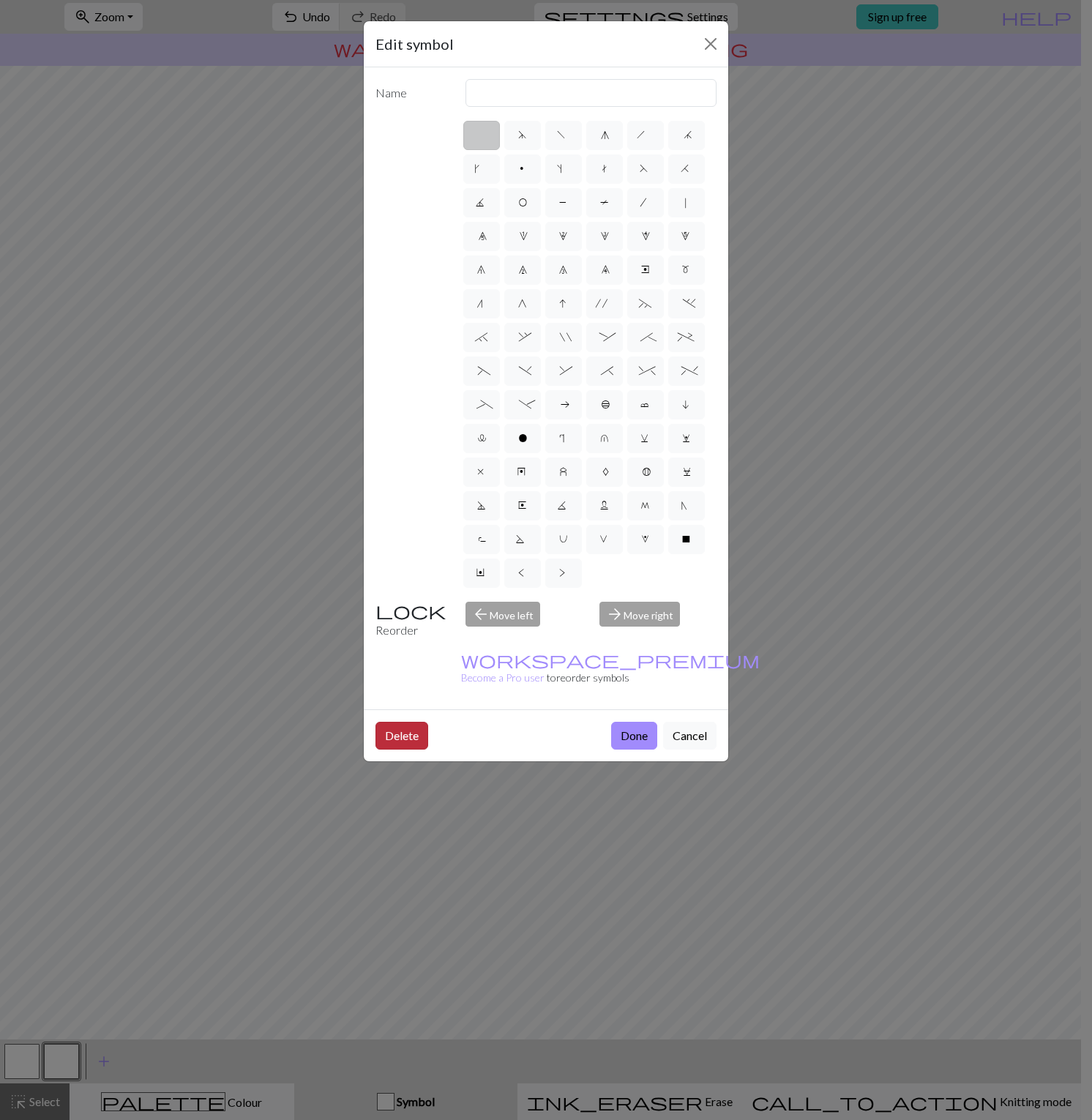 click on "Delete" at bounding box center [402, 736] 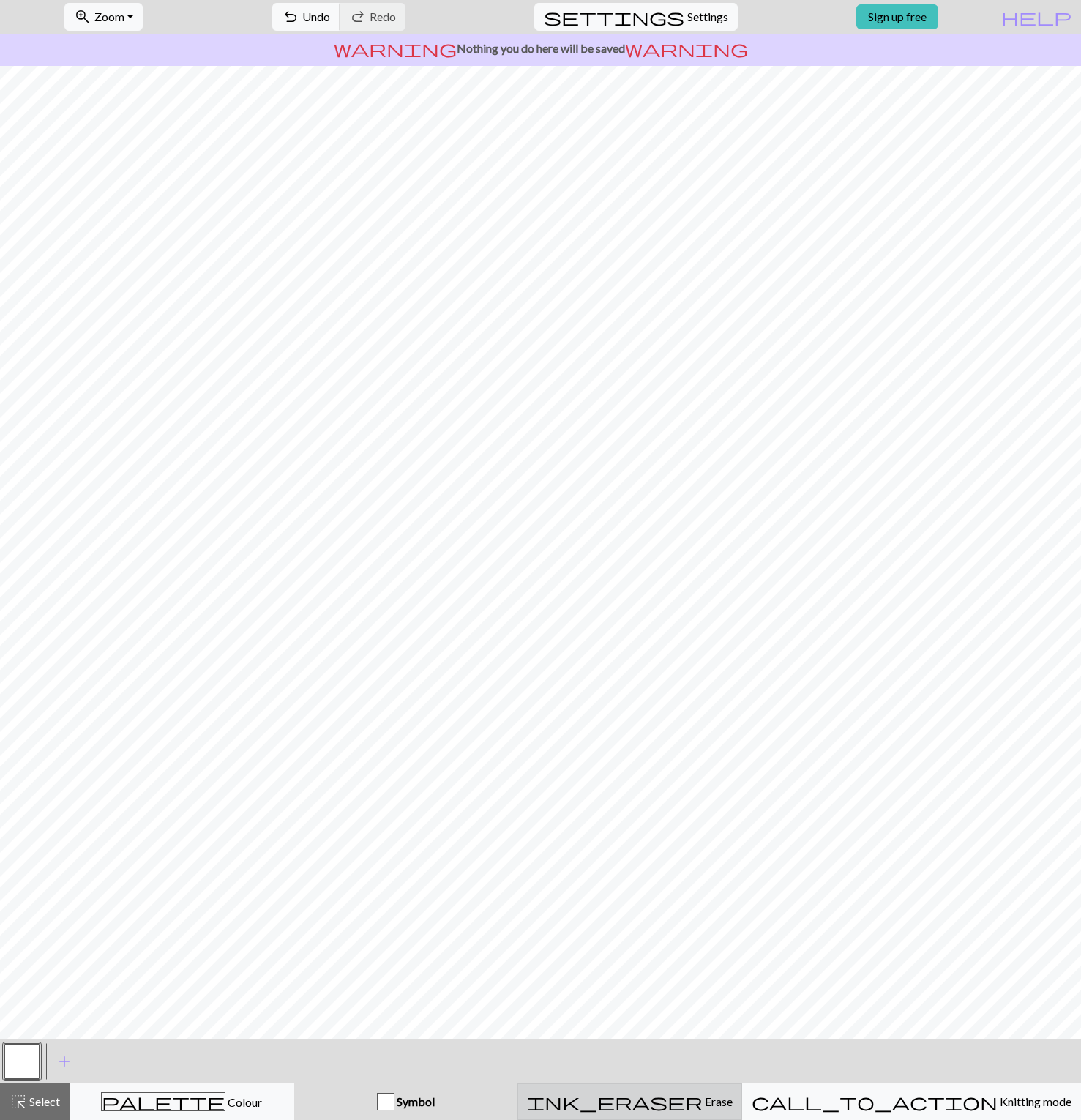 click on "ink_eraser   Erase   Erase" at bounding box center (629, 1102) 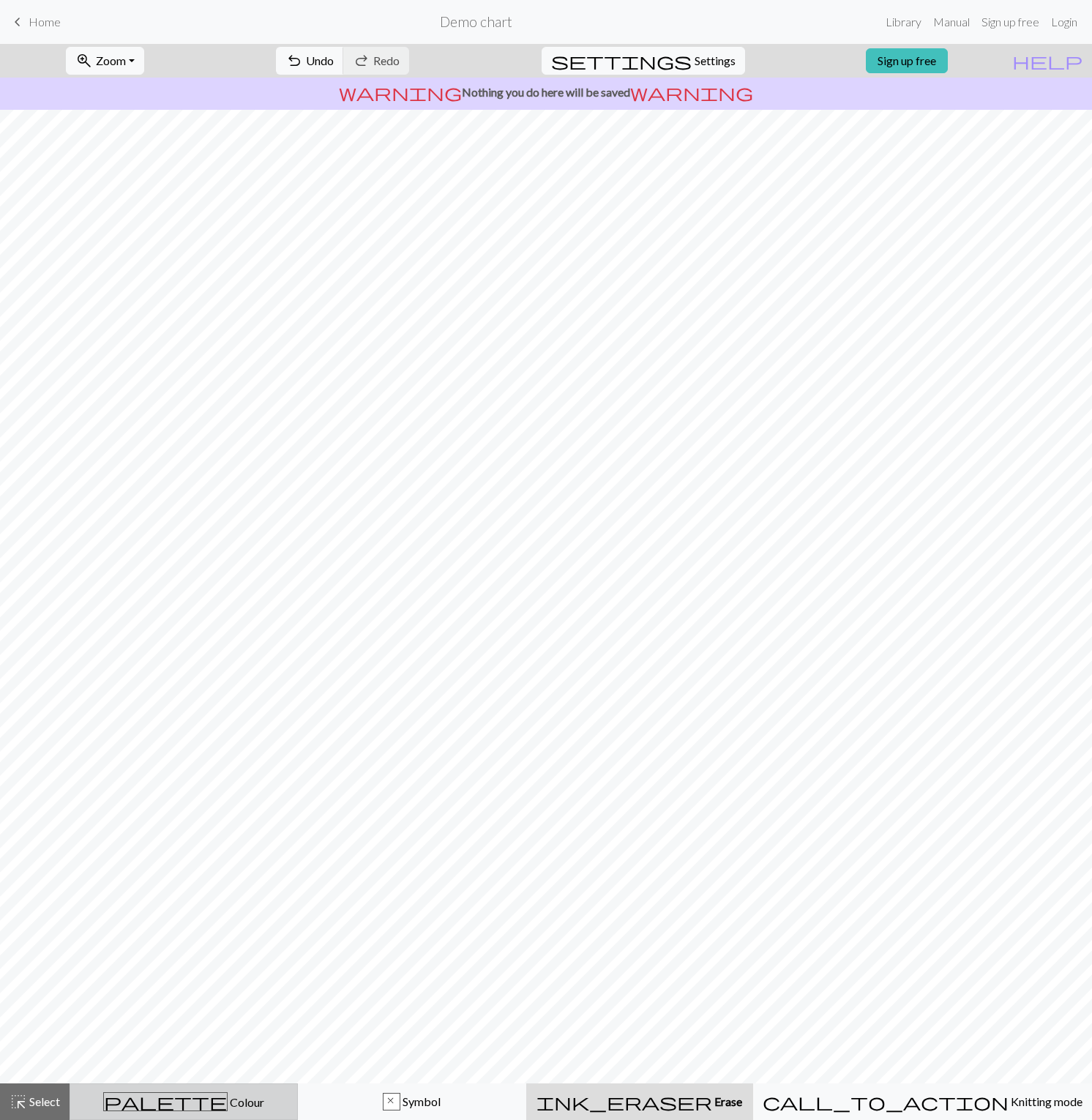 click on "palette   Colour   Colour" at bounding box center [184, 1102] 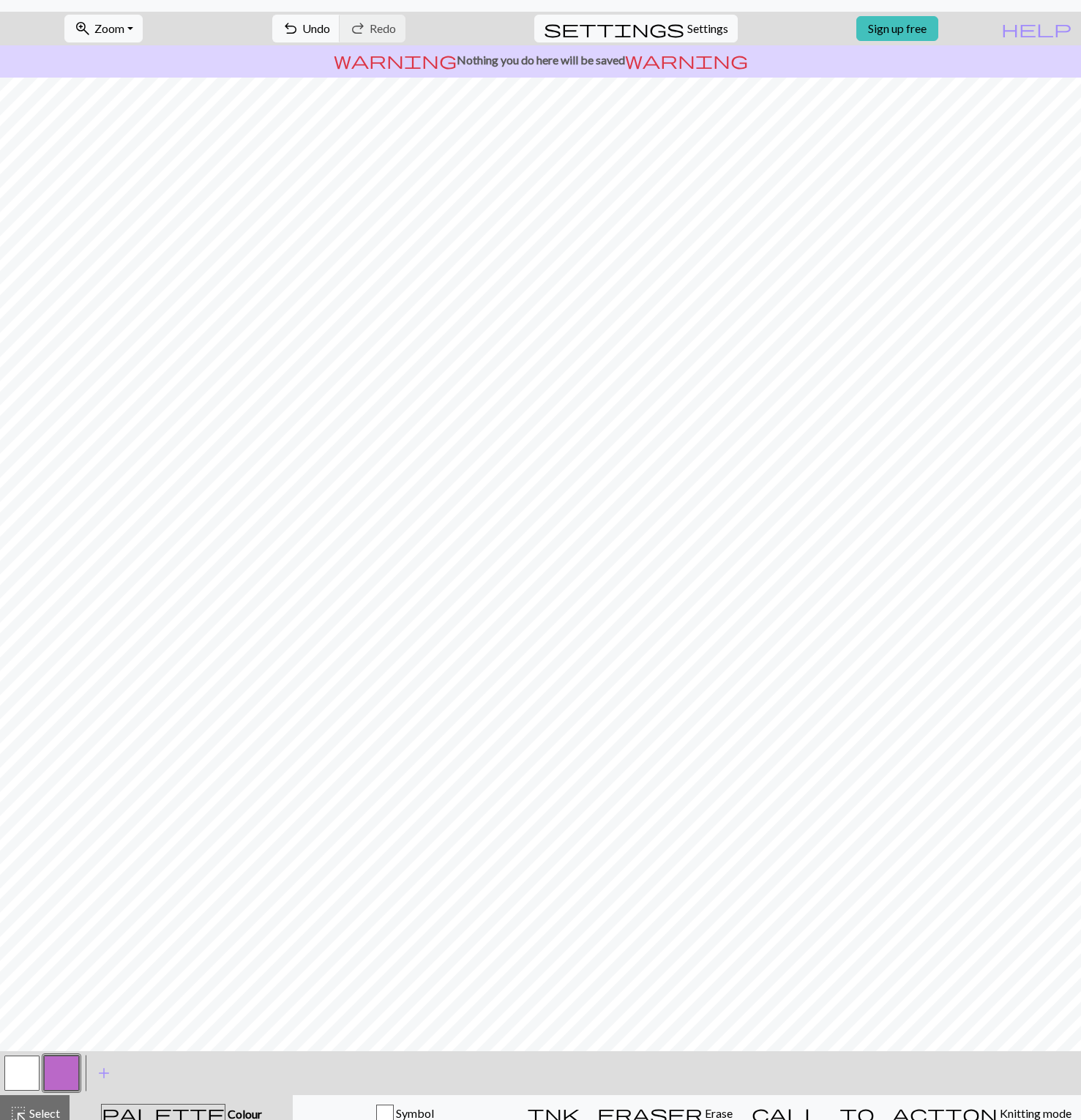 scroll, scrollTop: 44, scrollLeft: 0, axis: vertical 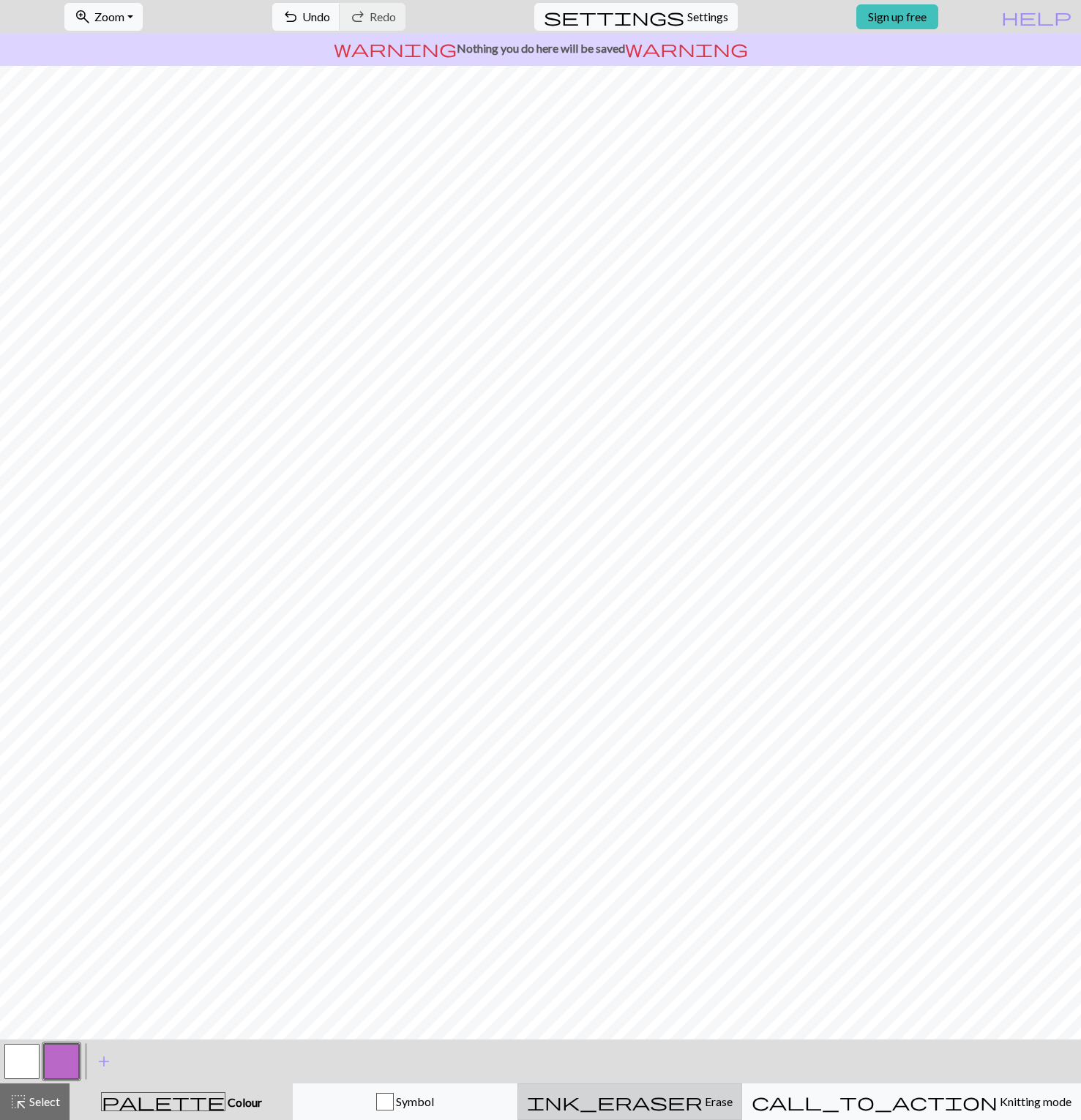 click on "ink_eraser   Erase   Erase" at bounding box center [629, 1102] 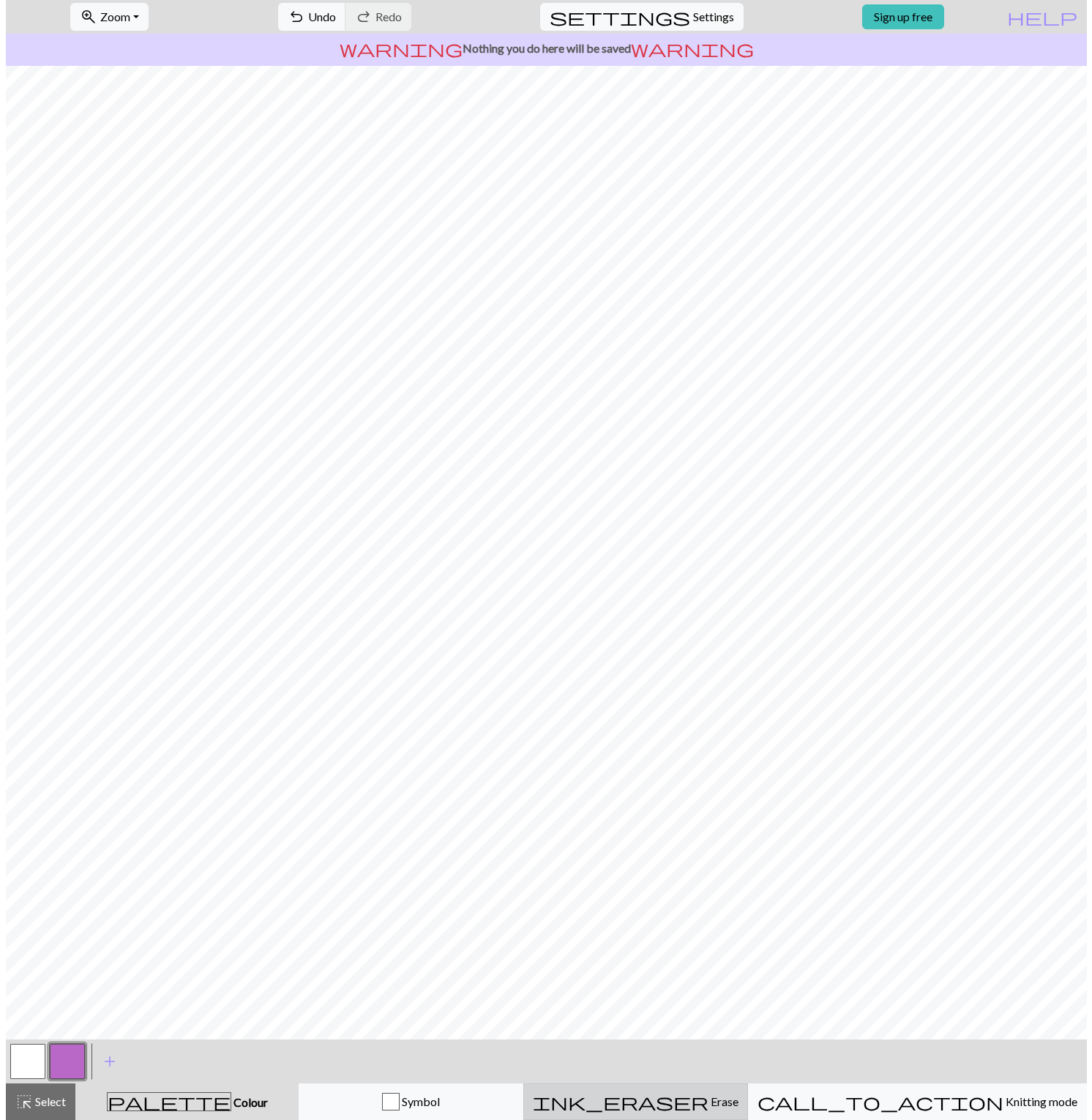 scroll, scrollTop: 0, scrollLeft: 0, axis: both 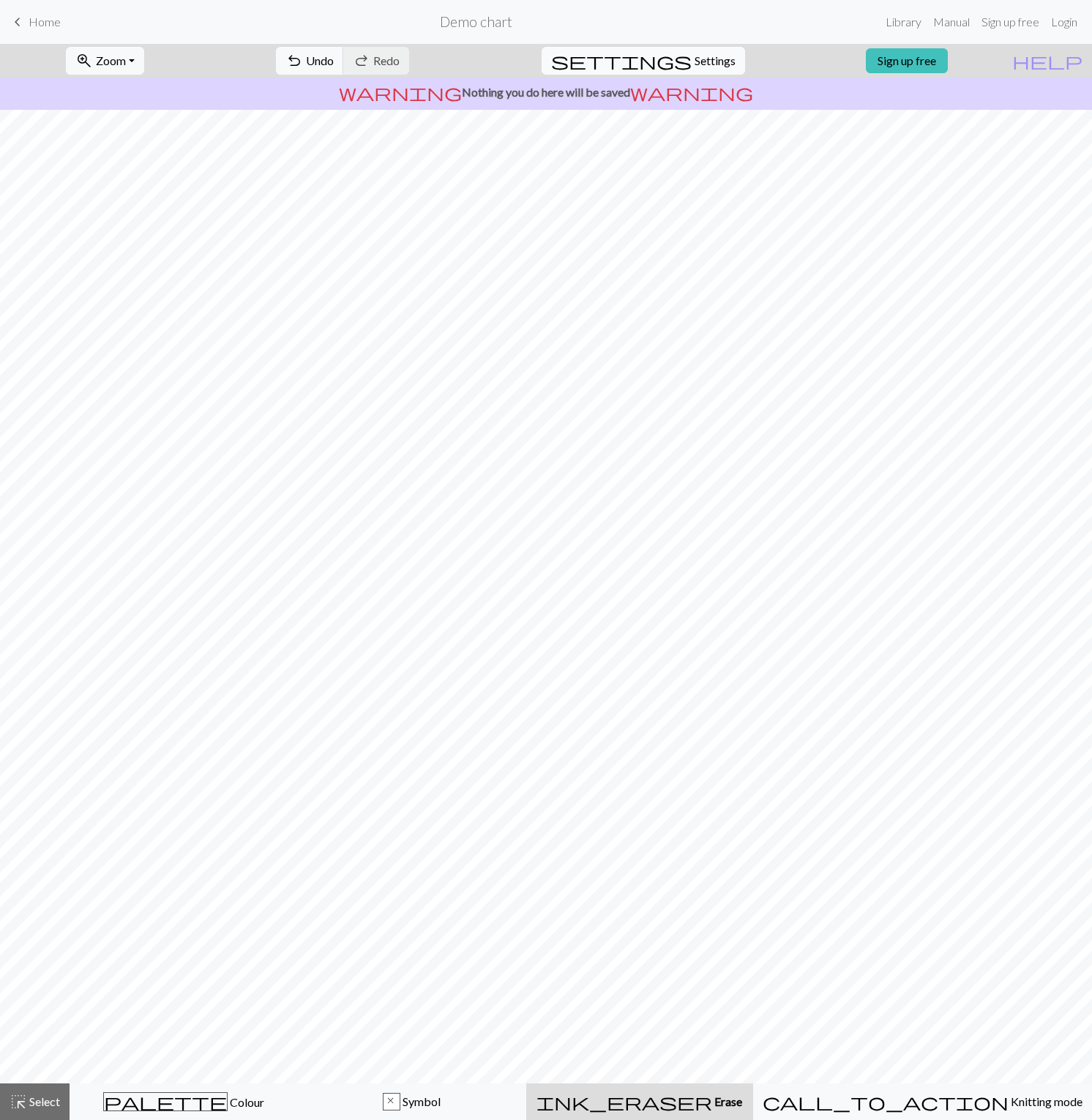 click on "Settings" at bounding box center [715, 61] 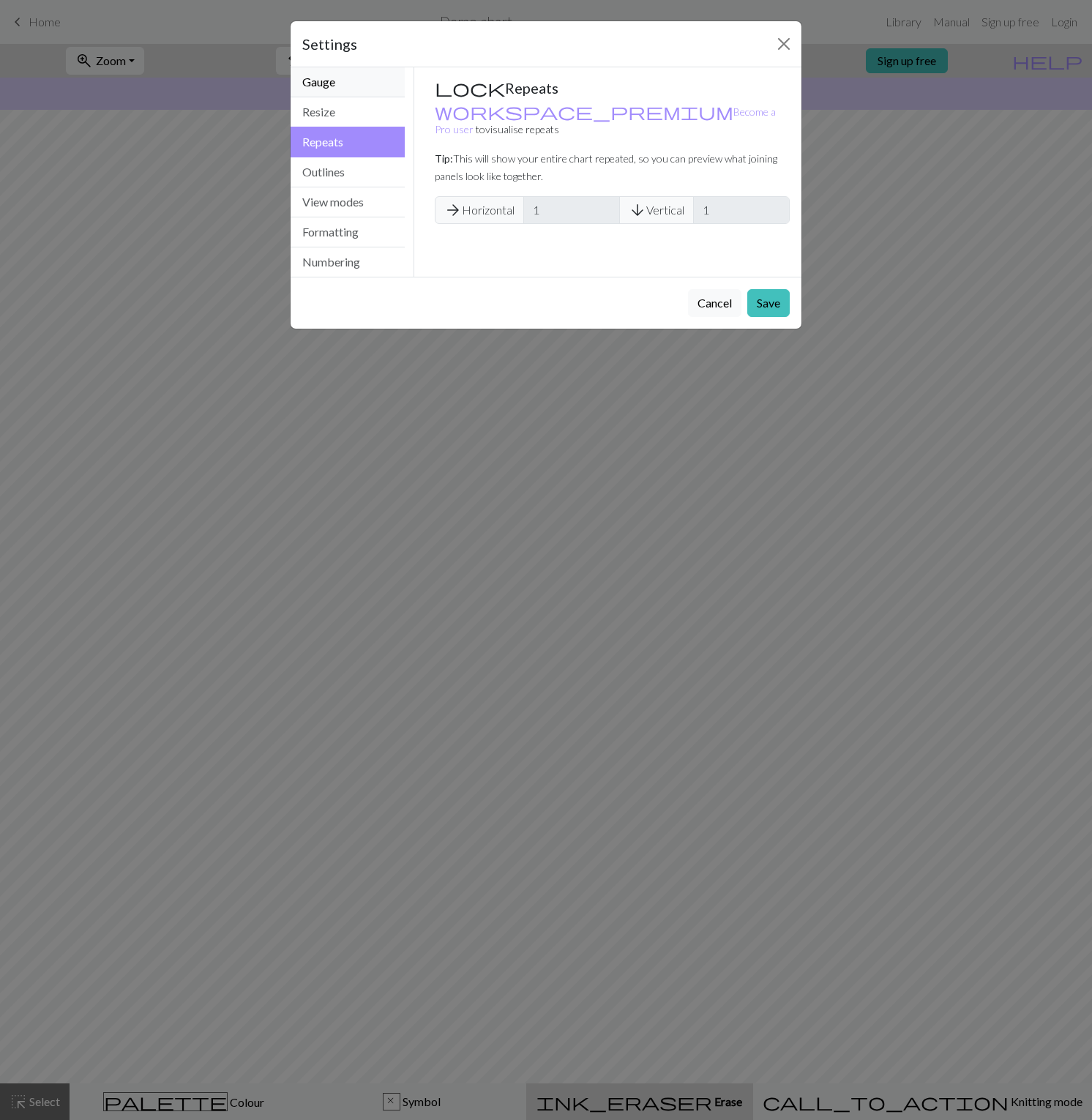 click on "Gauge" at bounding box center (348, 82) 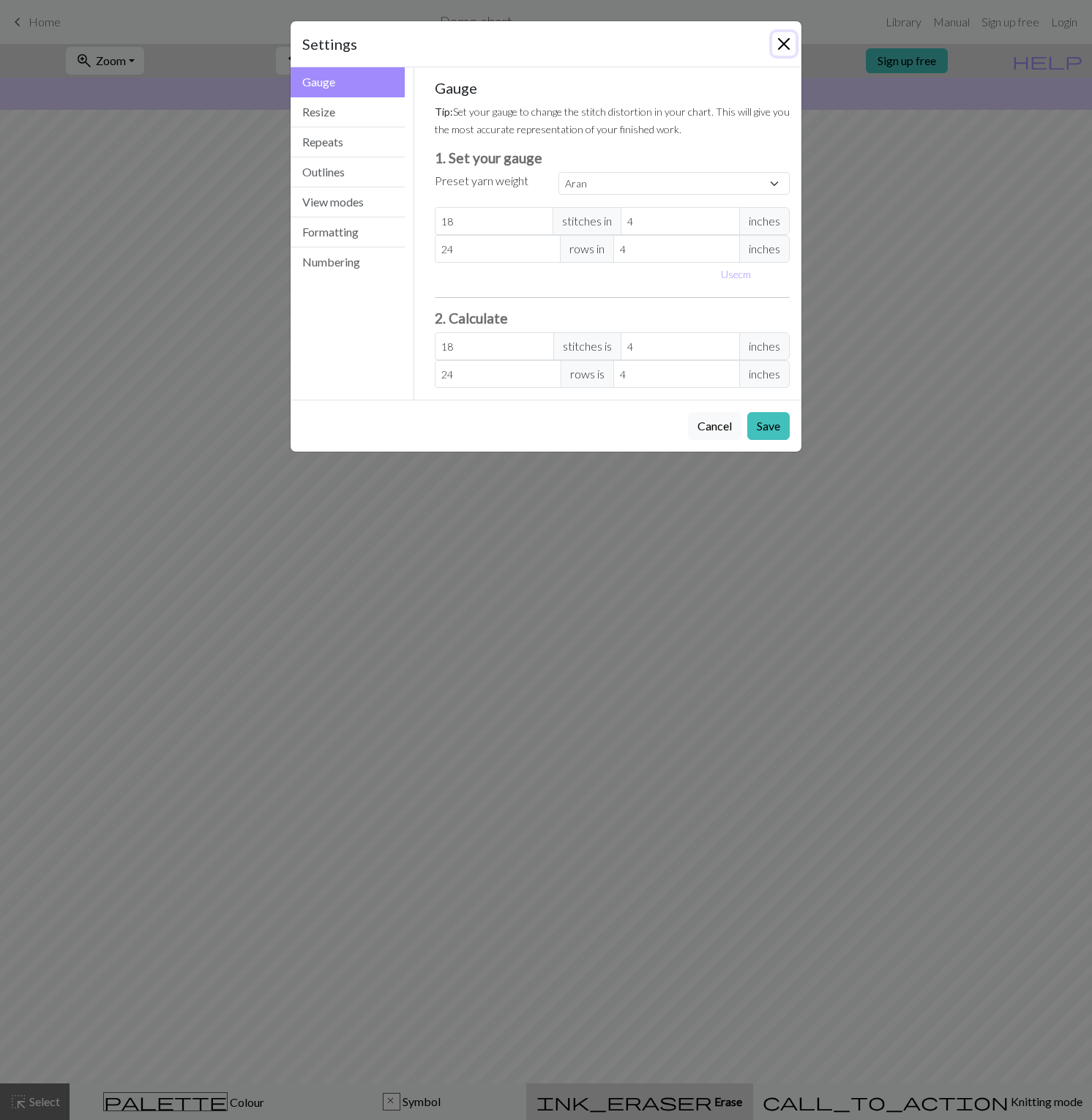 click at bounding box center (784, 44) 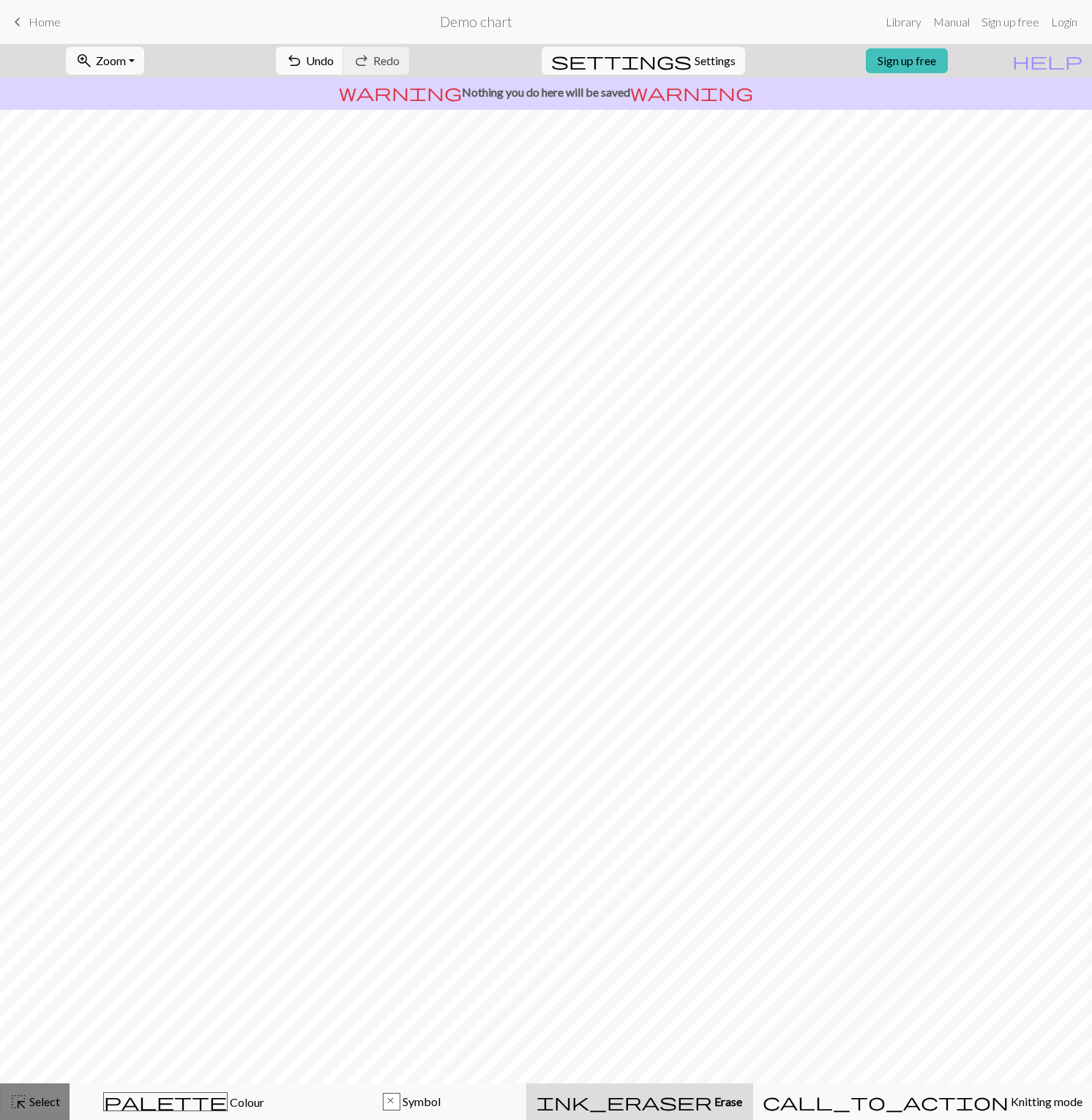 click on "highlight_alt   Select   Select" at bounding box center (34, 1102) 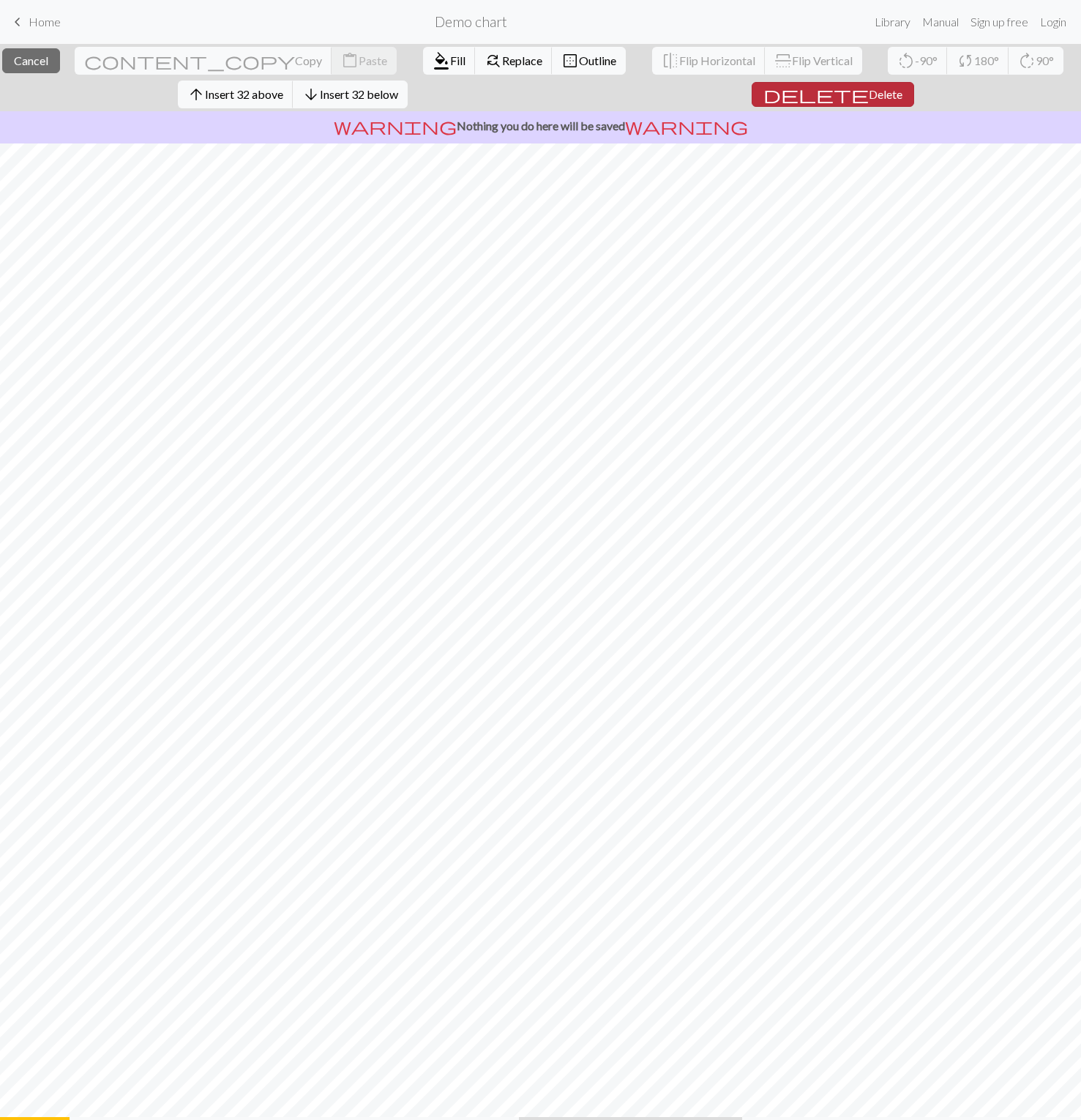 click on "Delete" at bounding box center (886, 94) 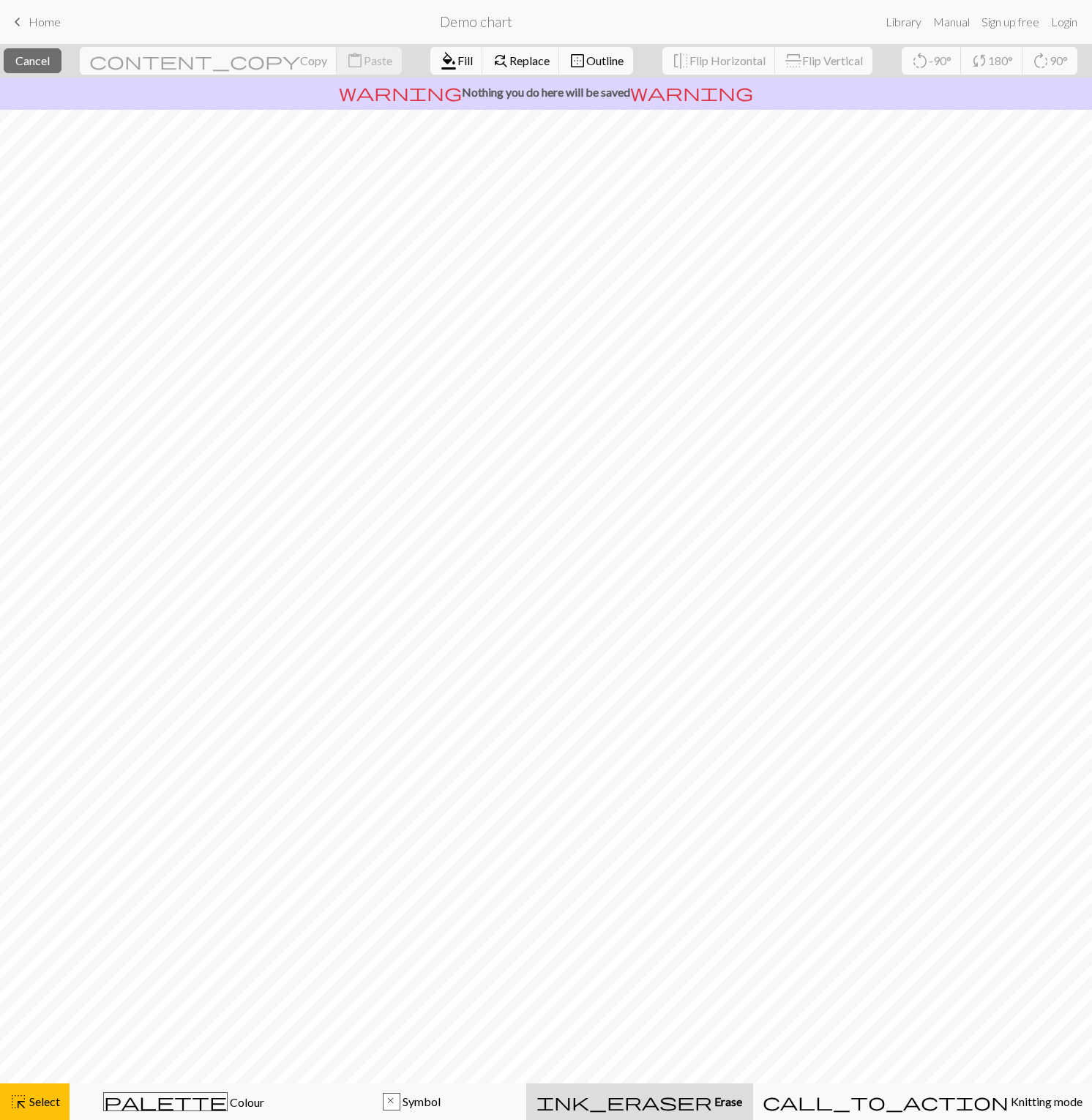 click on "ink_eraser   Erase   Erase" at bounding box center [640, 1102] 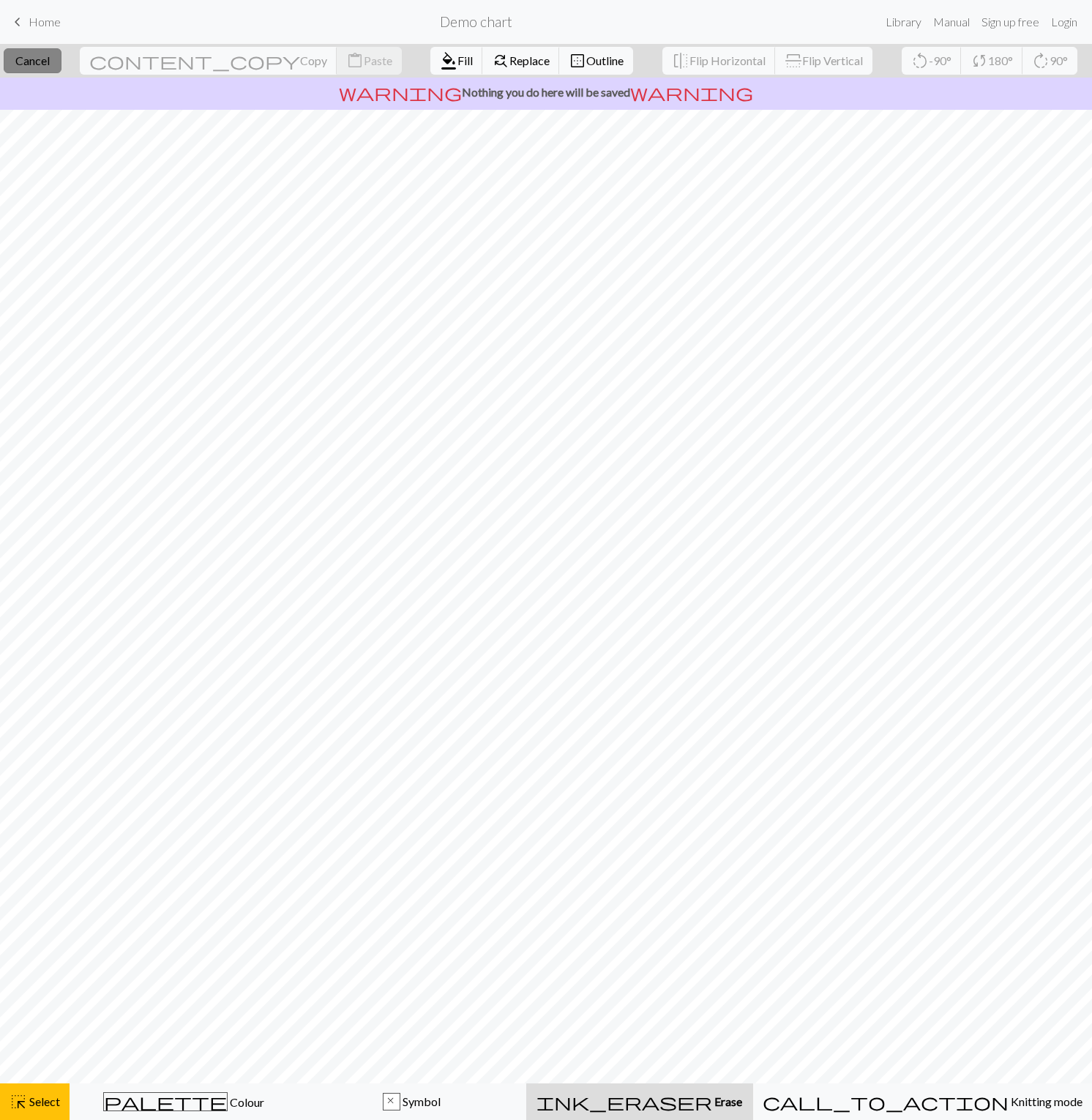 click on "Cancel" at bounding box center [32, 60] 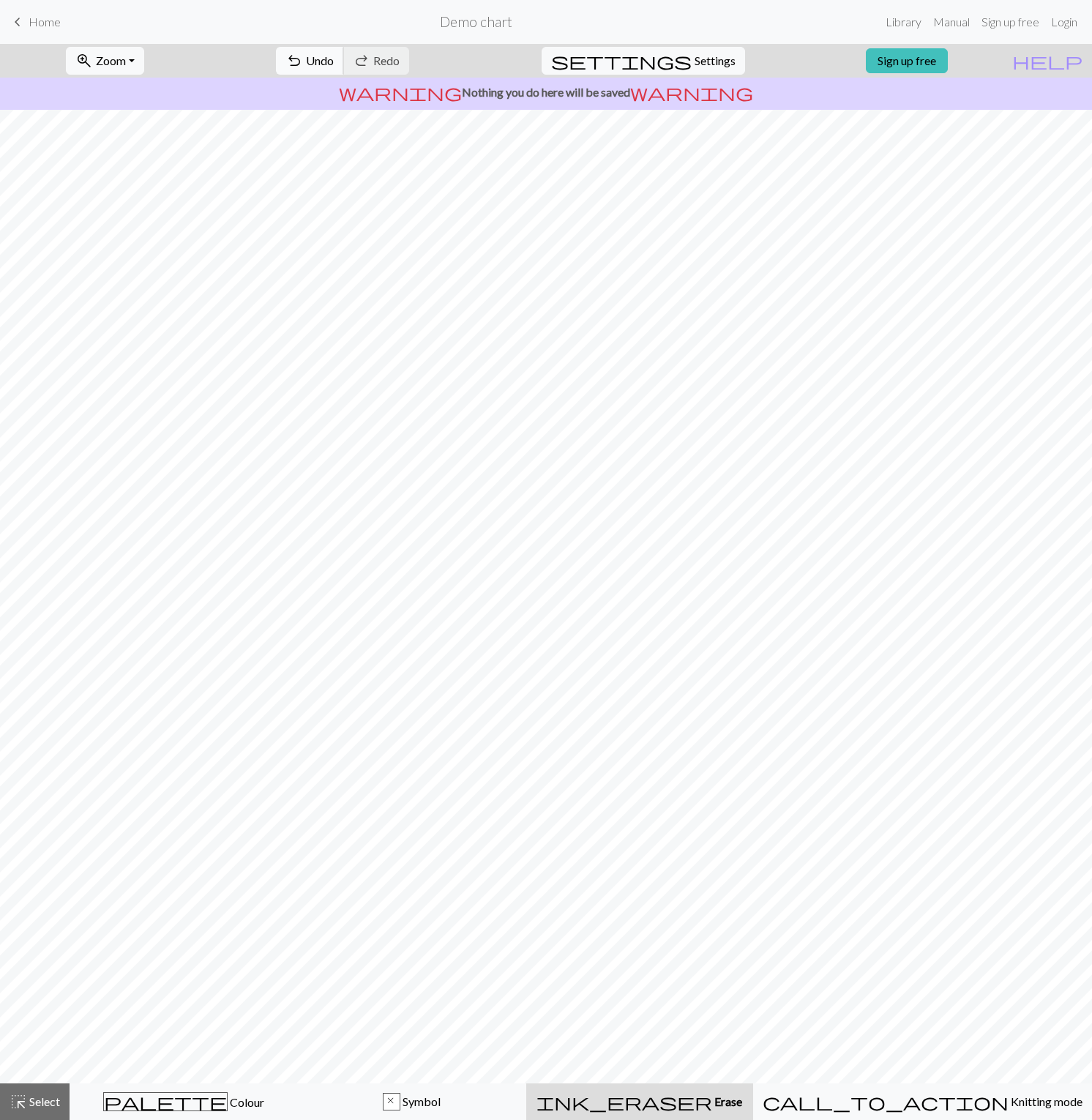 click on "Undo" at bounding box center (320, 60) 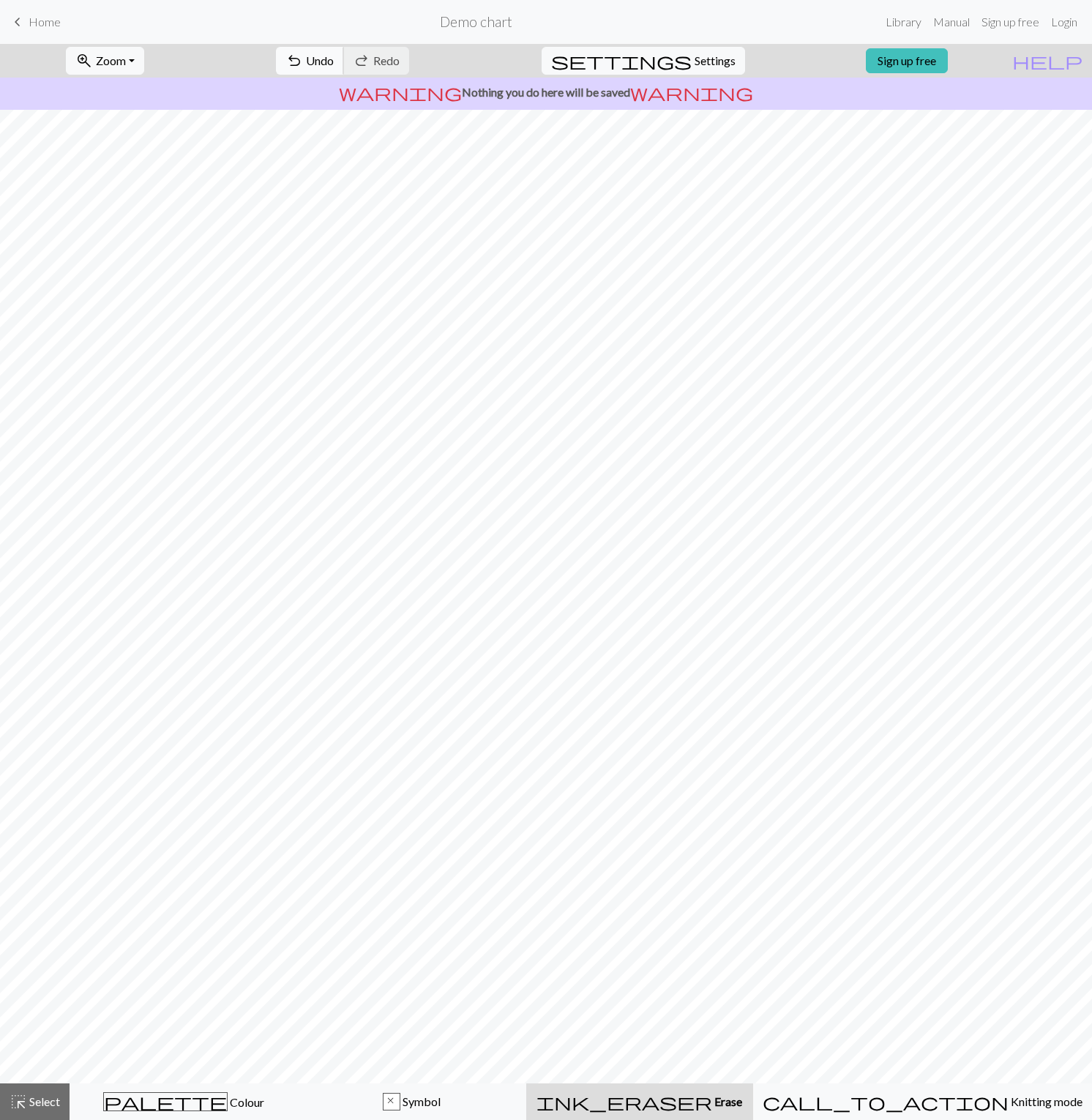 click on "undo Undo Undo" at bounding box center (310, 61) 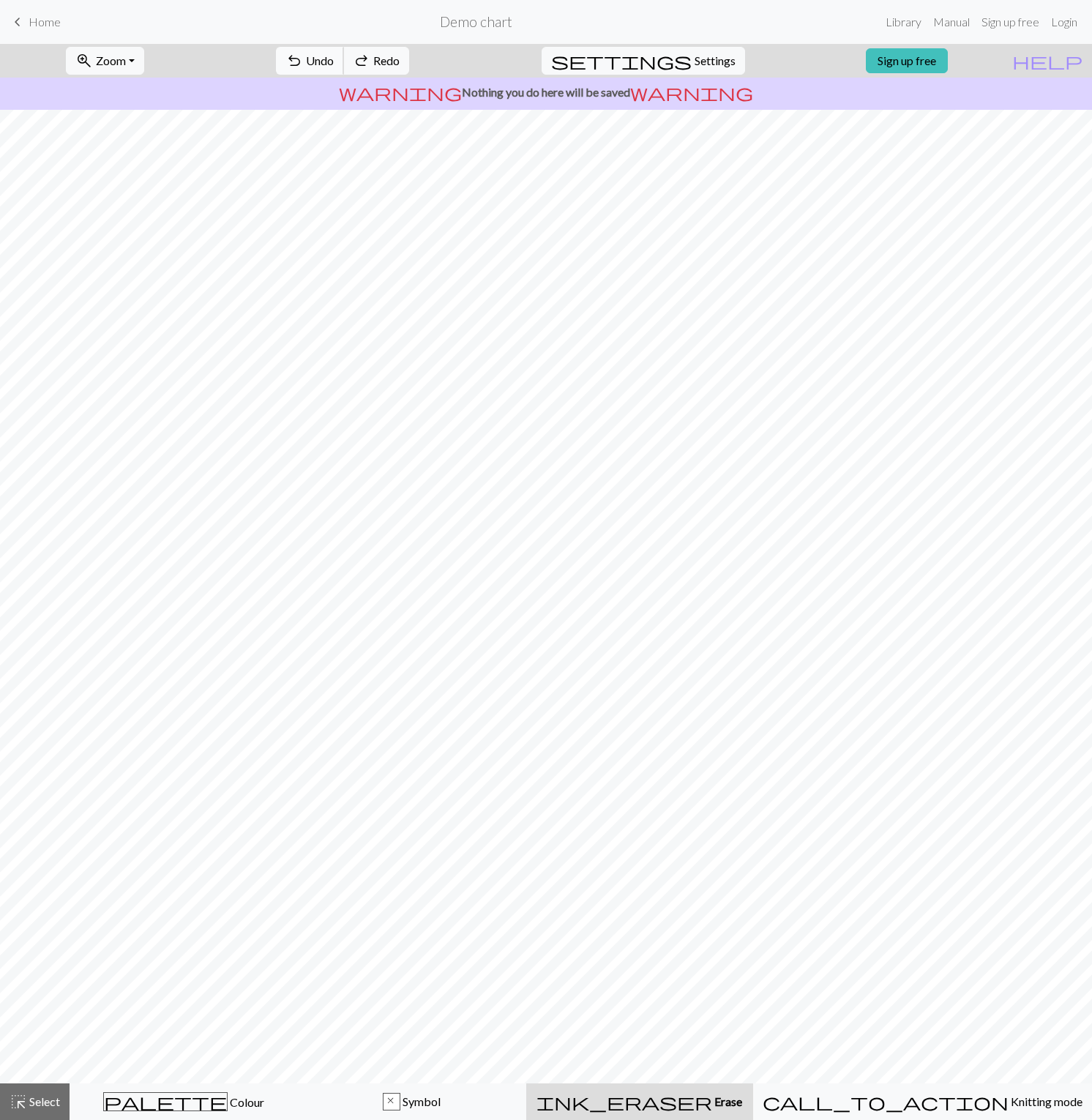 click on "undo Undo Undo" at bounding box center (310, 61) 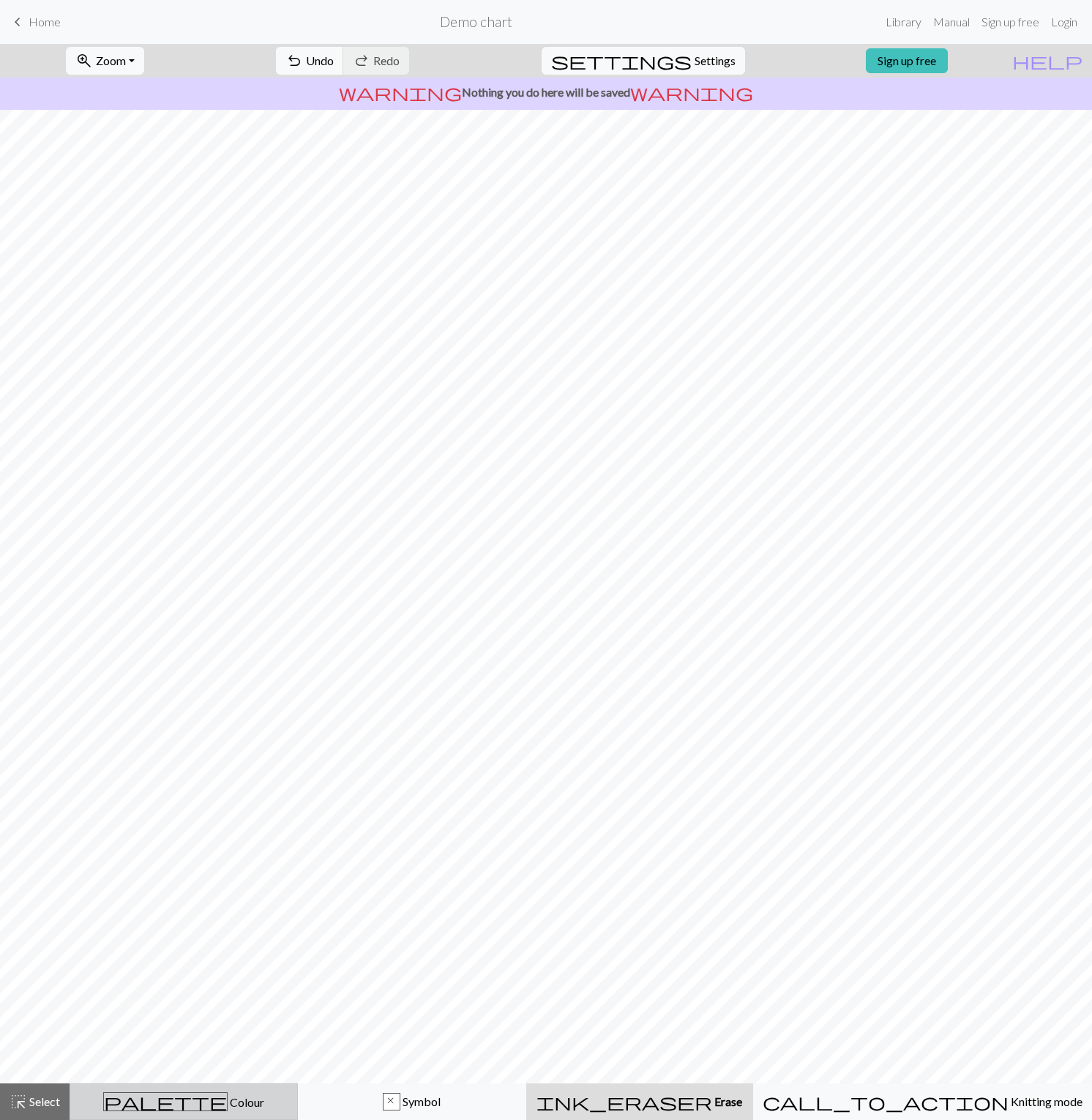 click on "Colour" at bounding box center [246, 1102] 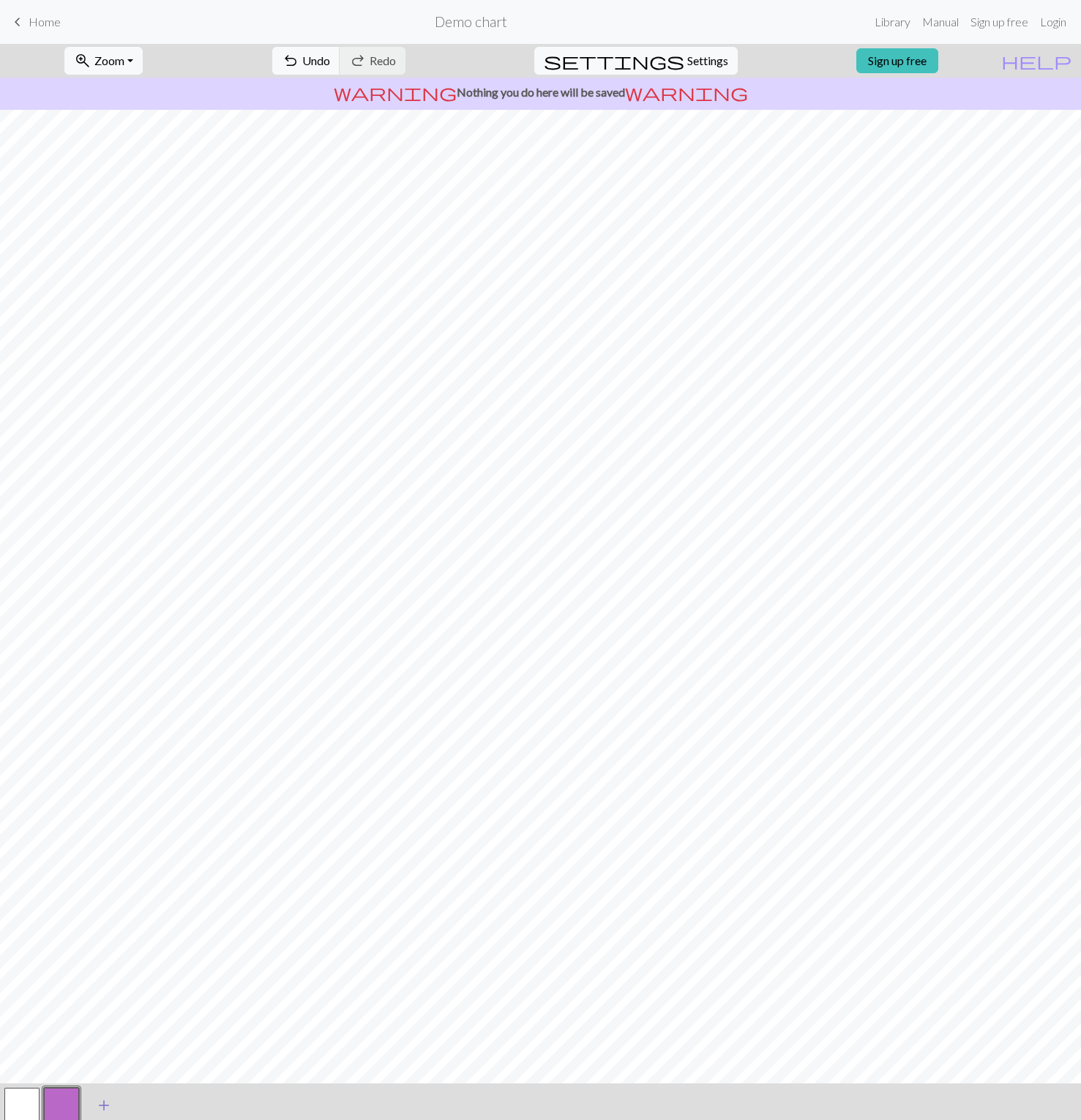 click on "add" at bounding box center (104, 1105) 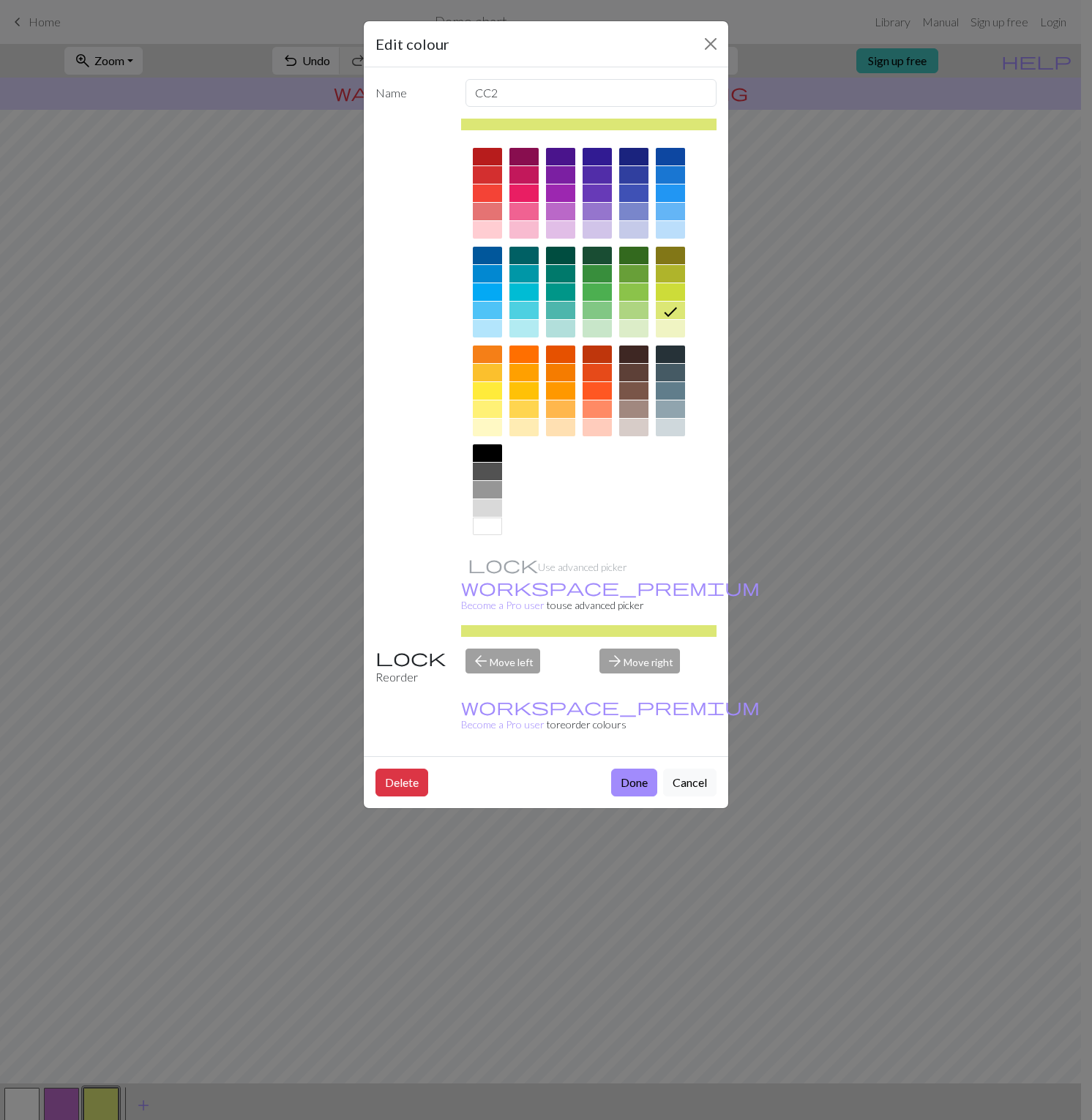 click at bounding box center [524, 310] 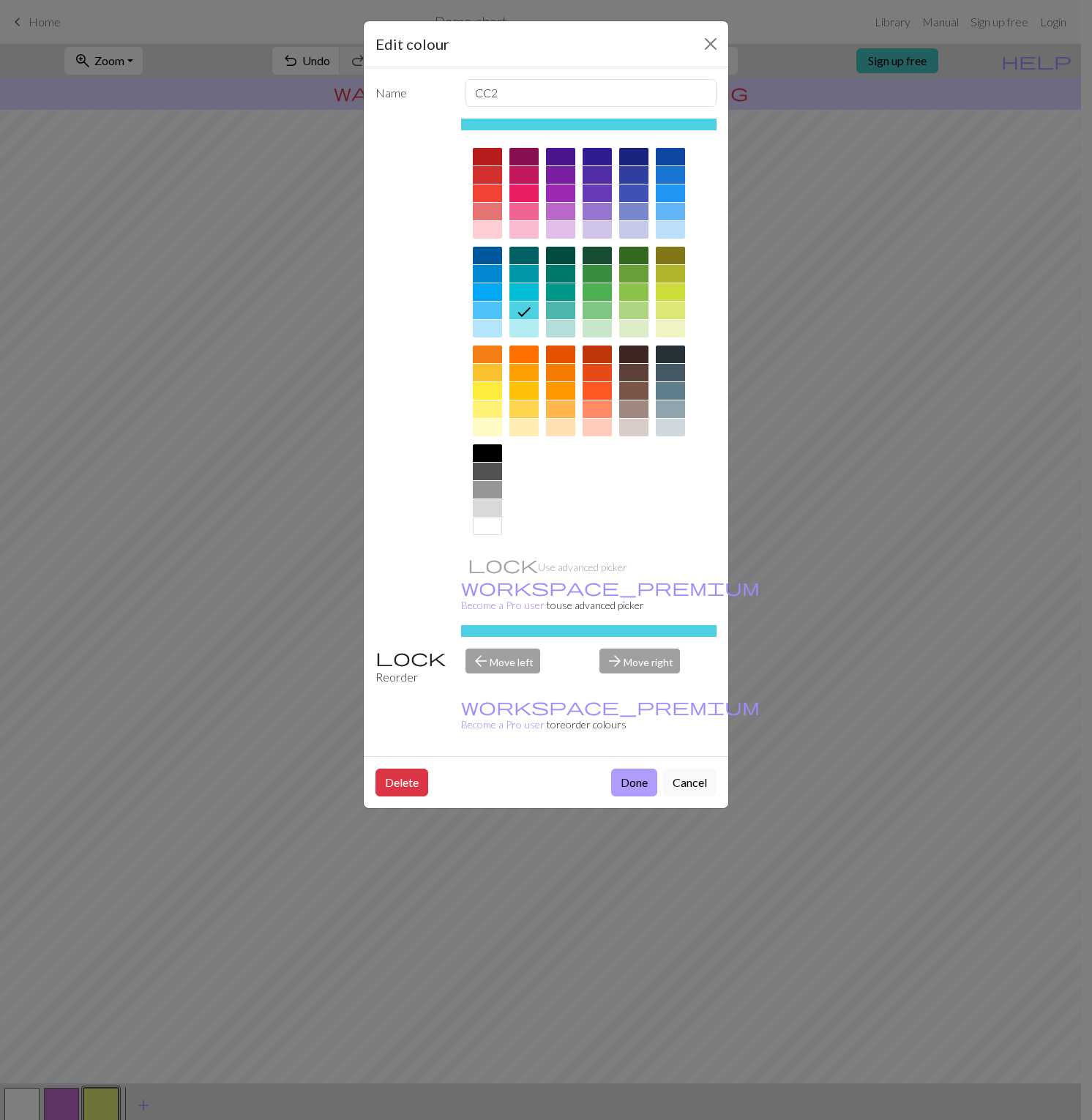 click on "Done" at bounding box center [634, 783] 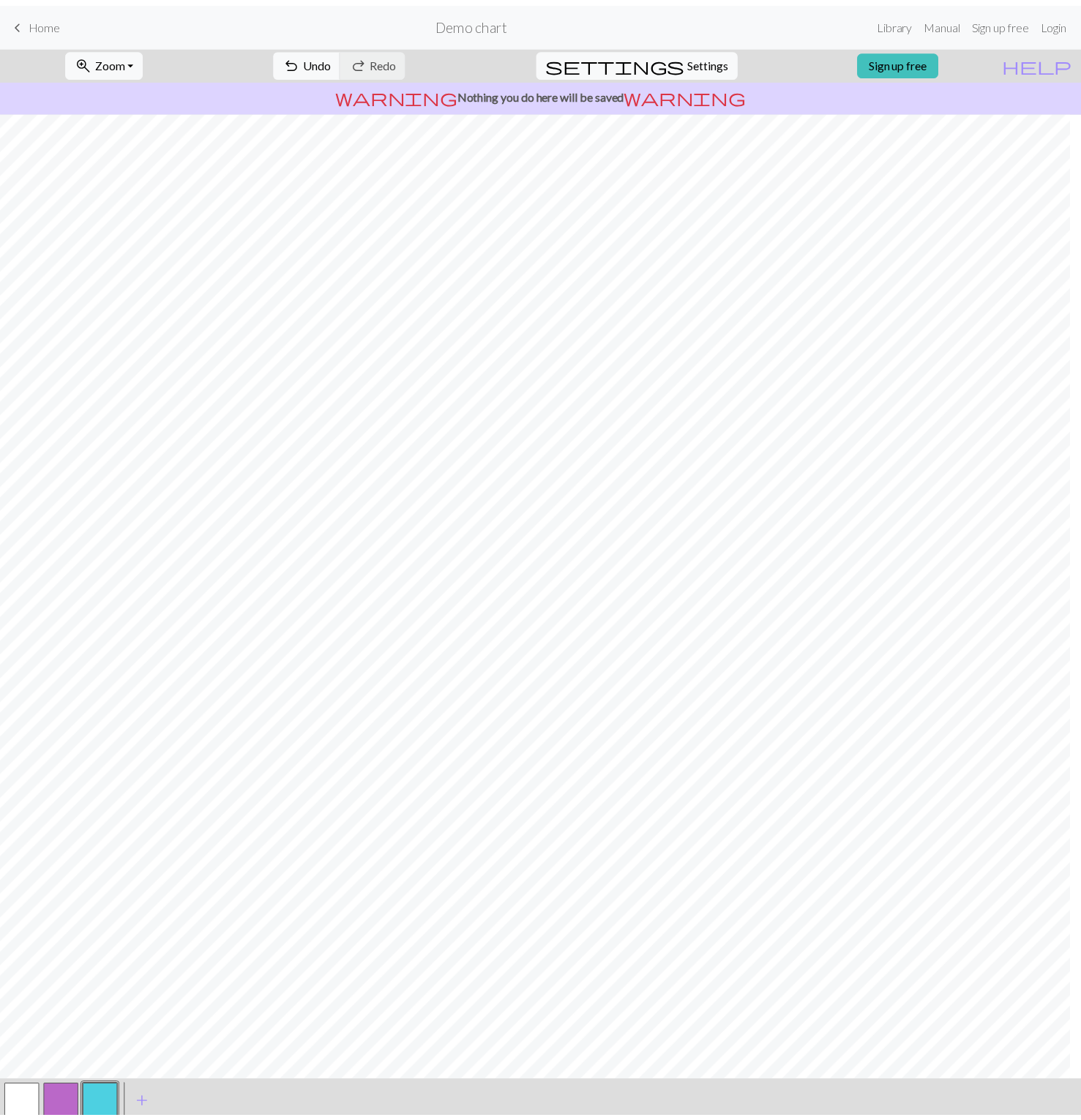 scroll, scrollTop: 4, scrollLeft: 0, axis: vertical 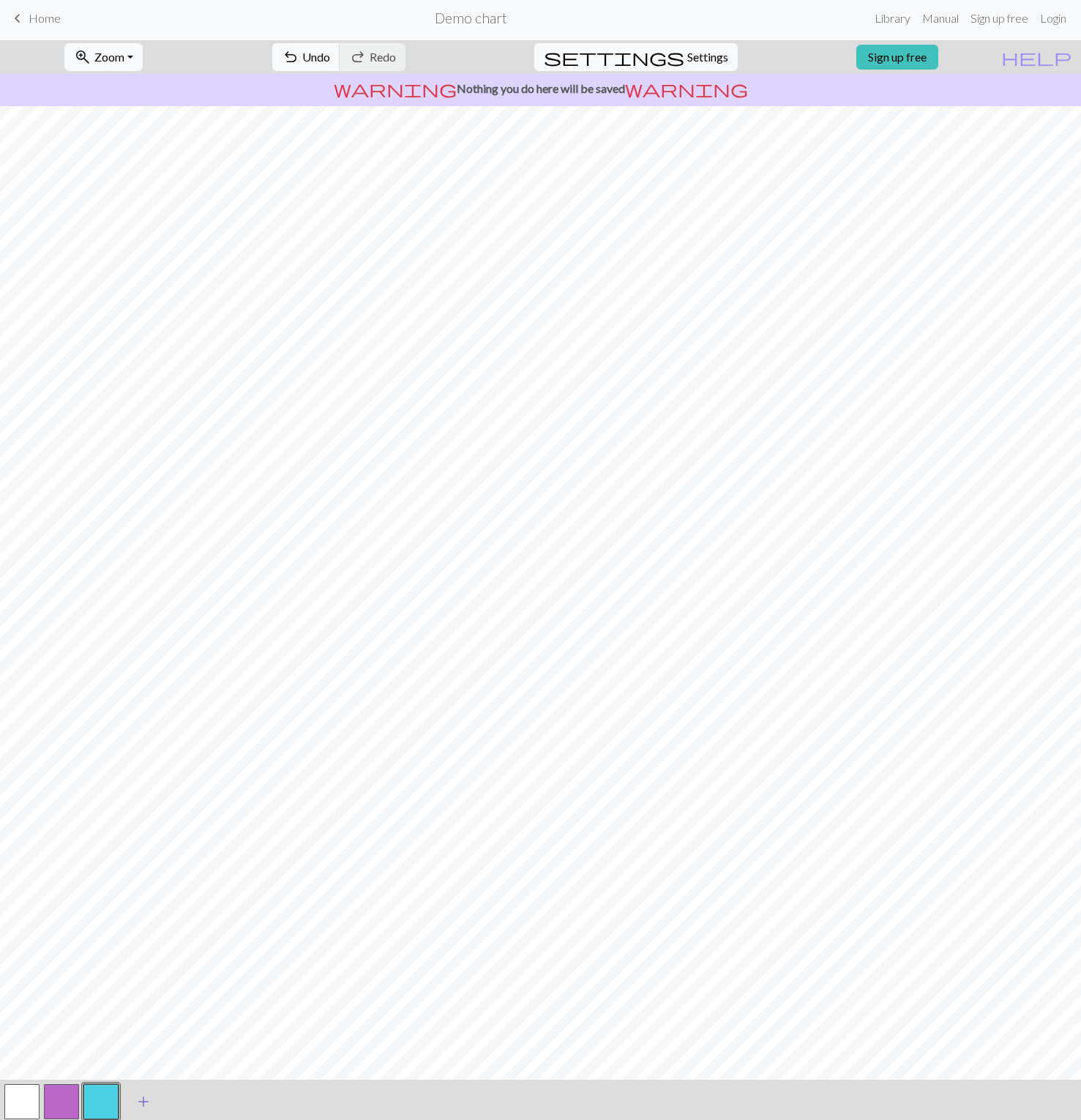 click on "add" at bounding box center [143, 1102] 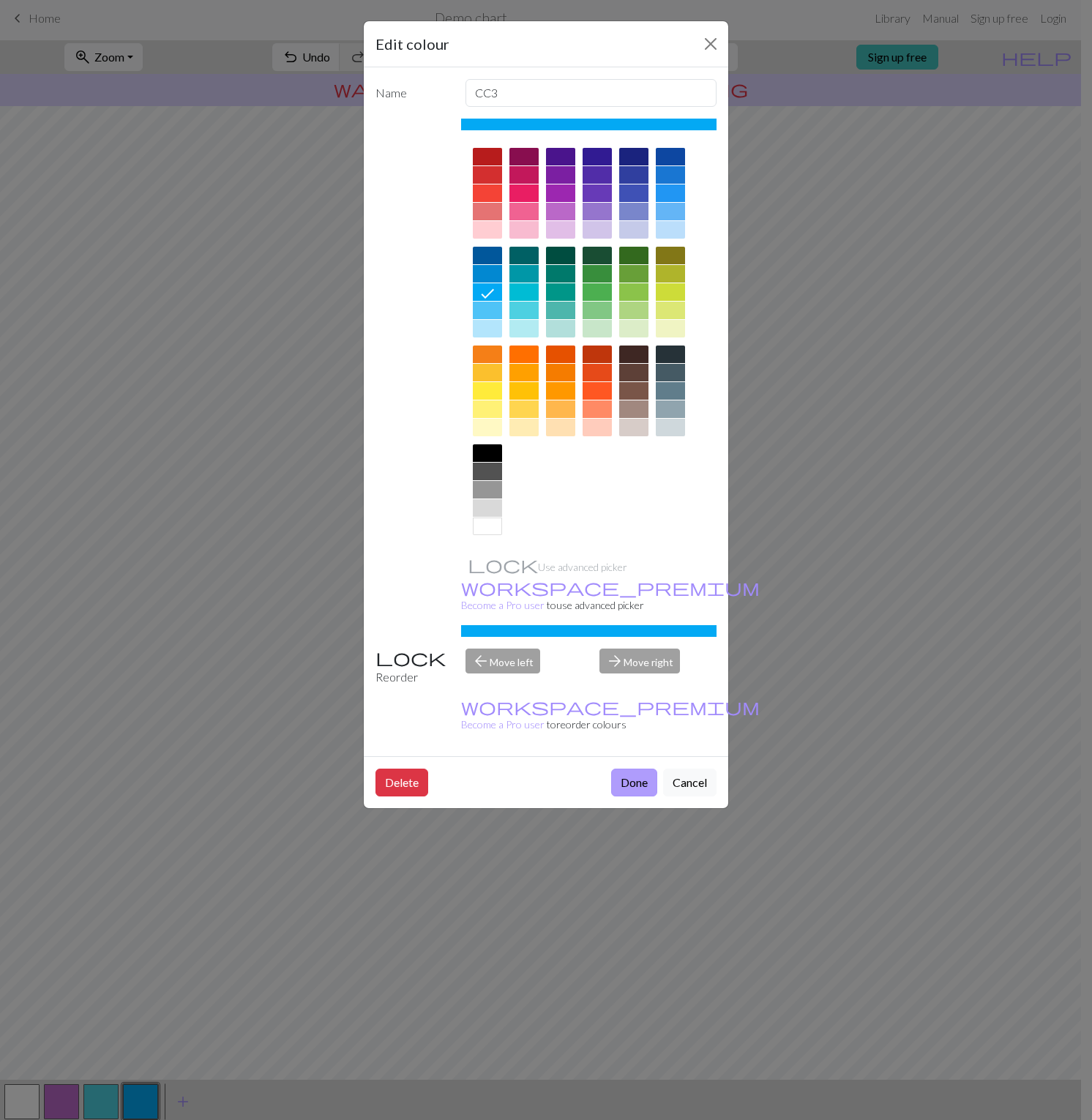 click on "Done" at bounding box center (634, 783) 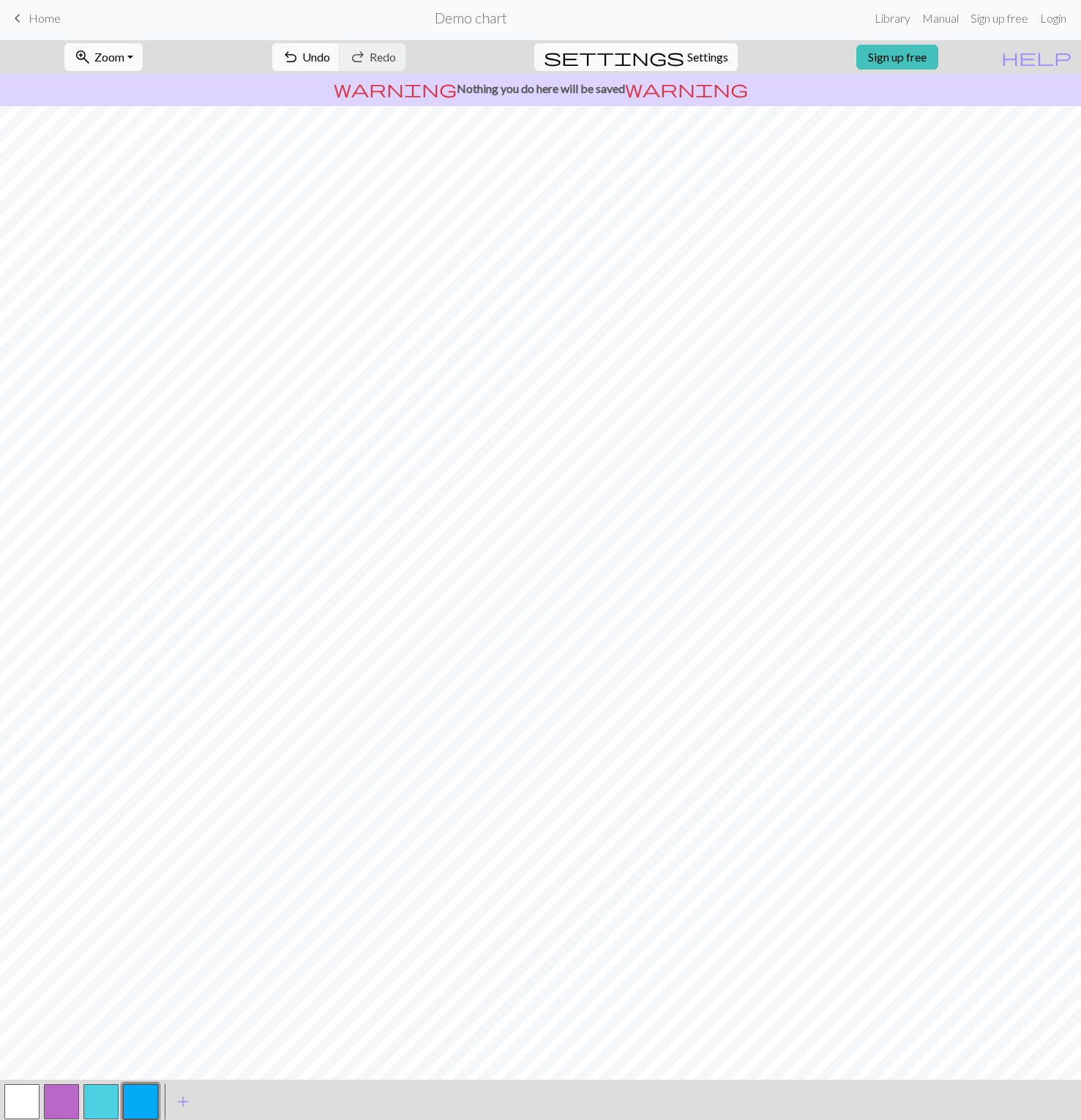 click at bounding box center [101, 1102] 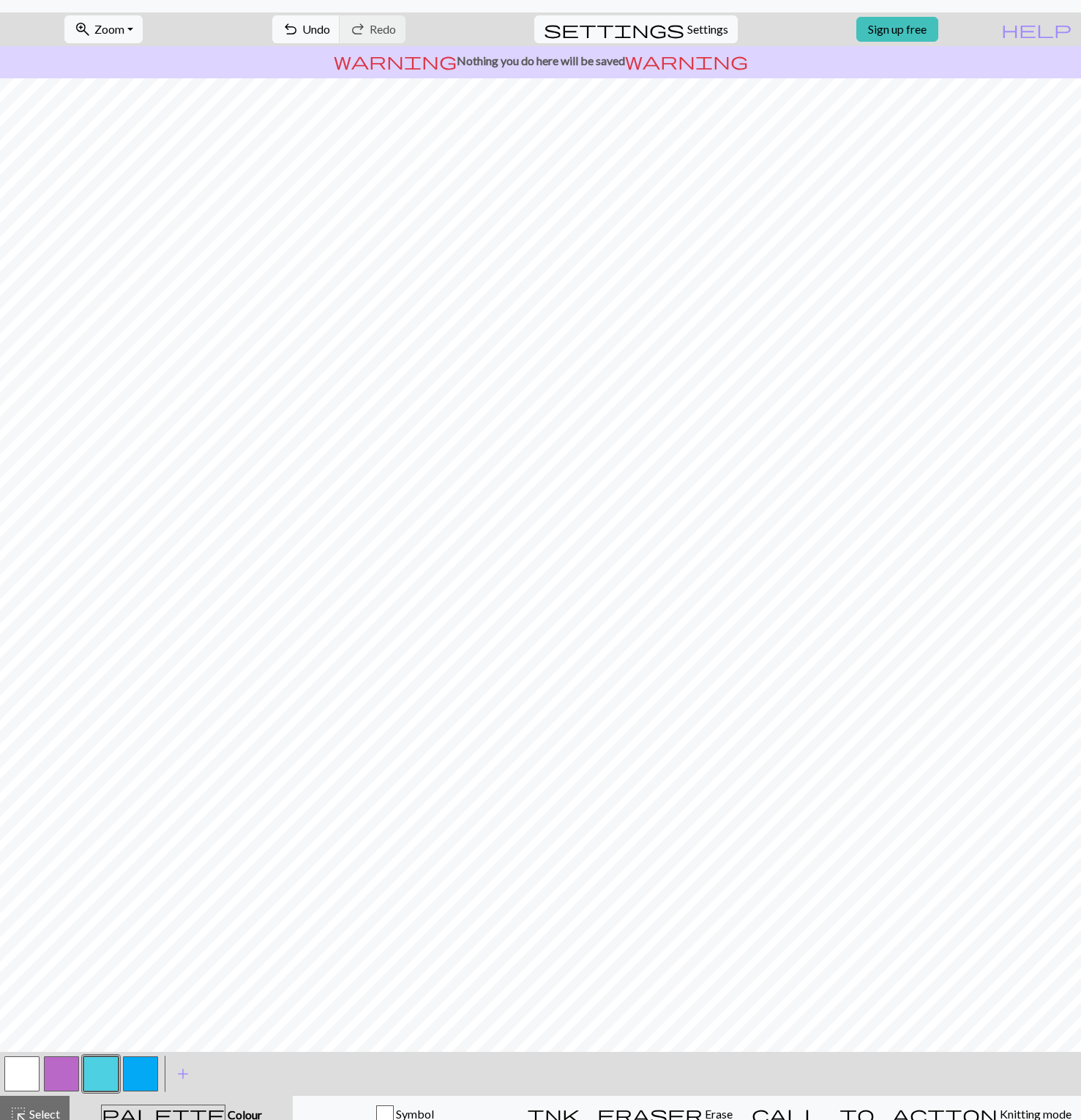 scroll, scrollTop: 44, scrollLeft: 0, axis: vertical 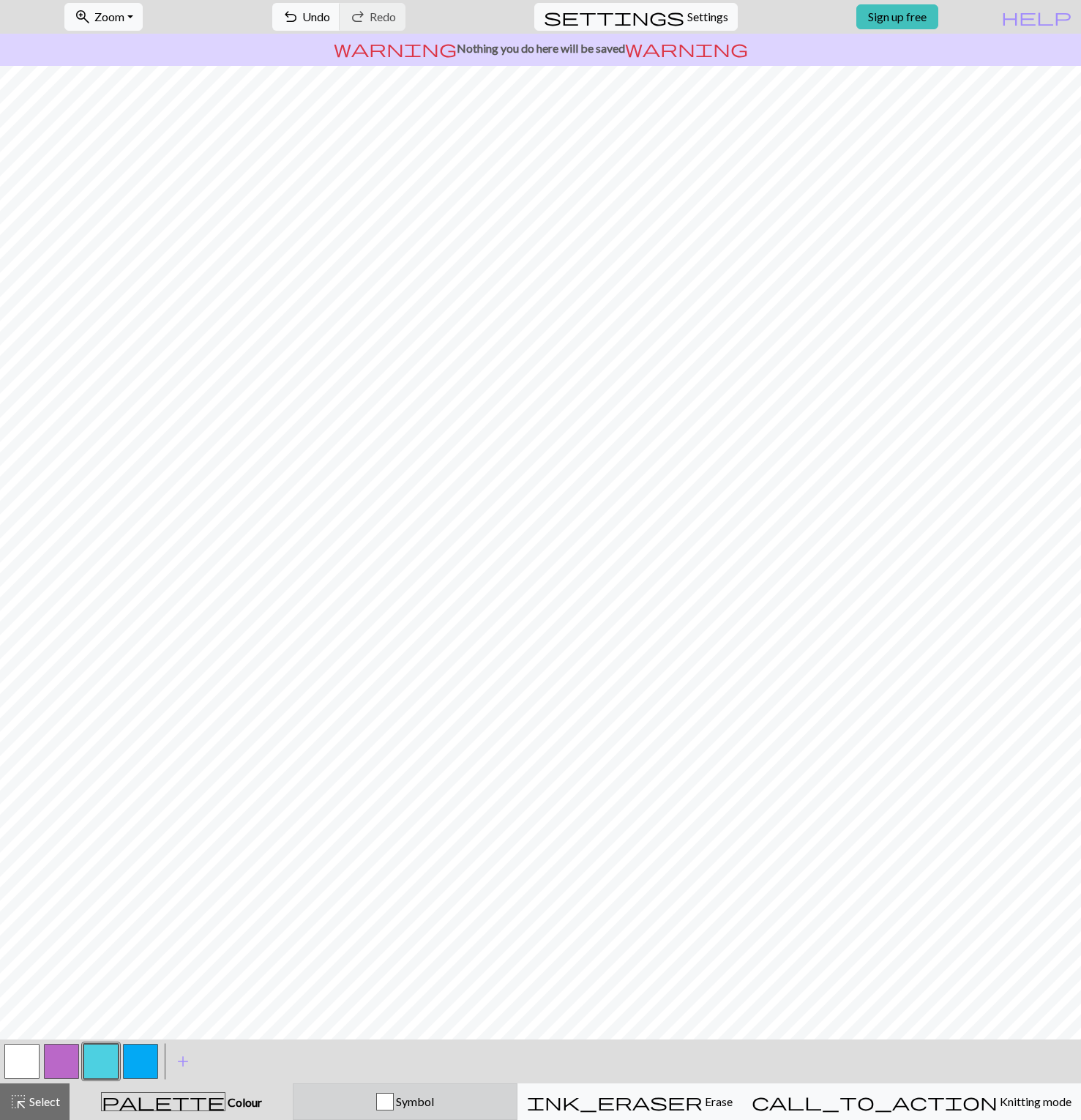 click on "Symbol" at bounding box center [414, 1101] 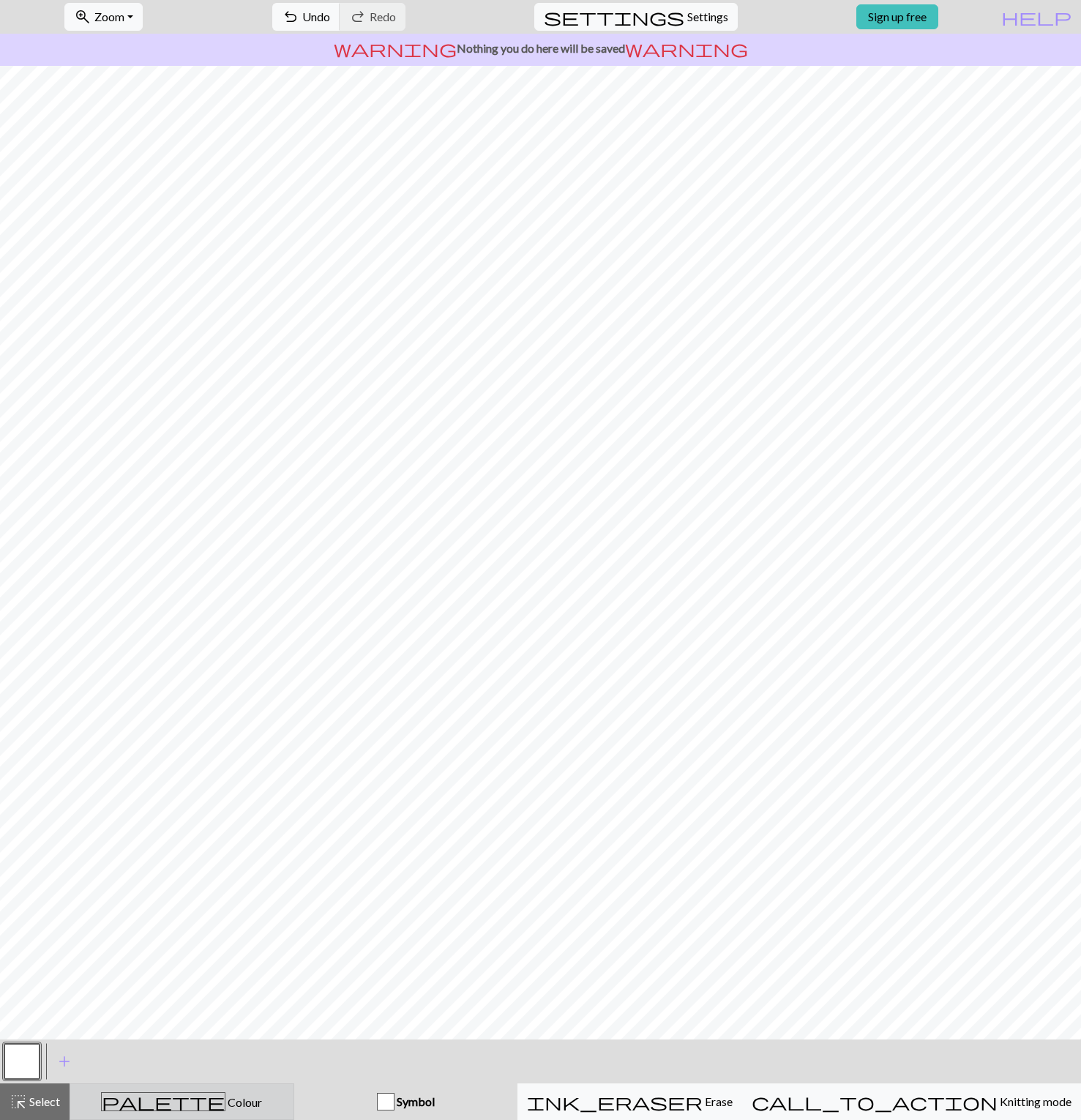 click on "palette   Colour   Colour" at bounding box center (182, 1102) 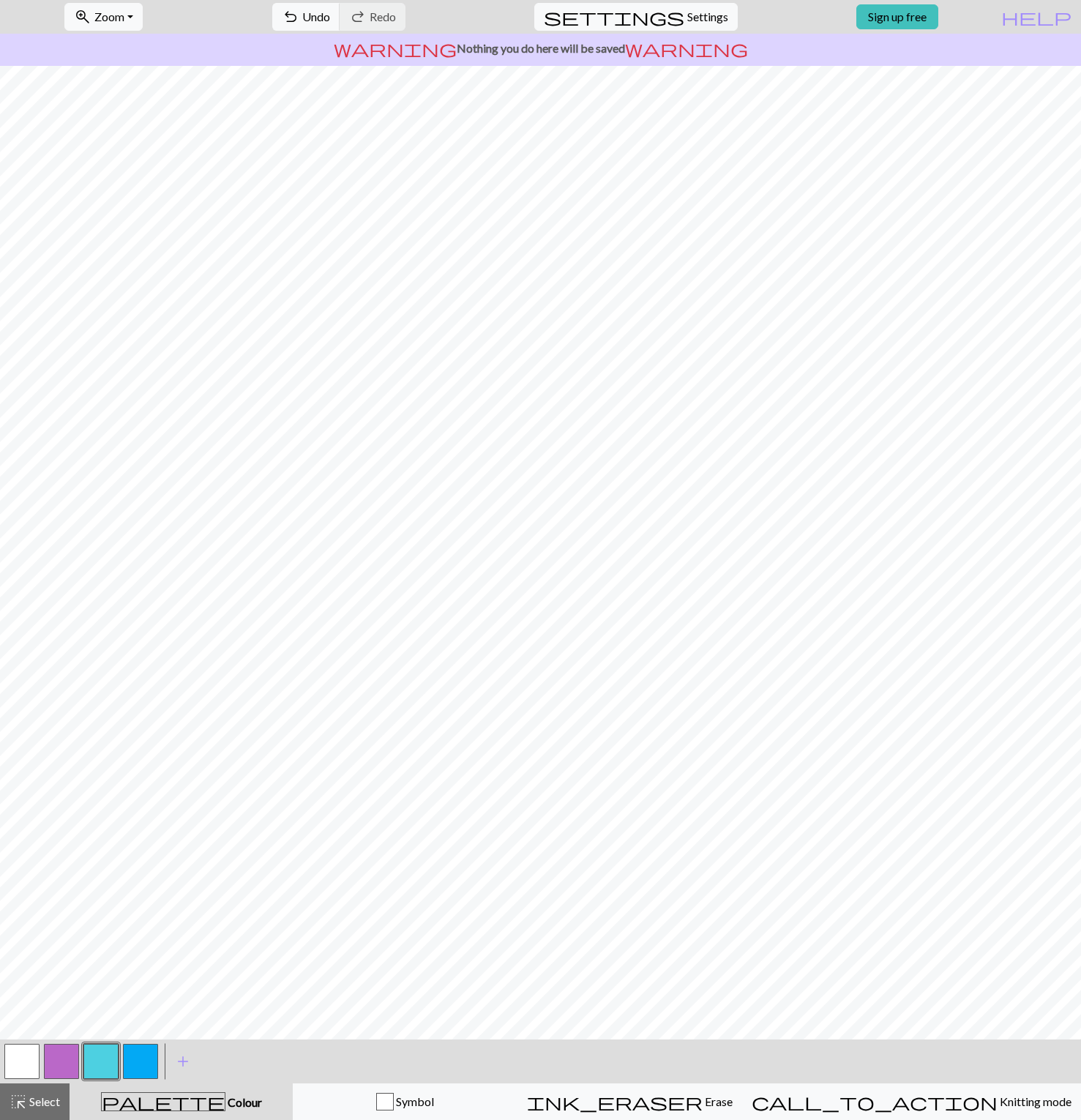 click at bounding box center [22, 1061] 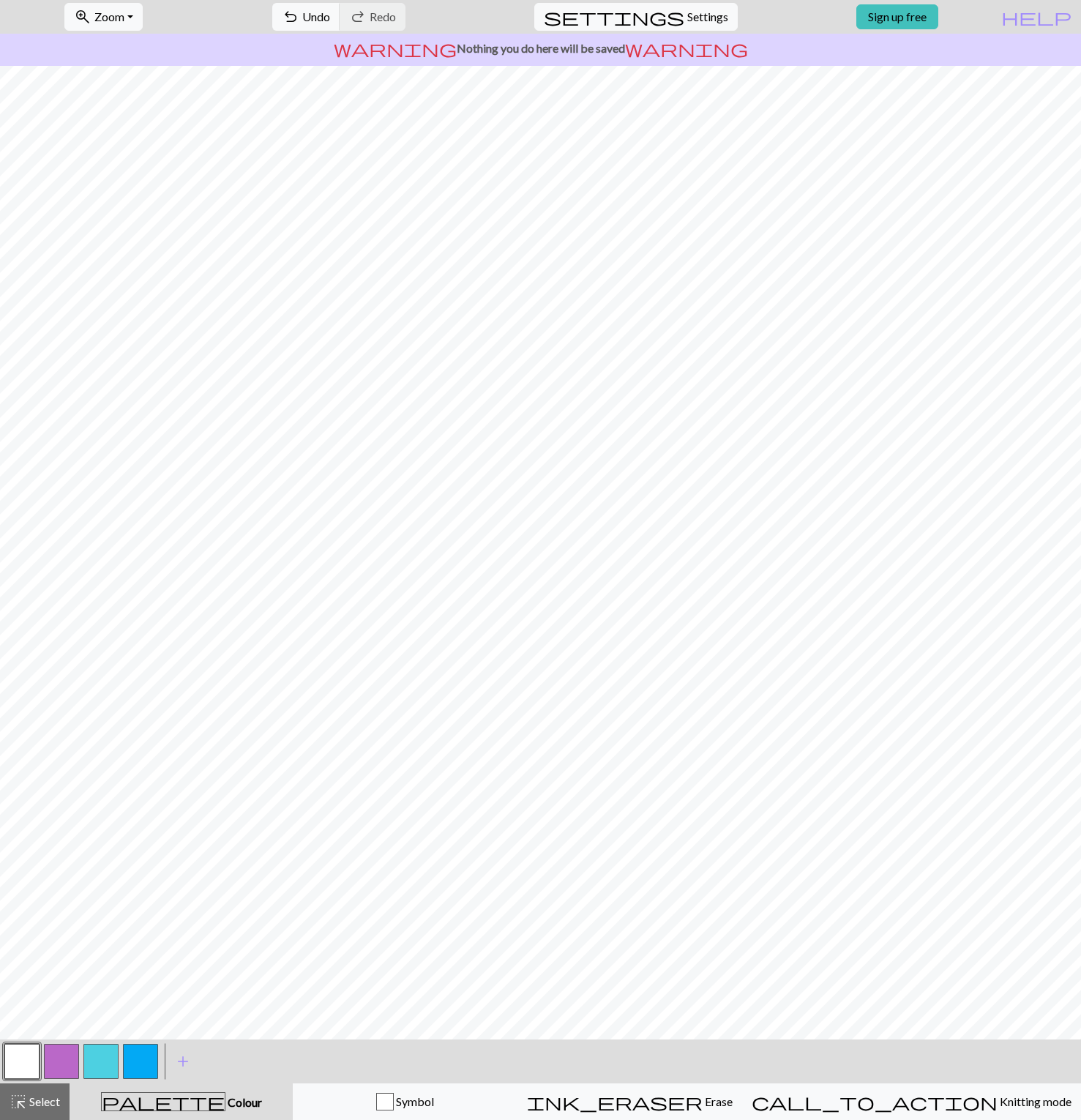 click at bounding box center (22, 1061) 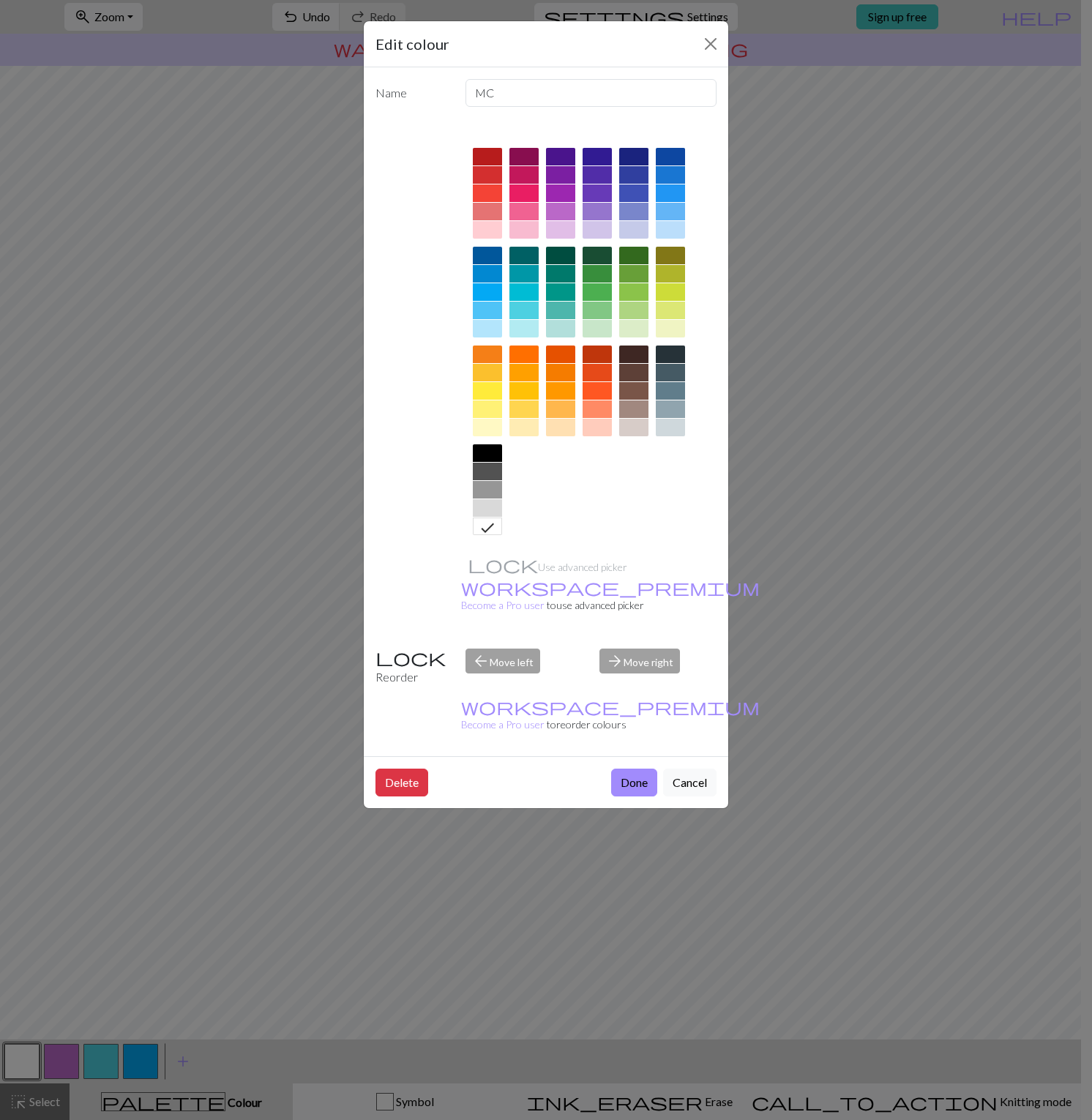 click at bounding box center [487, 175] 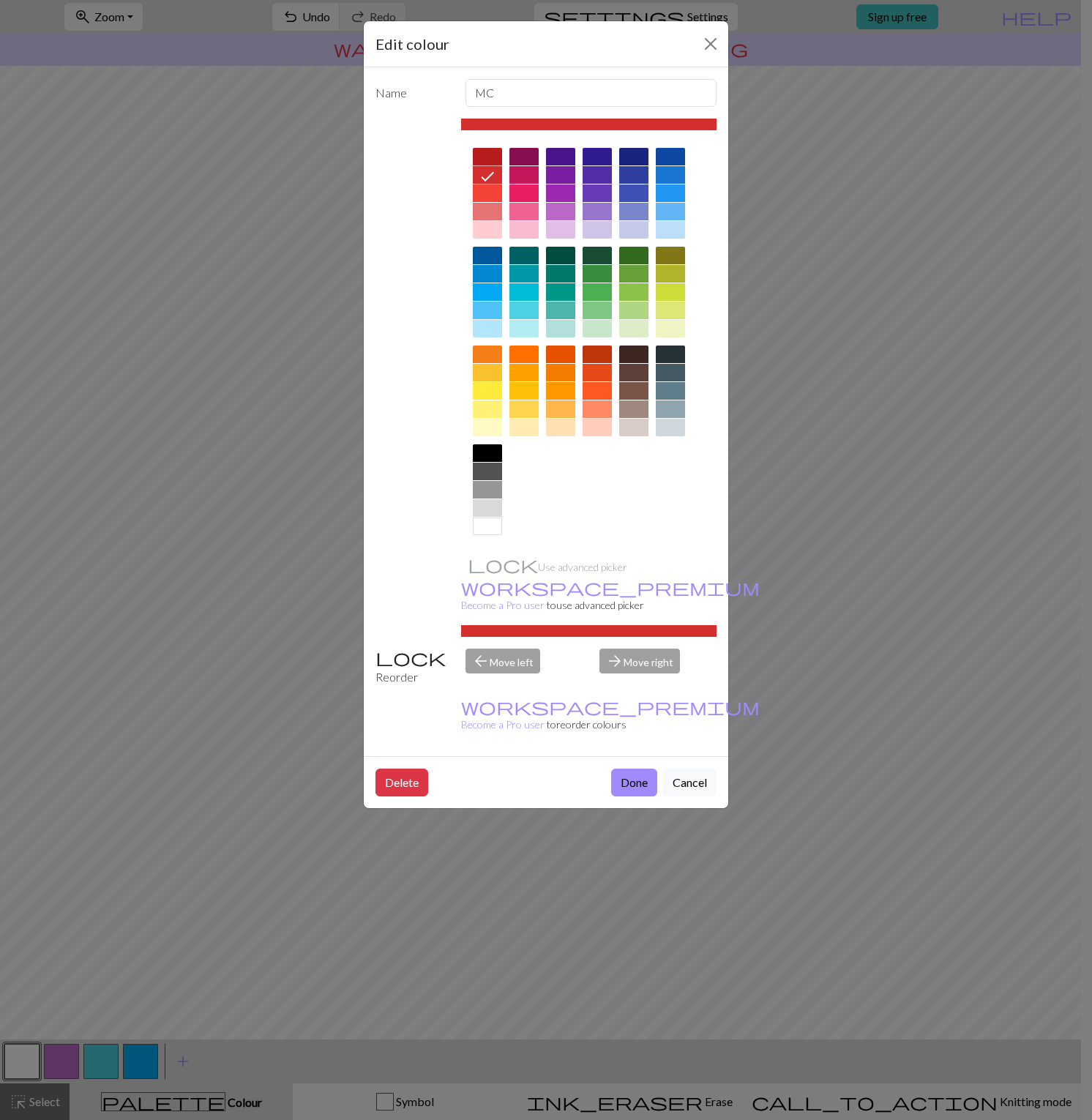 click at bounding box center (487, 157) 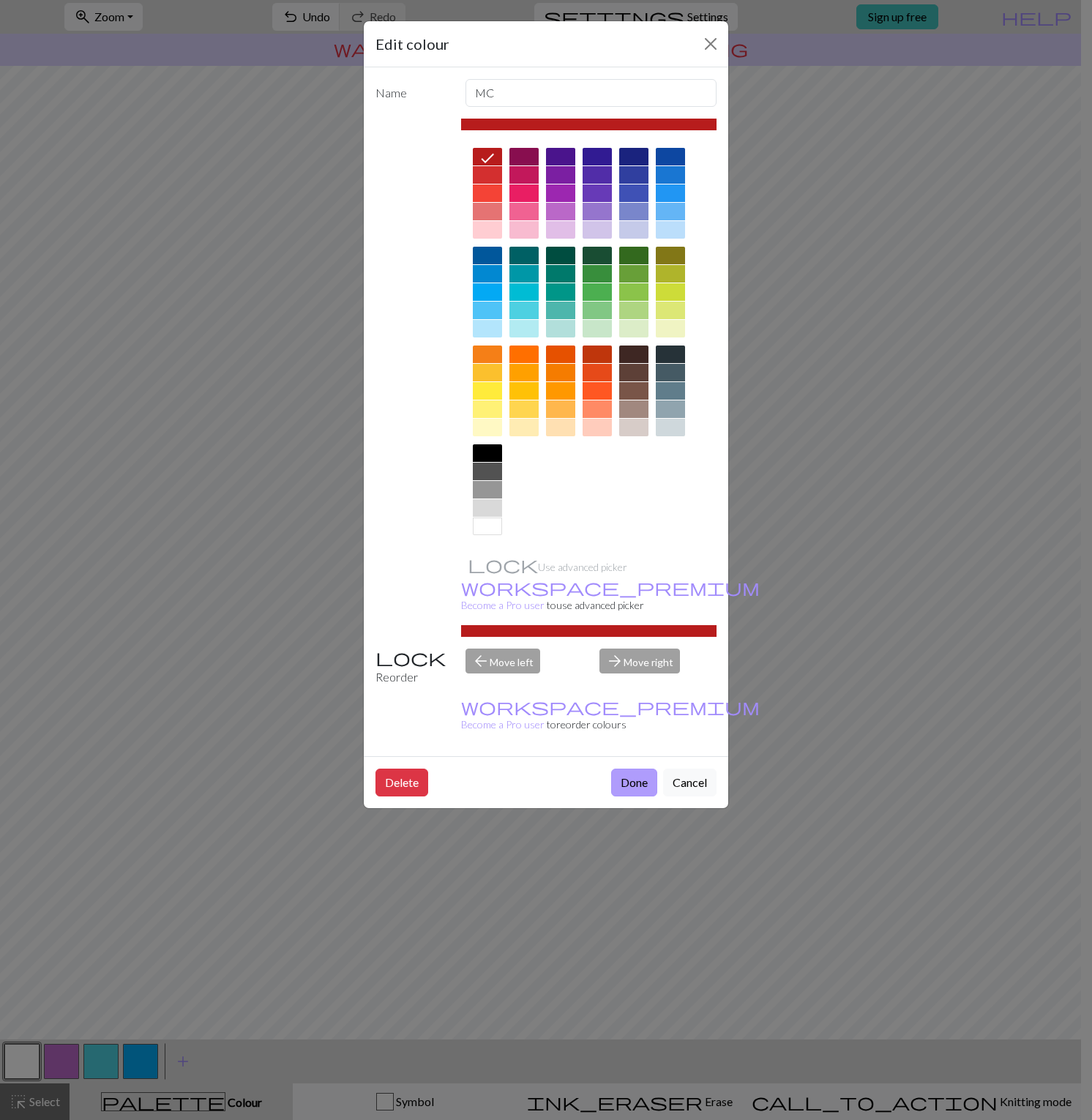 click on "Done" at bounding box center (634, 783) 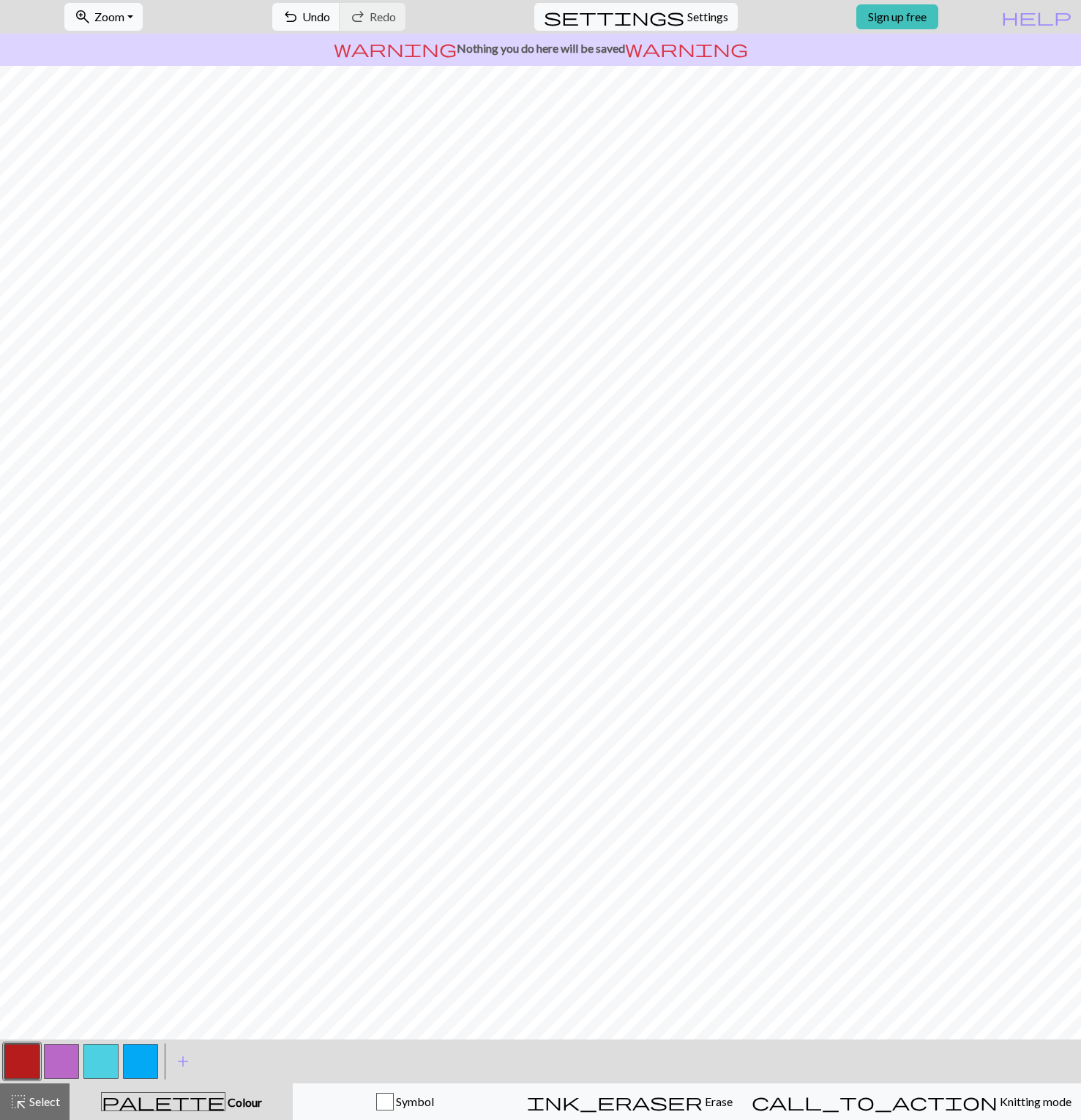click at bounding box center [61, 1061] 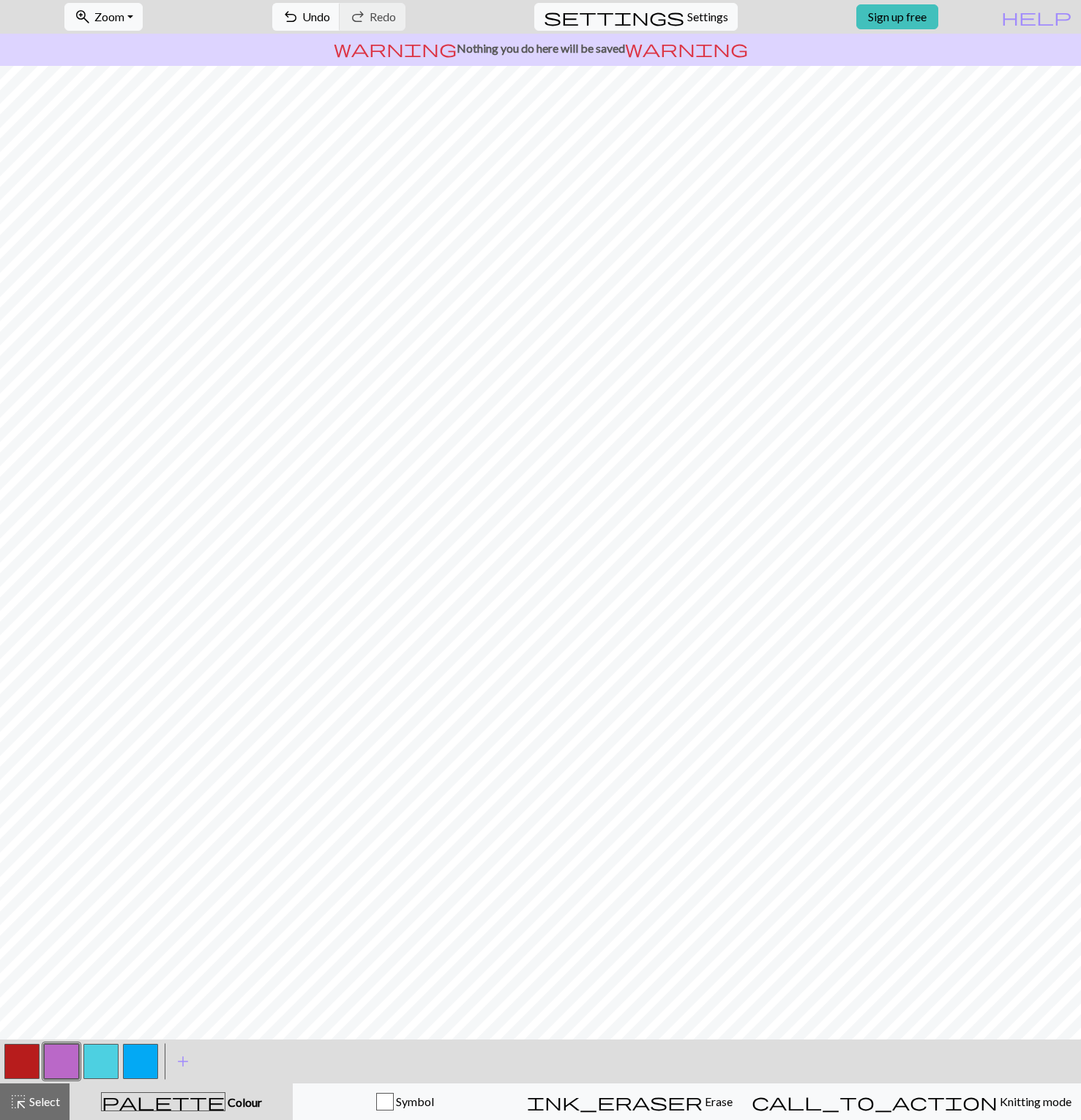 click at bounding box center (61, 1061) 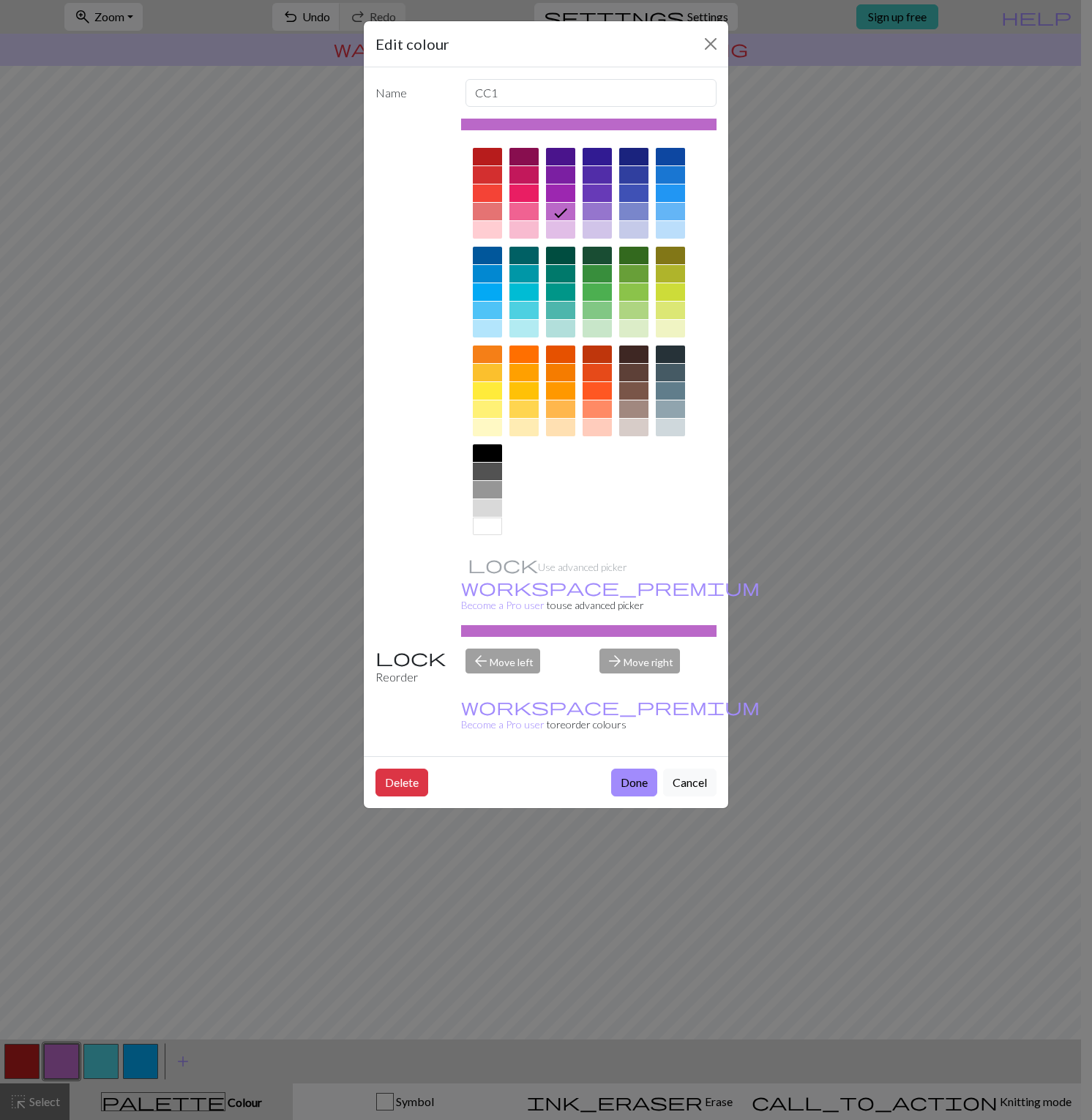 click at bounding box center [487, 391] 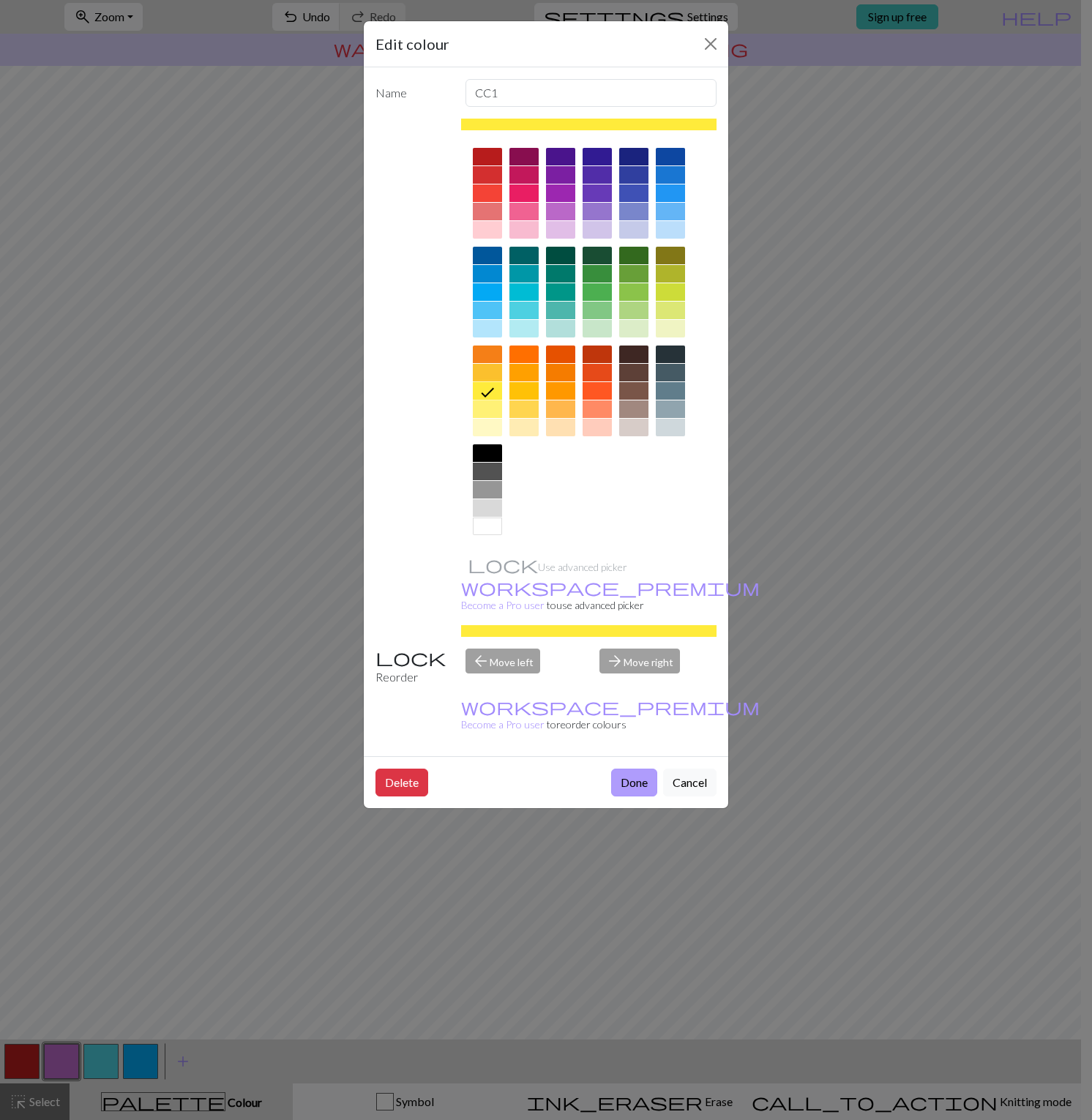 click on "Done" at bounding box center (634, 783) 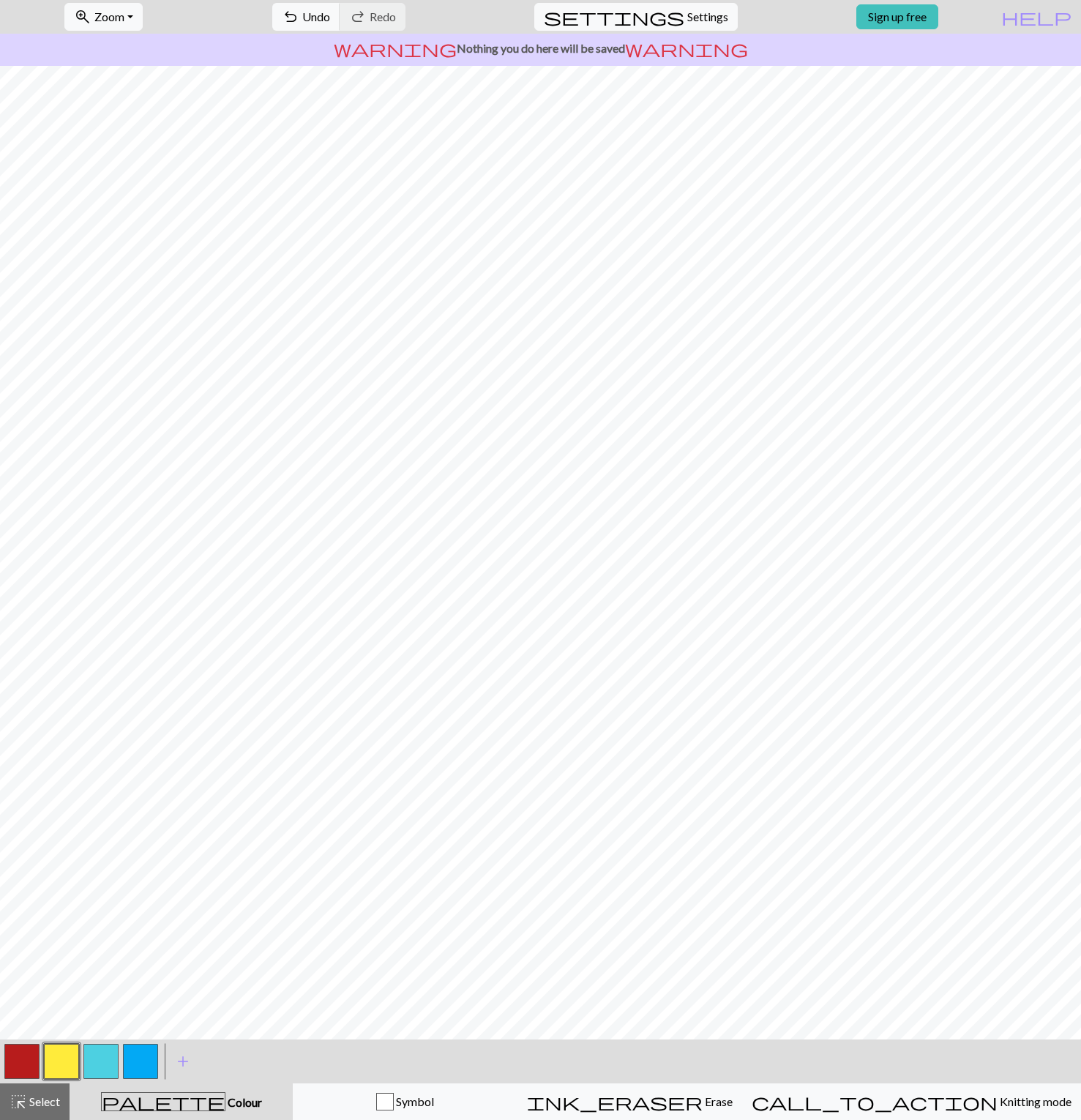 click at bounding box center (22, 1061) 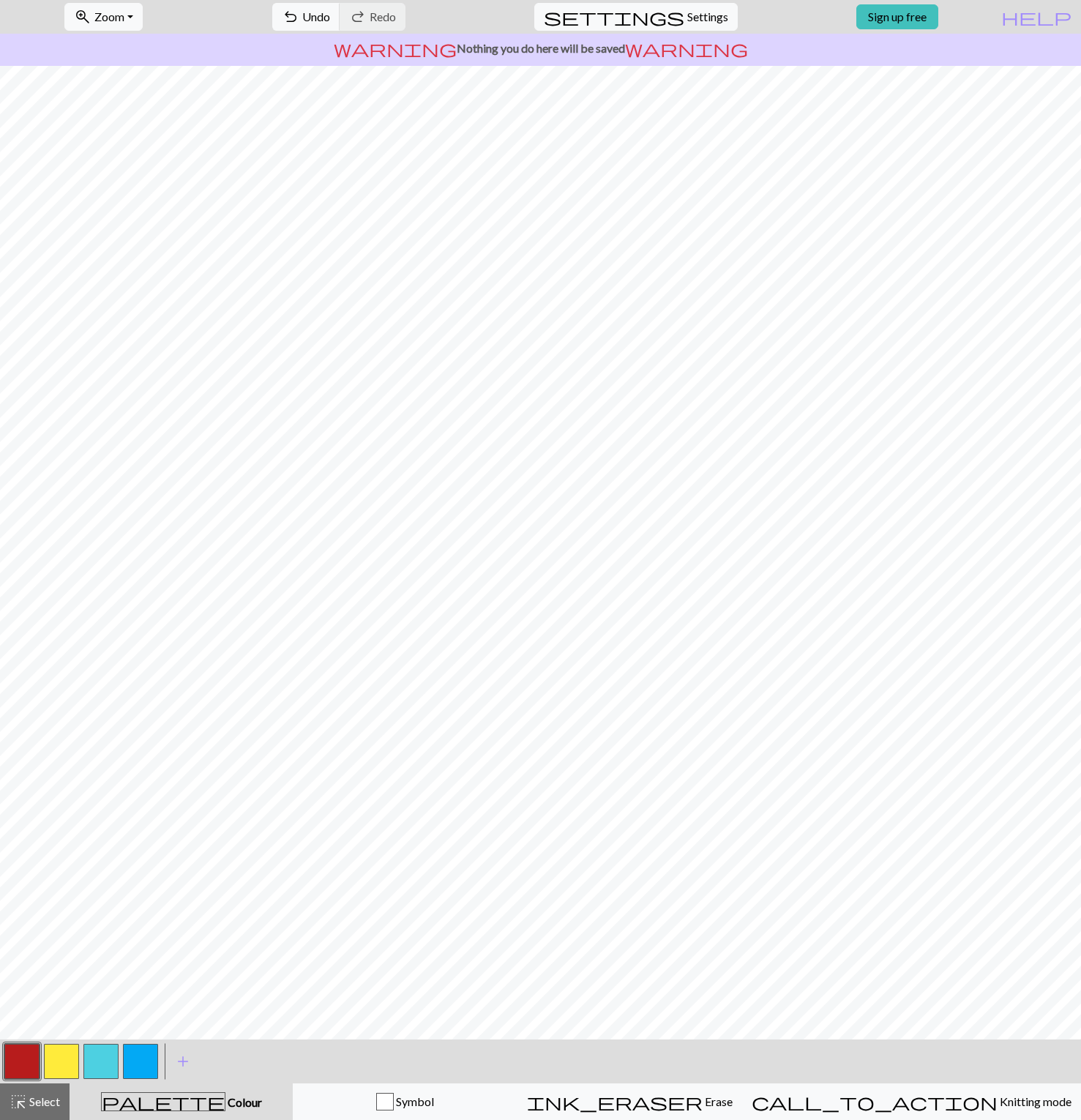 click at bounding box center (22, 1061) 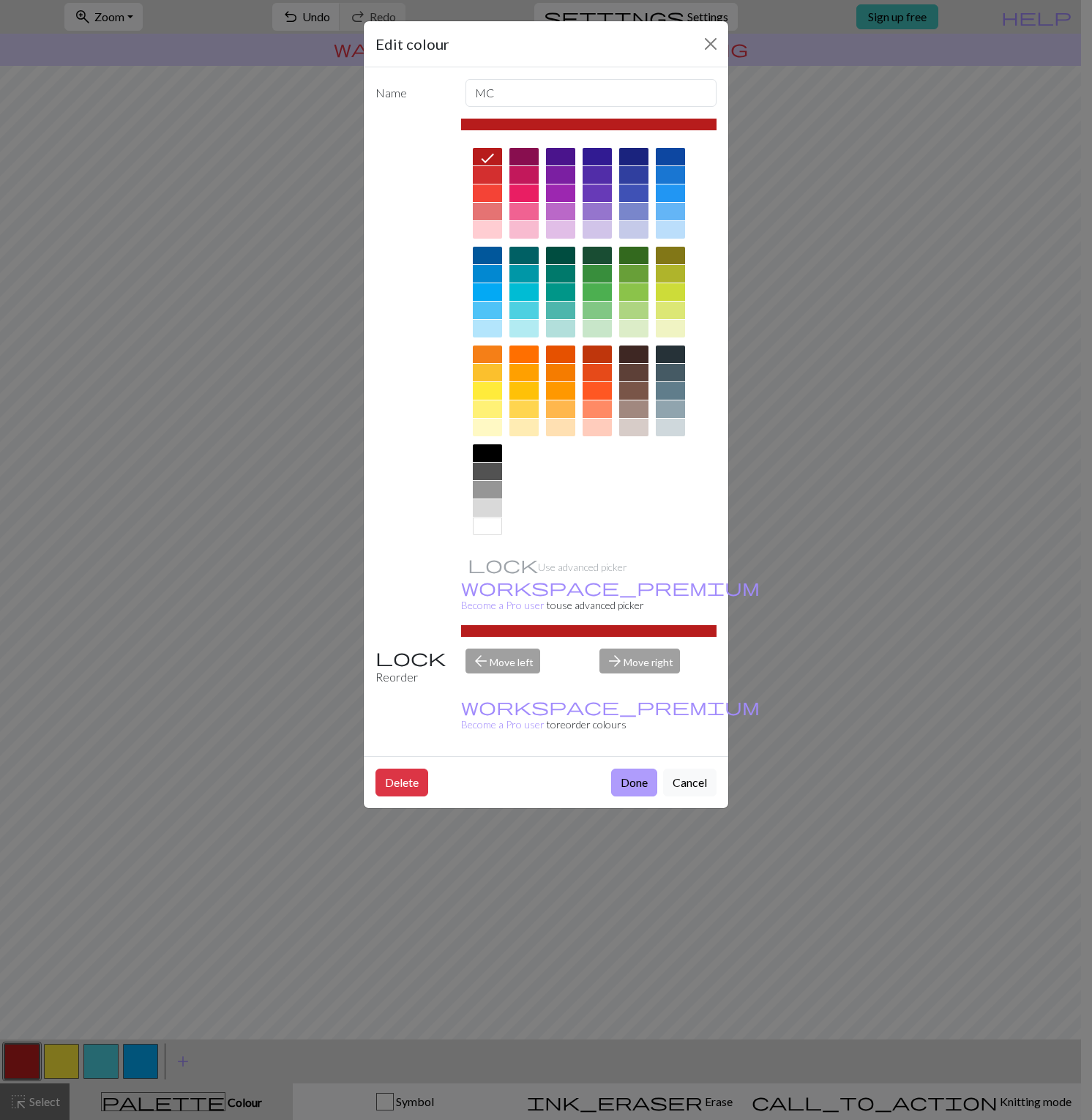 click on "Done" at bounding box center [634, 783] 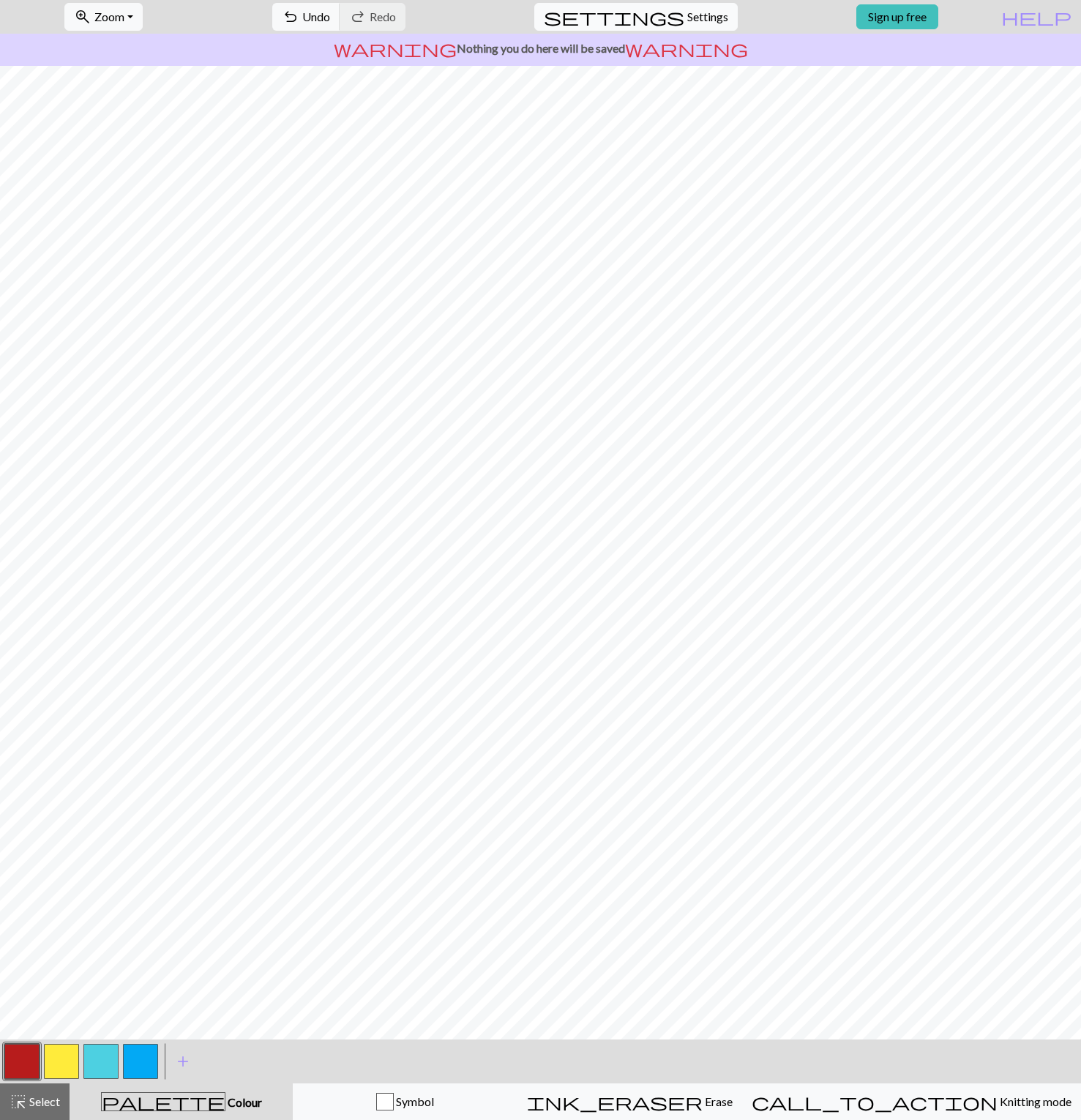 click on "settings  Settings" at bounding box center (636, 17) 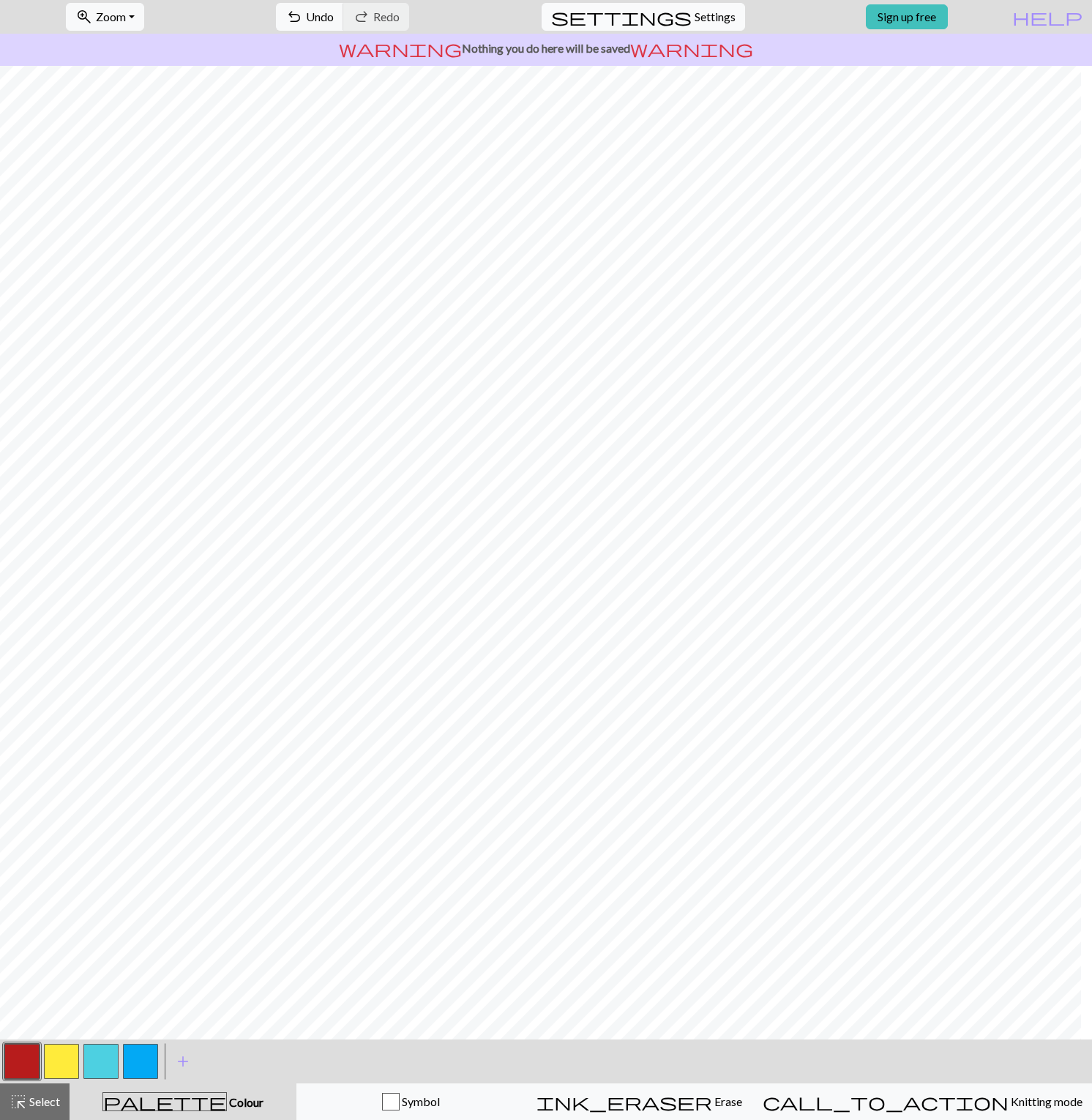 select on "aran" 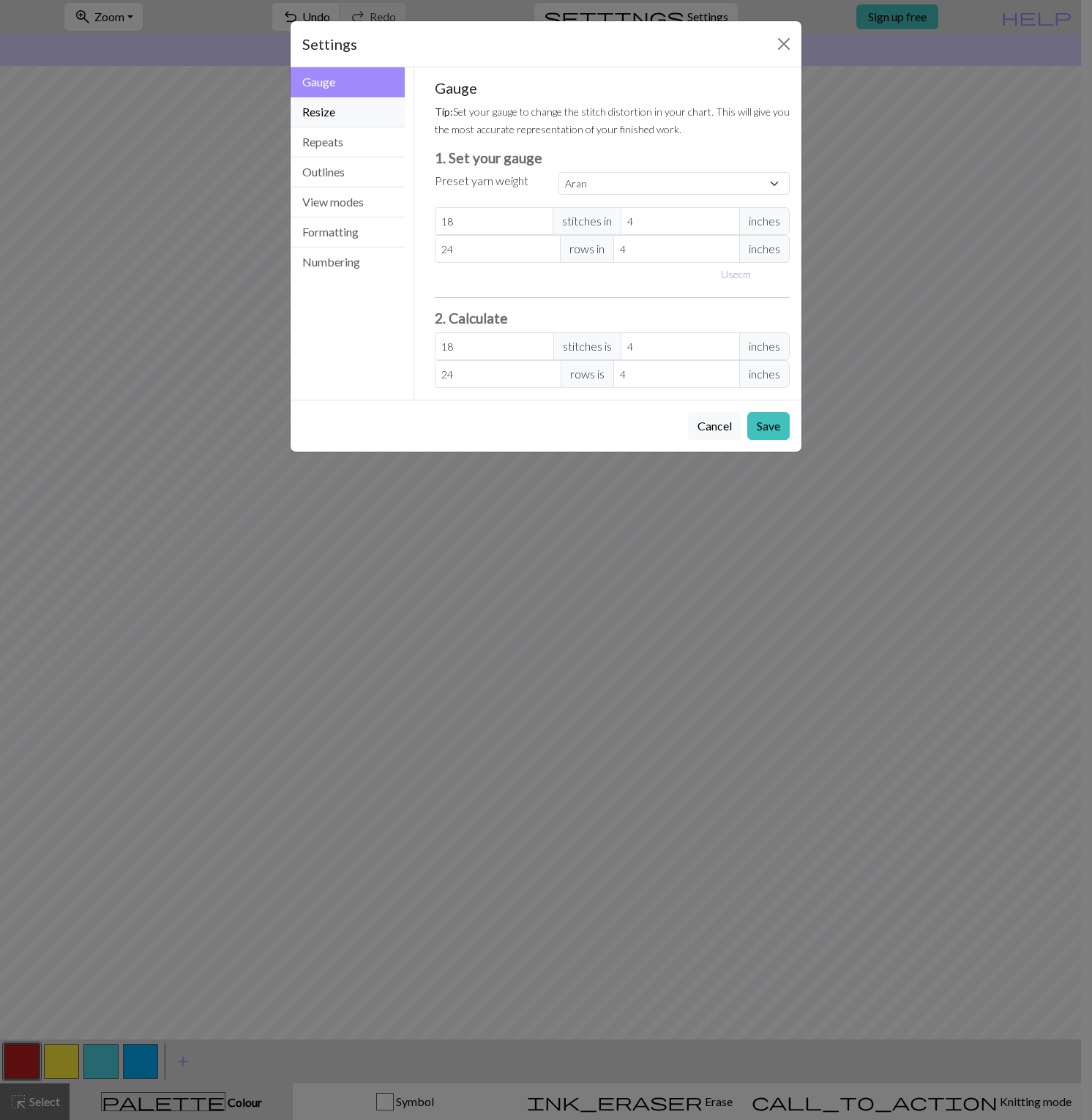 click on "Resize" at bounding box center [348, 112] 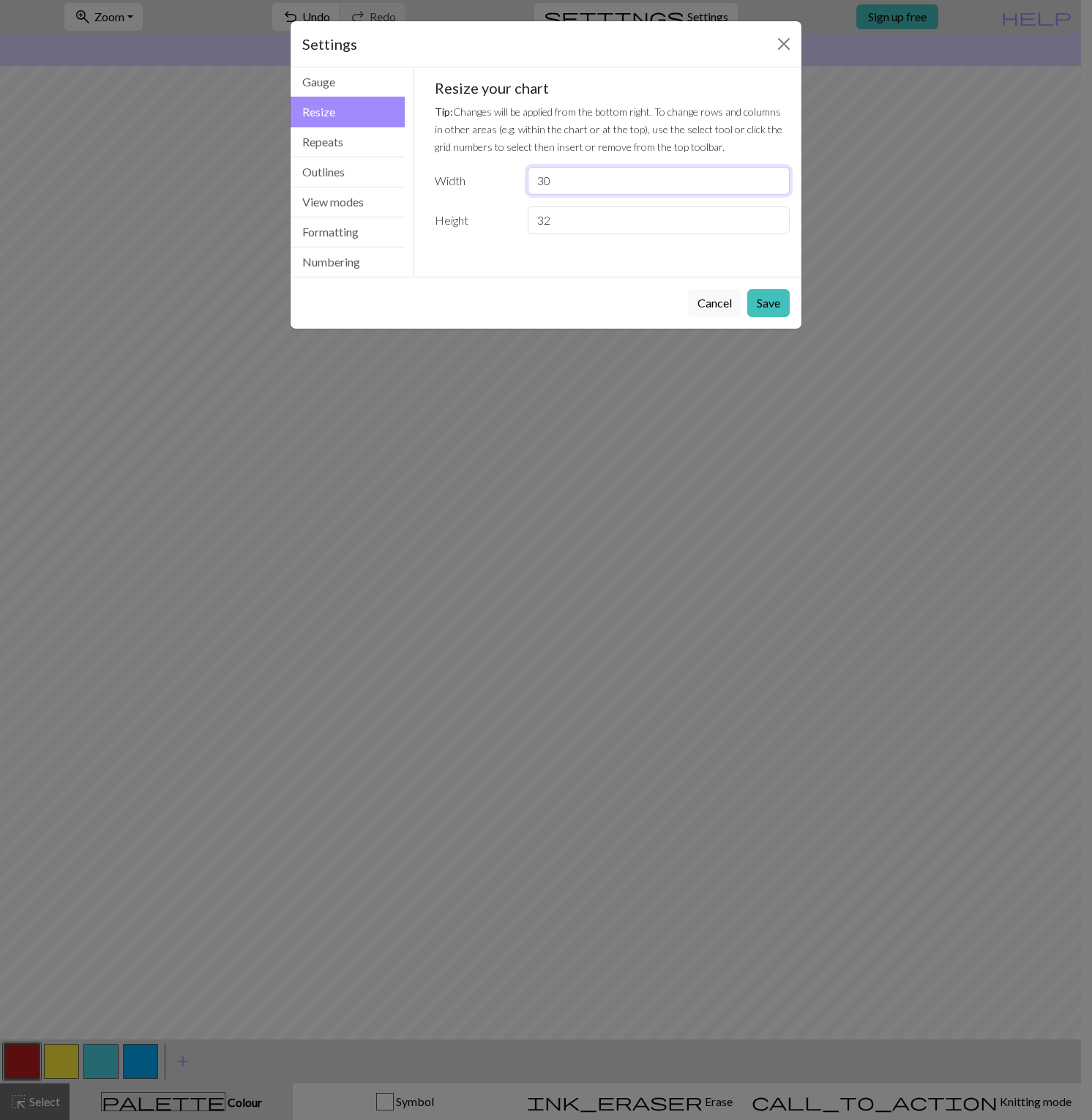 click on "30" at bounding box center (659, 181) 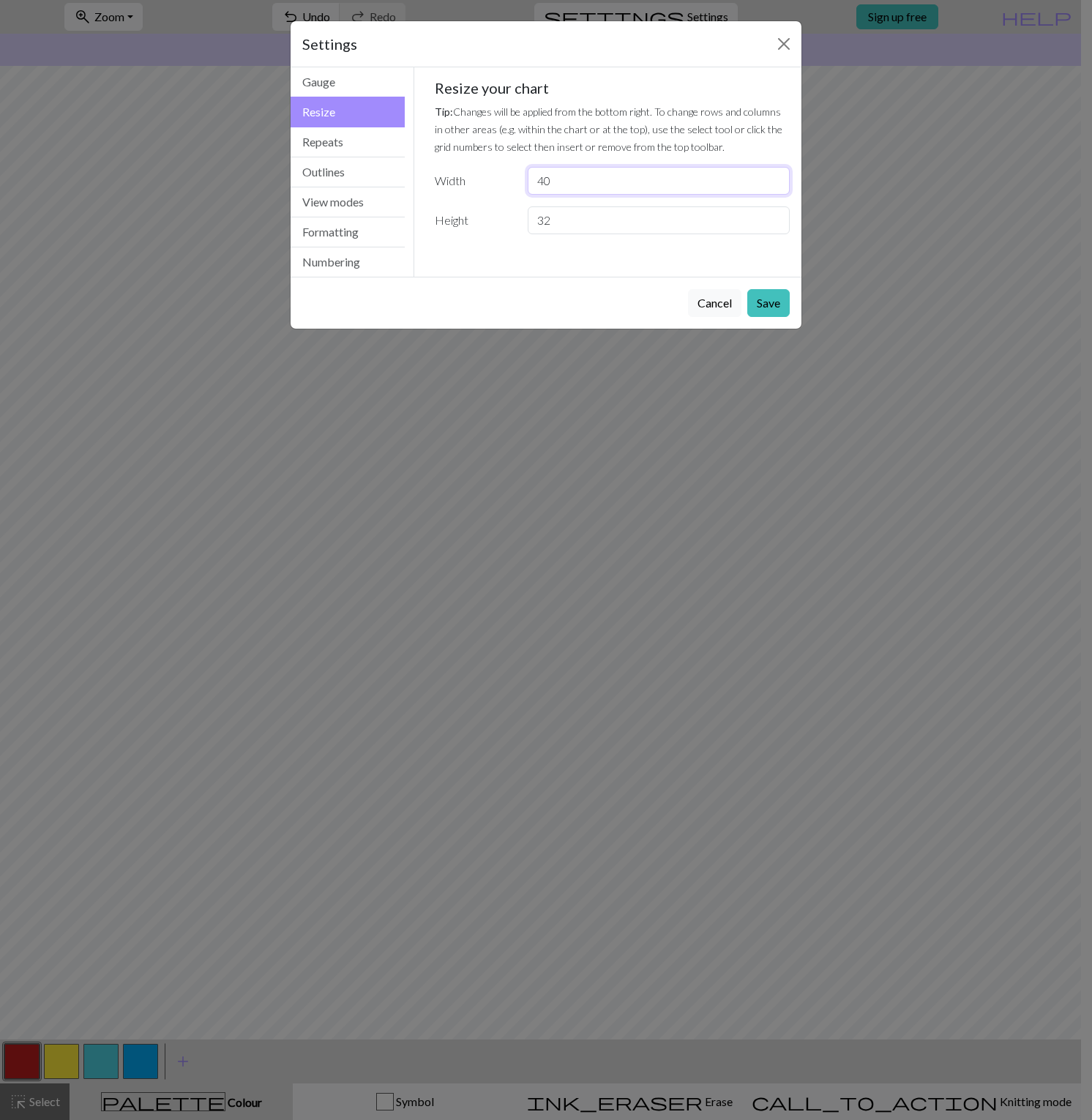 type on "40" 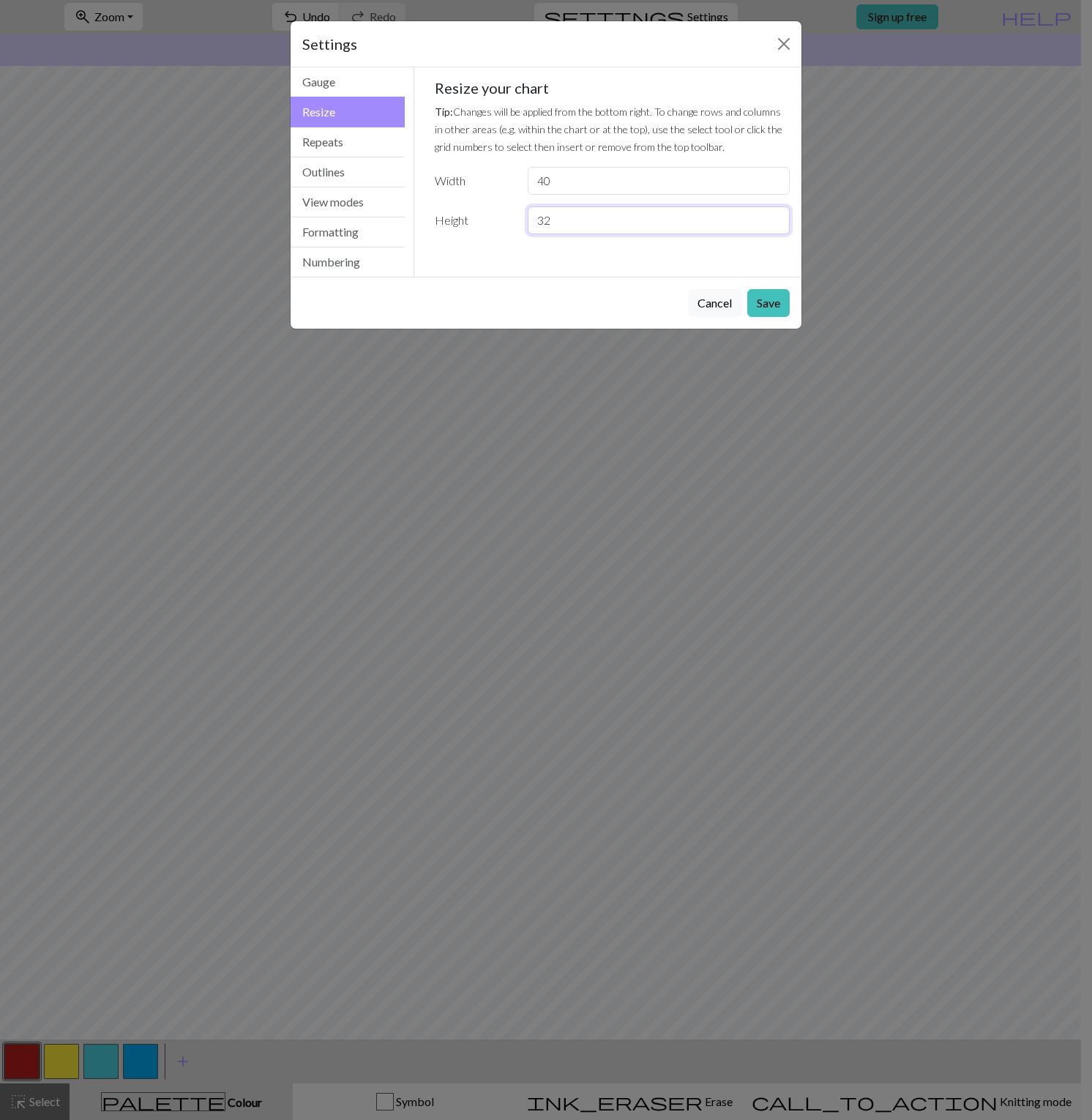 click on "32" at bounding box center (659, 220) 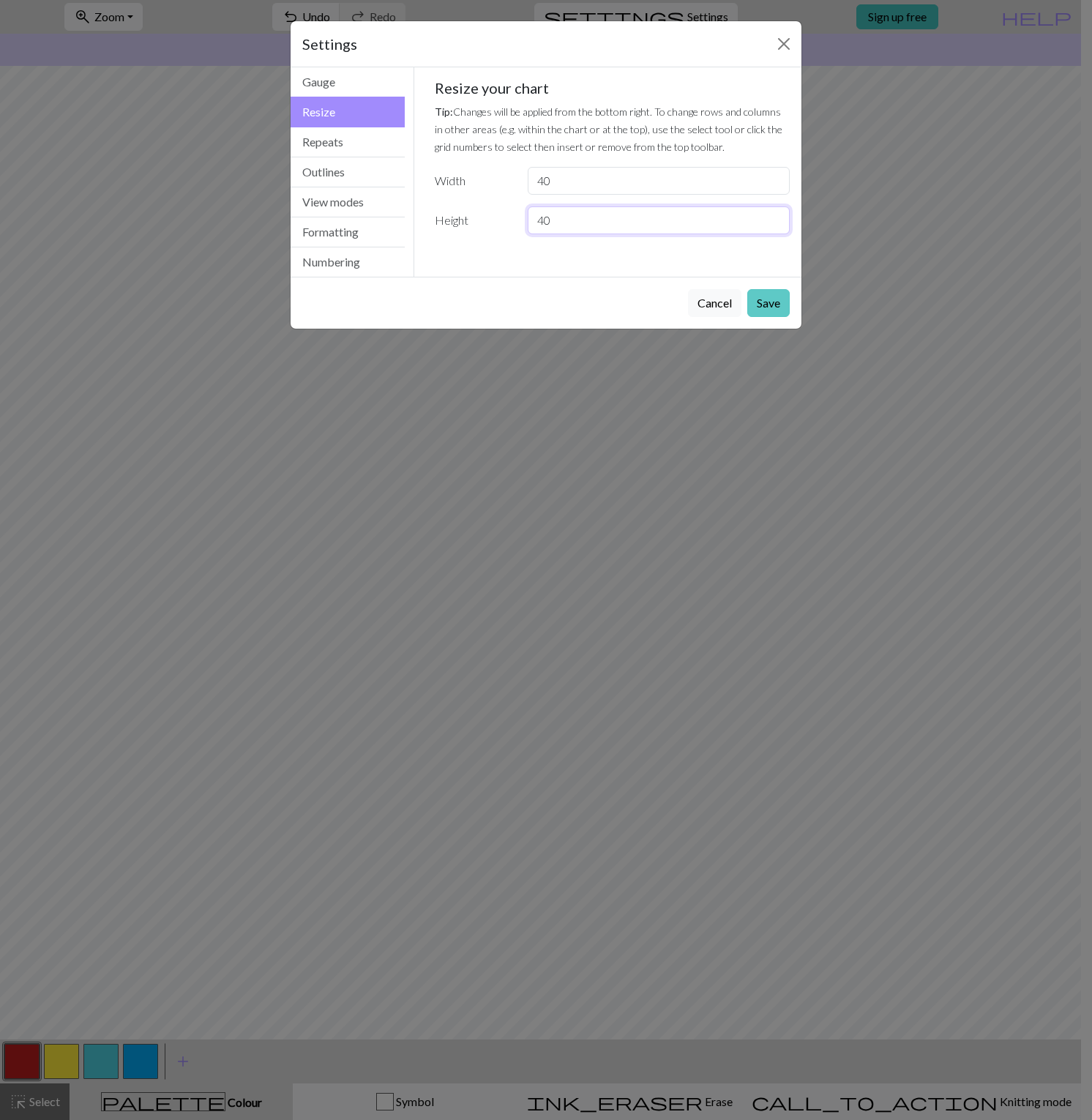 type on "40" 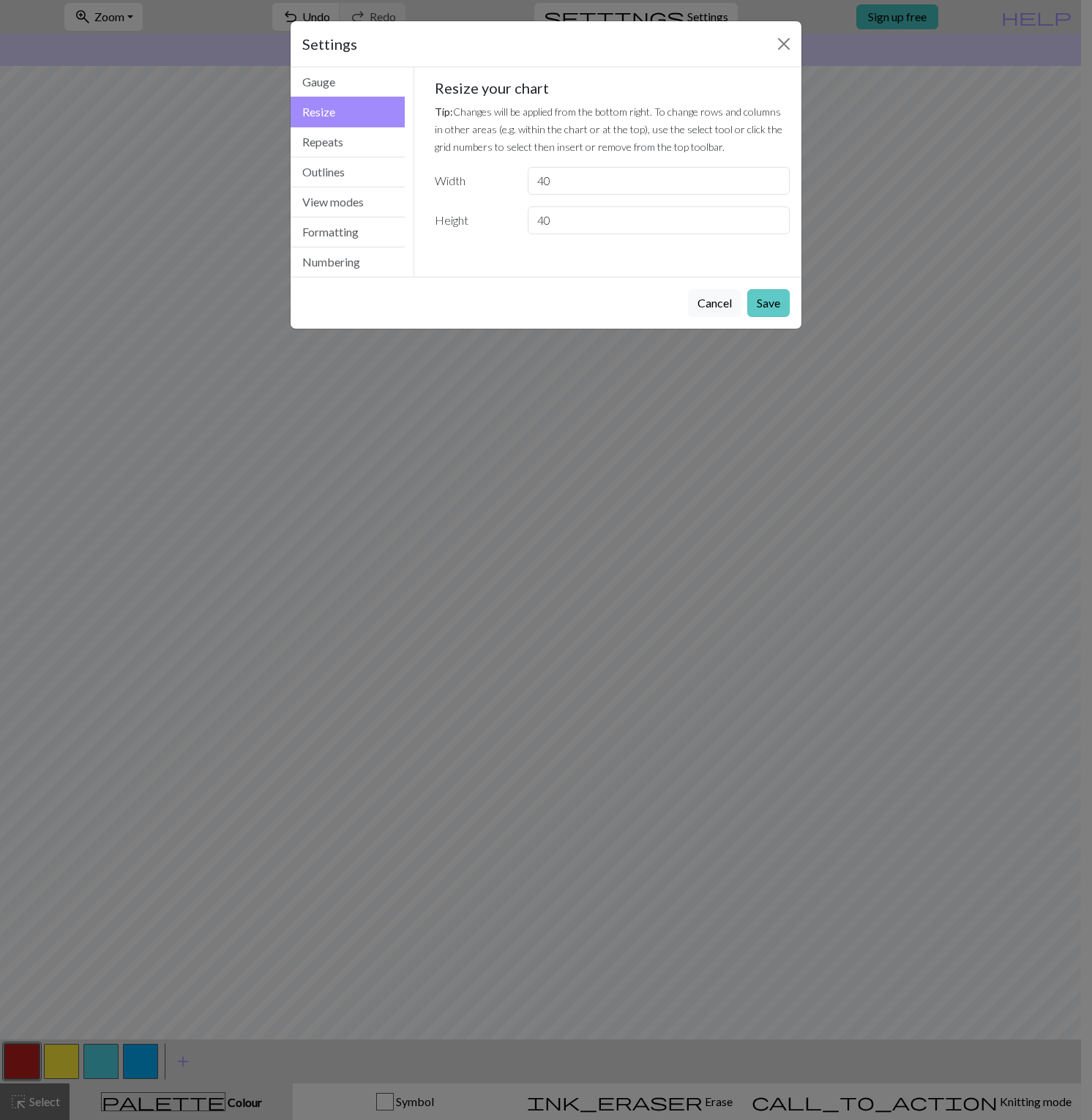 click on "Save" at bounding box center (768, 303) 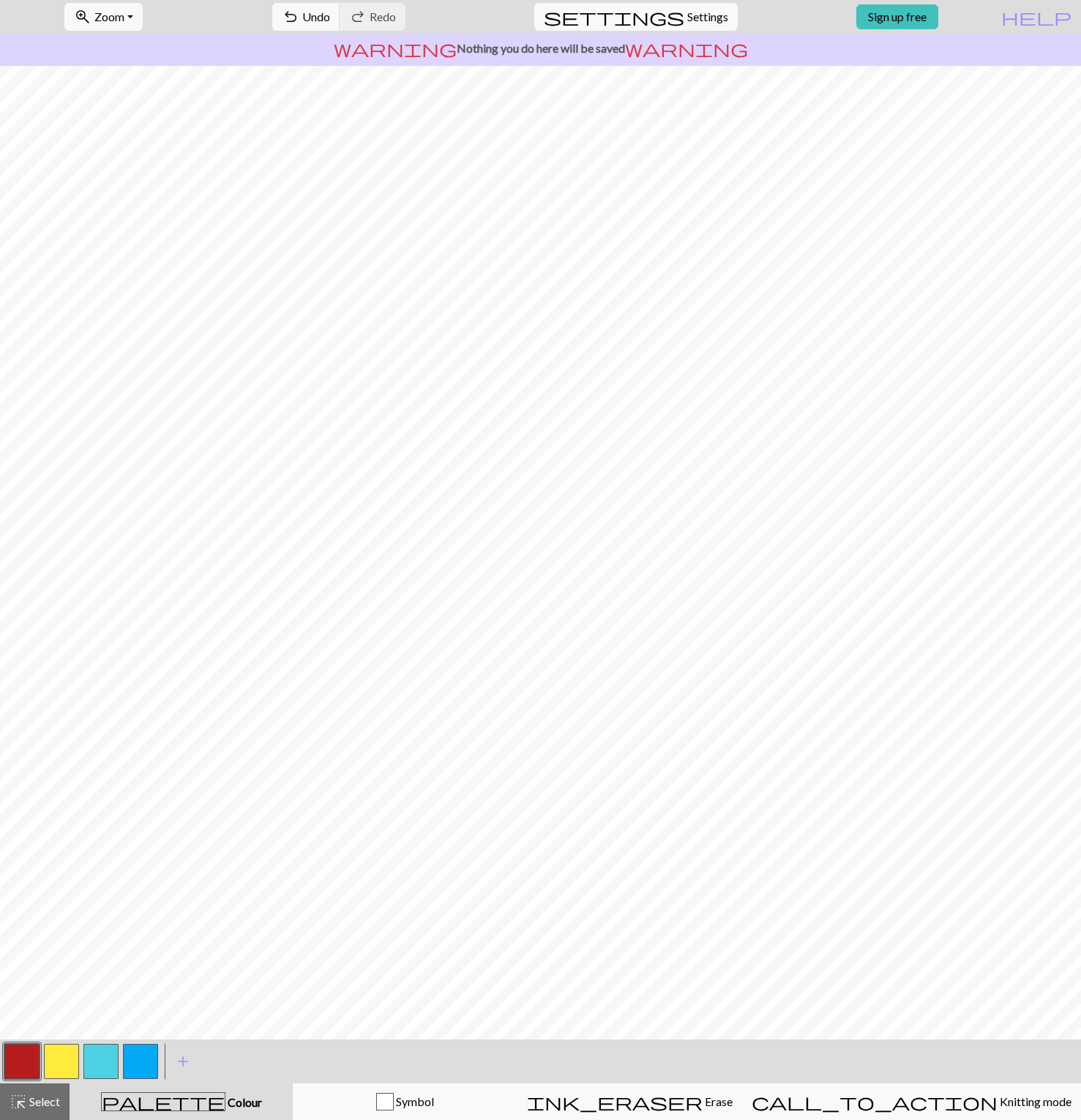 click at bounding box center (101, 1061) 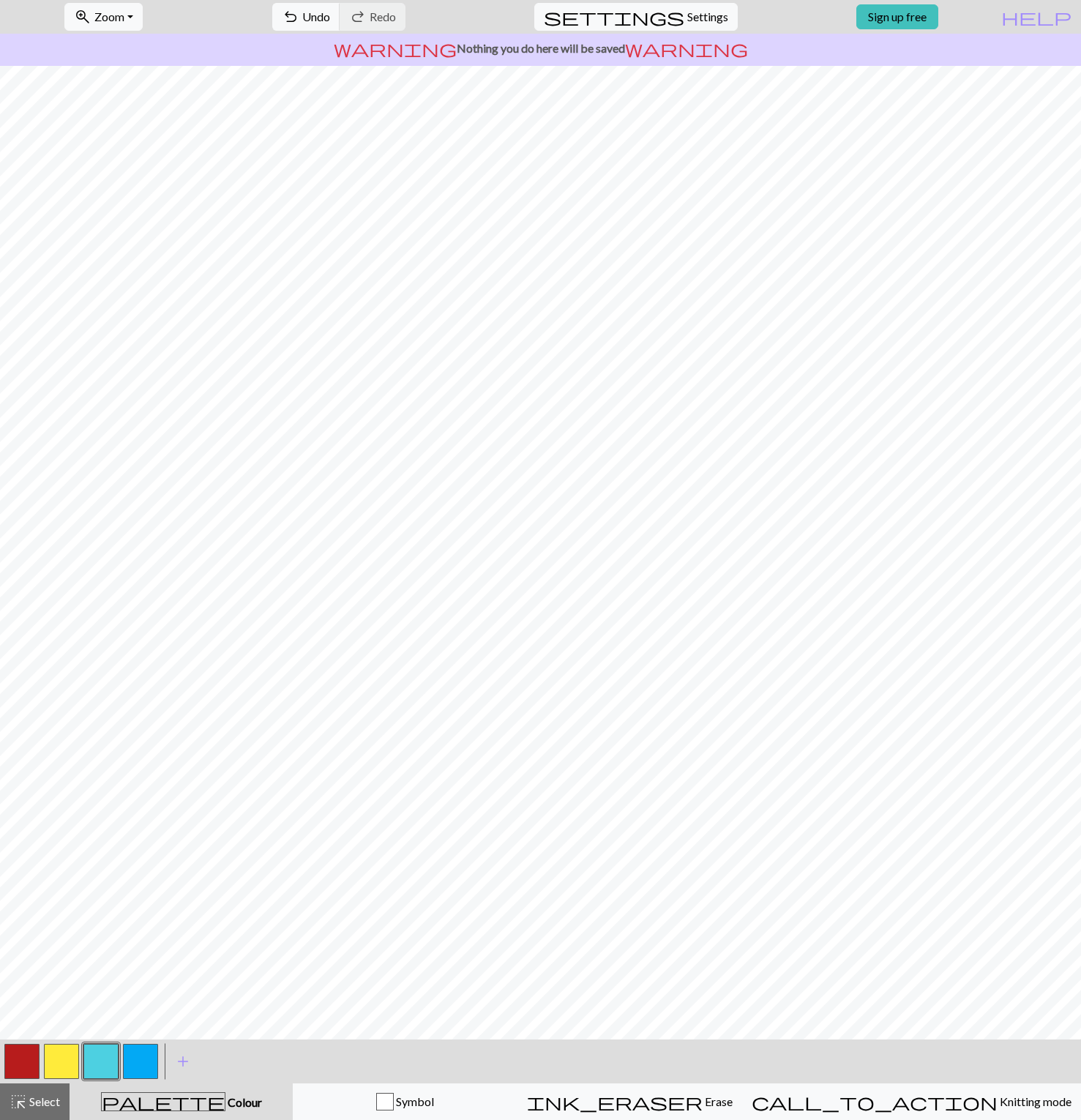 click at bounding box center (22, 1061) 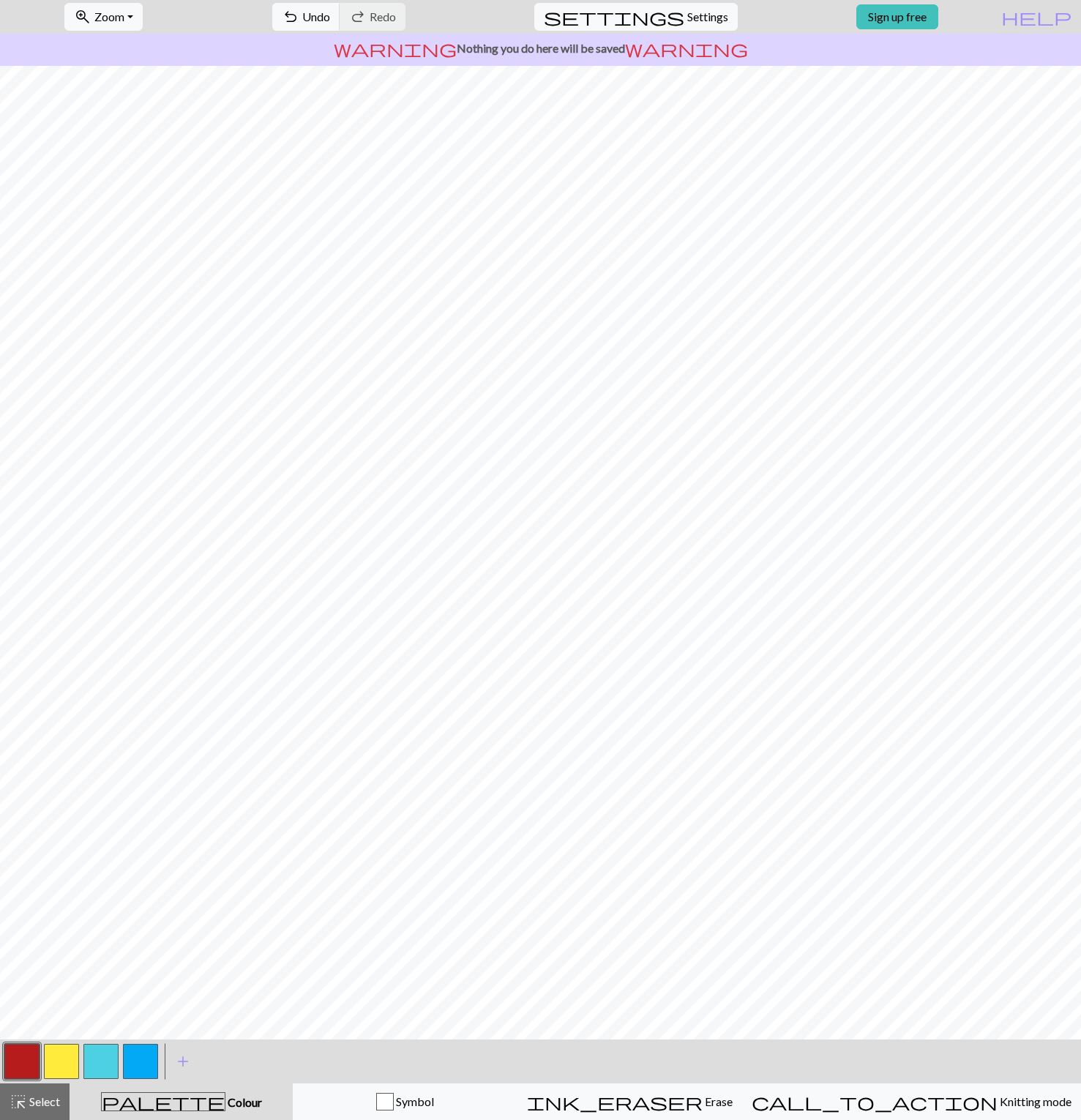 click at bounding box center [101, 1061] 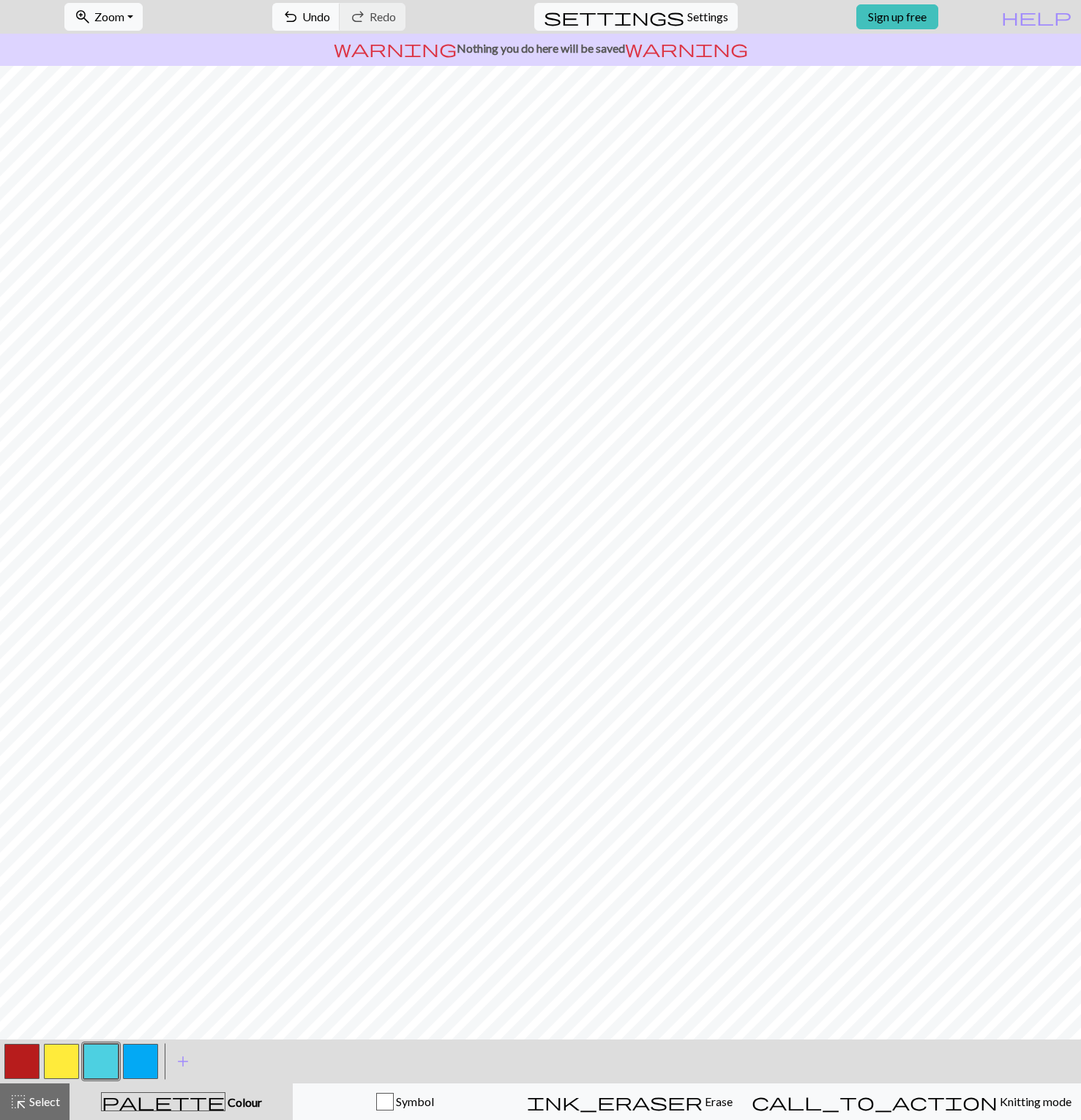 click at bounding box center (101, 1061) 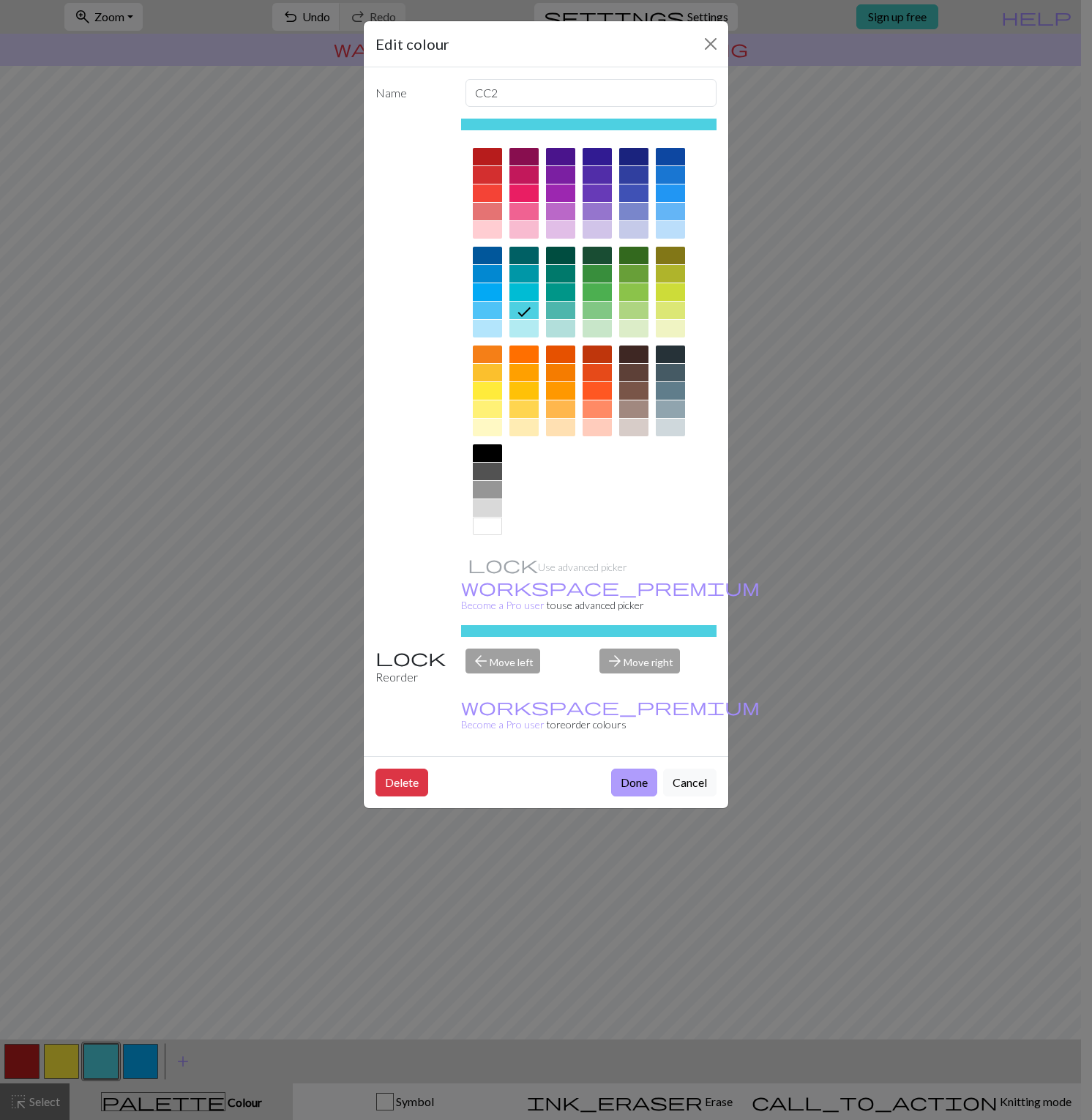 click on "Done" at bounding box center [634, 783] 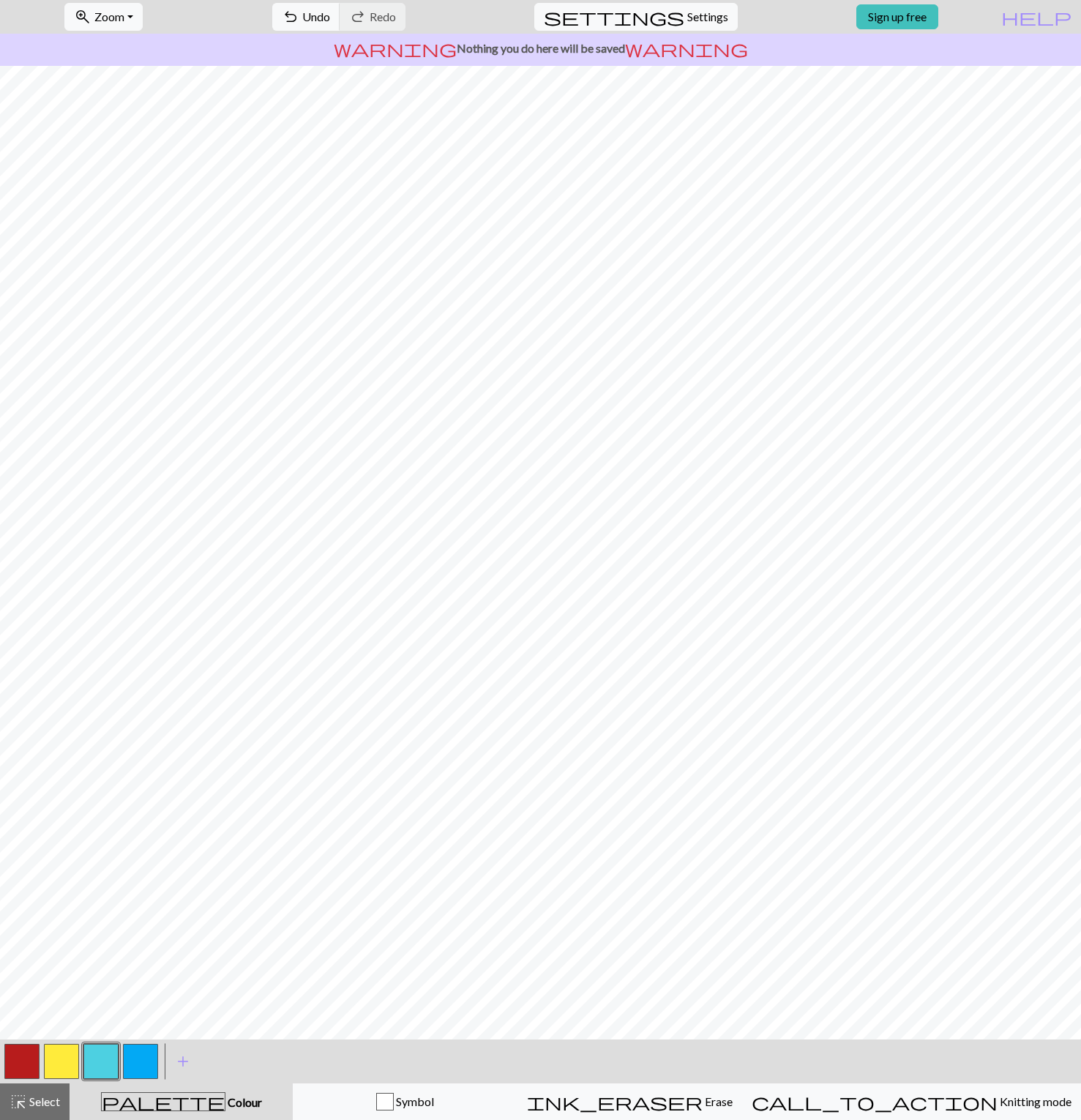 click at bounding box center (22, 1061) 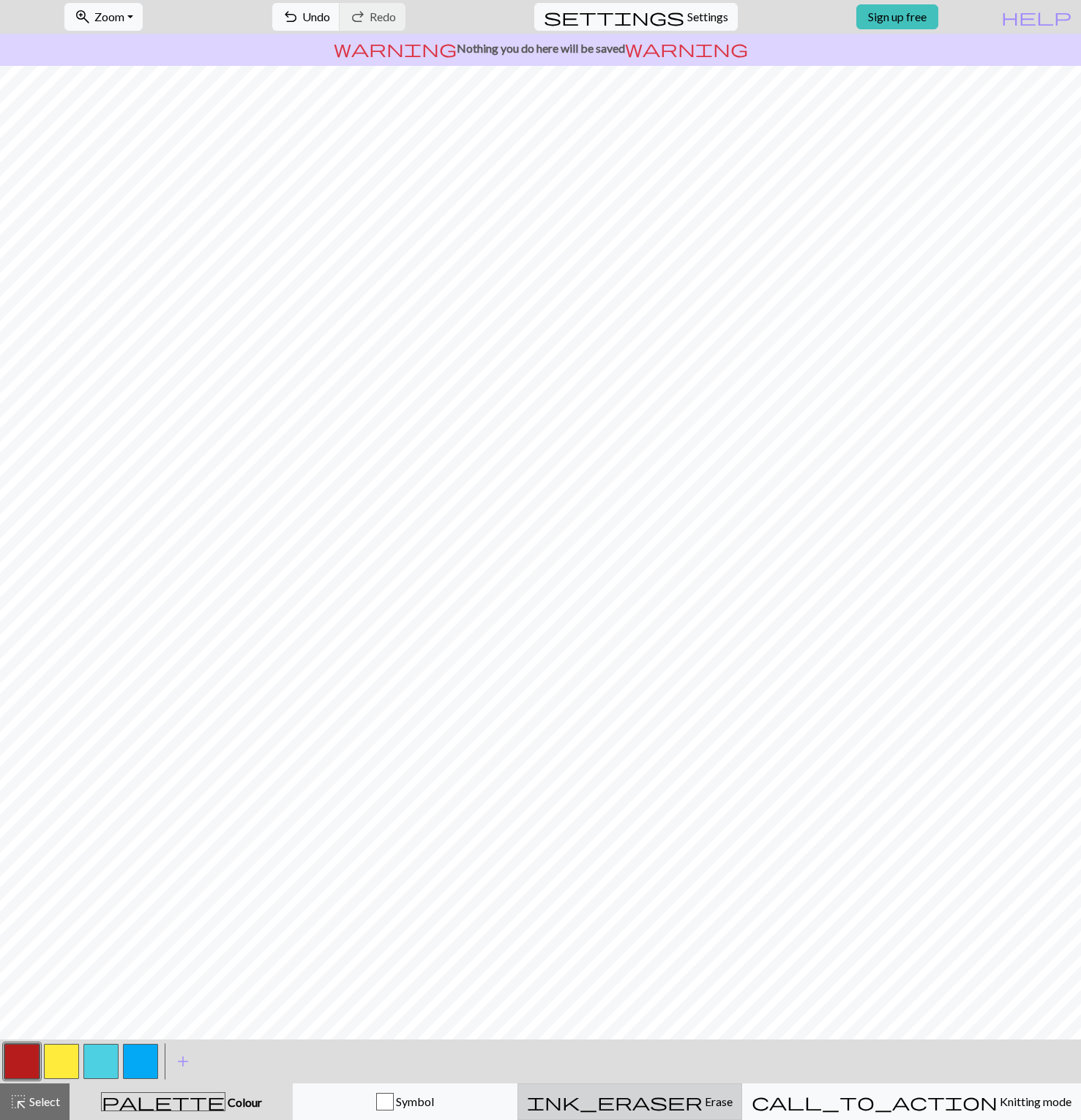 click on "Erase" at bounding box center [717, 1101] 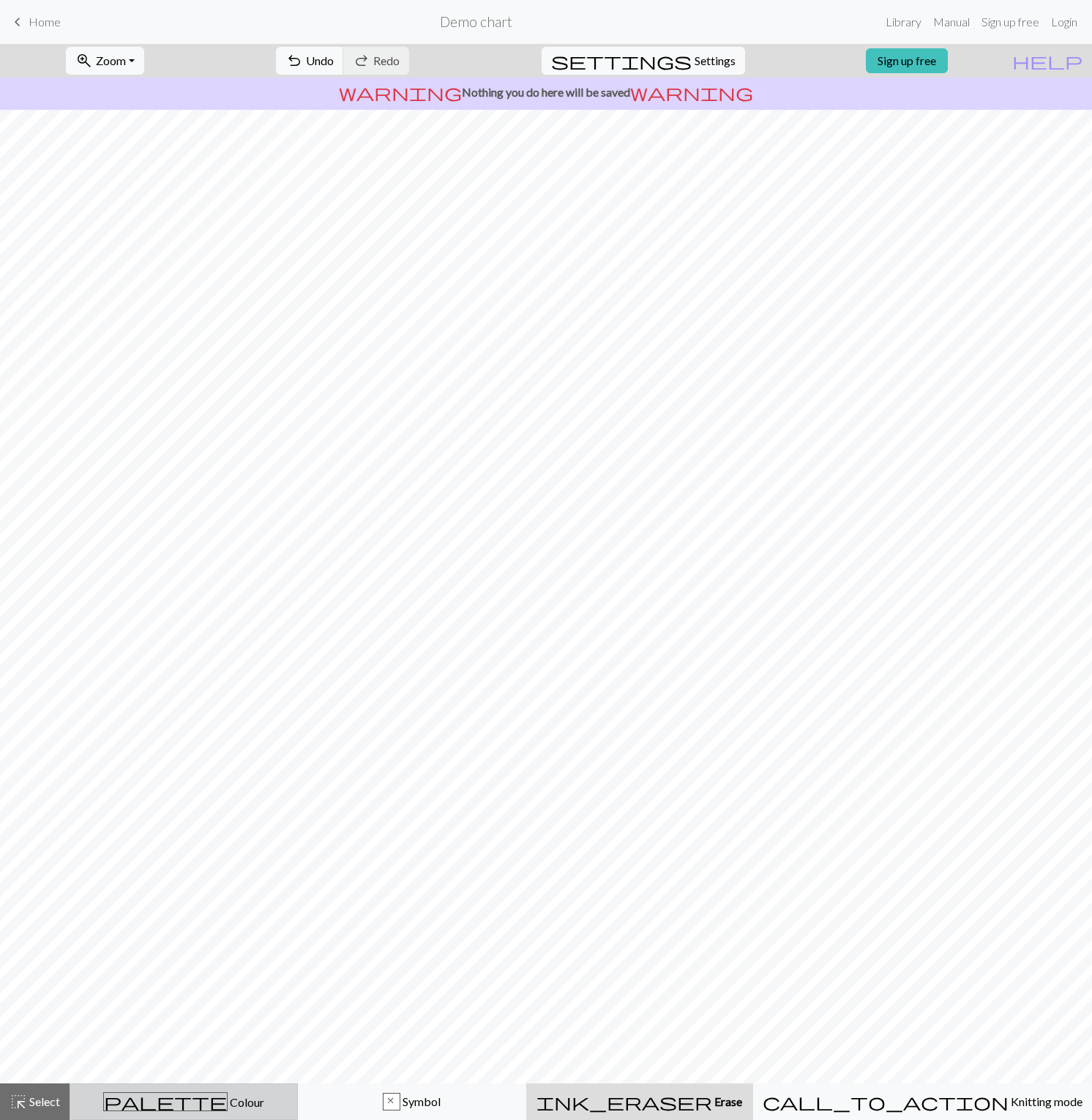 click on "Colour" at bounding box center [246, 1102] 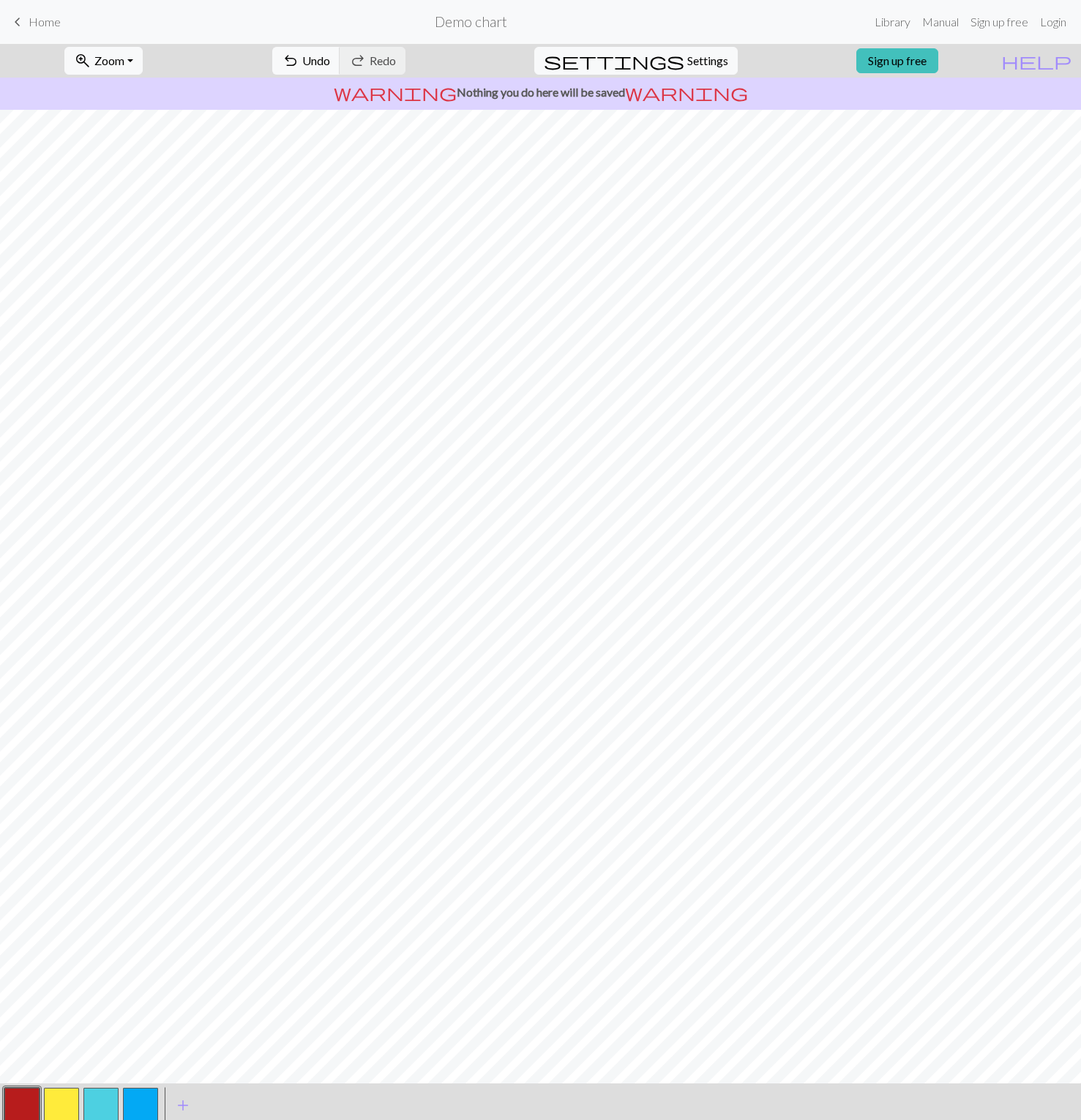 click at bounding box center (101, 1105) 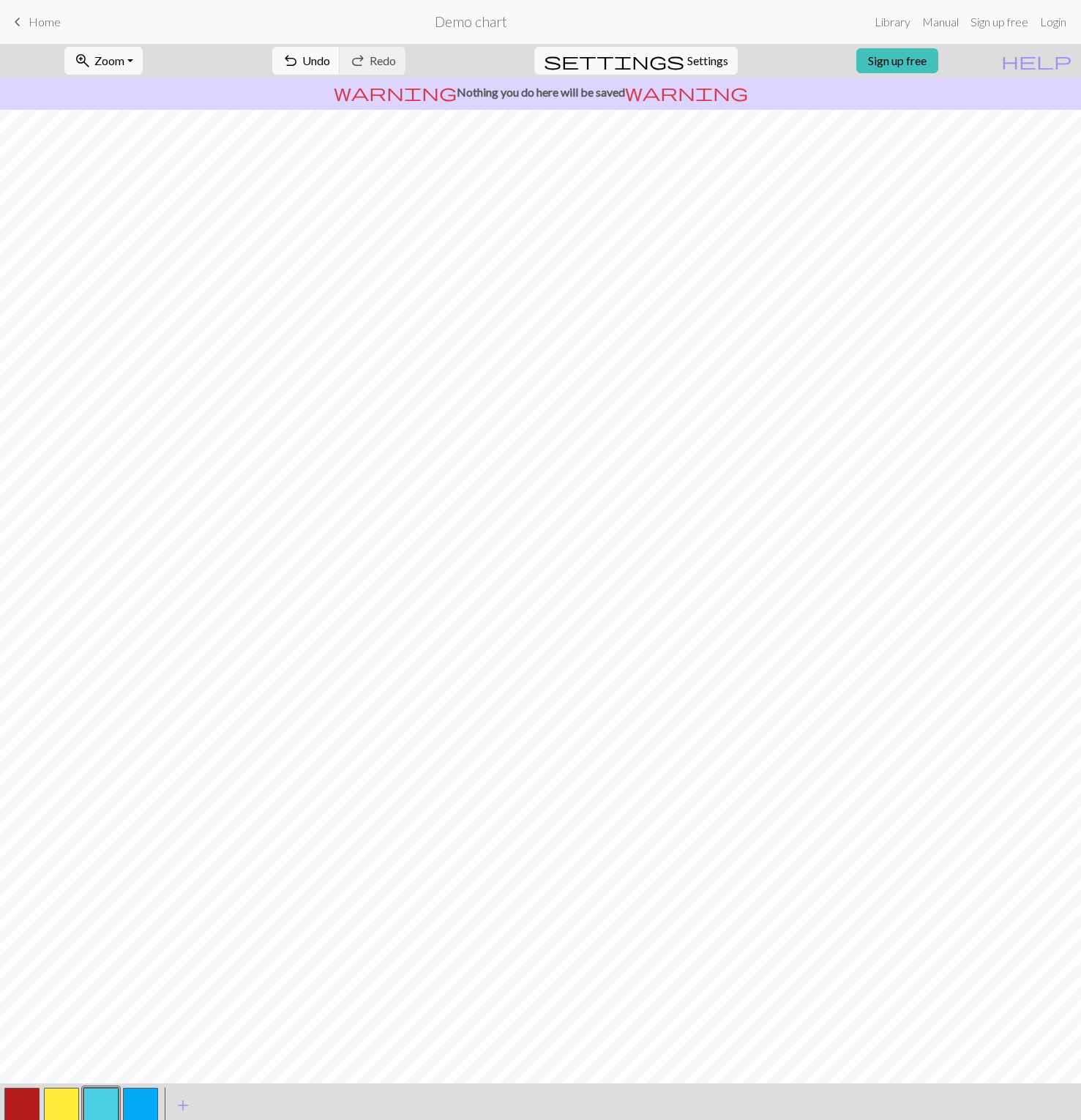 click at bounding box center (22, 1105) 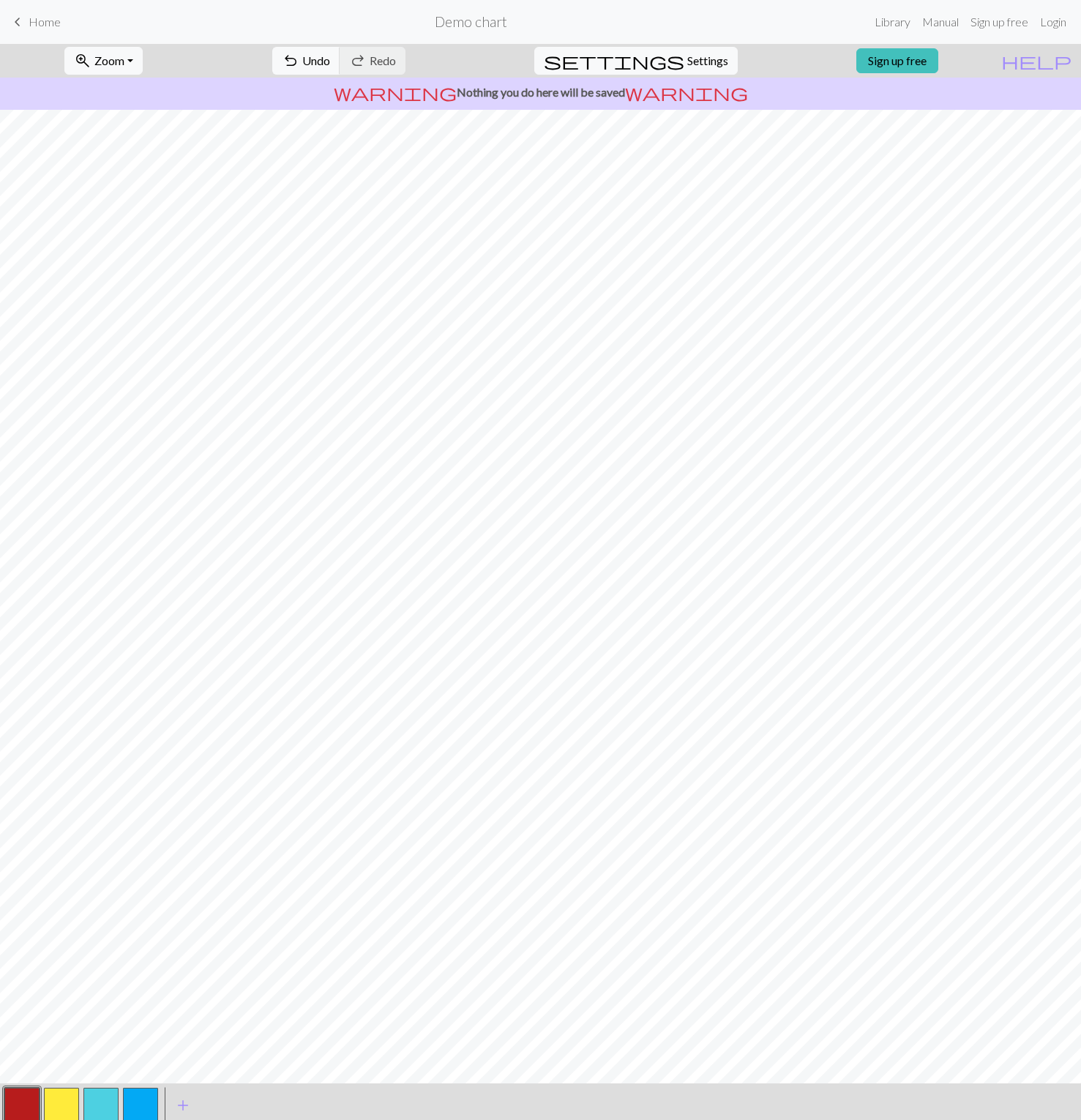 click at bounding box center [101, 1105] 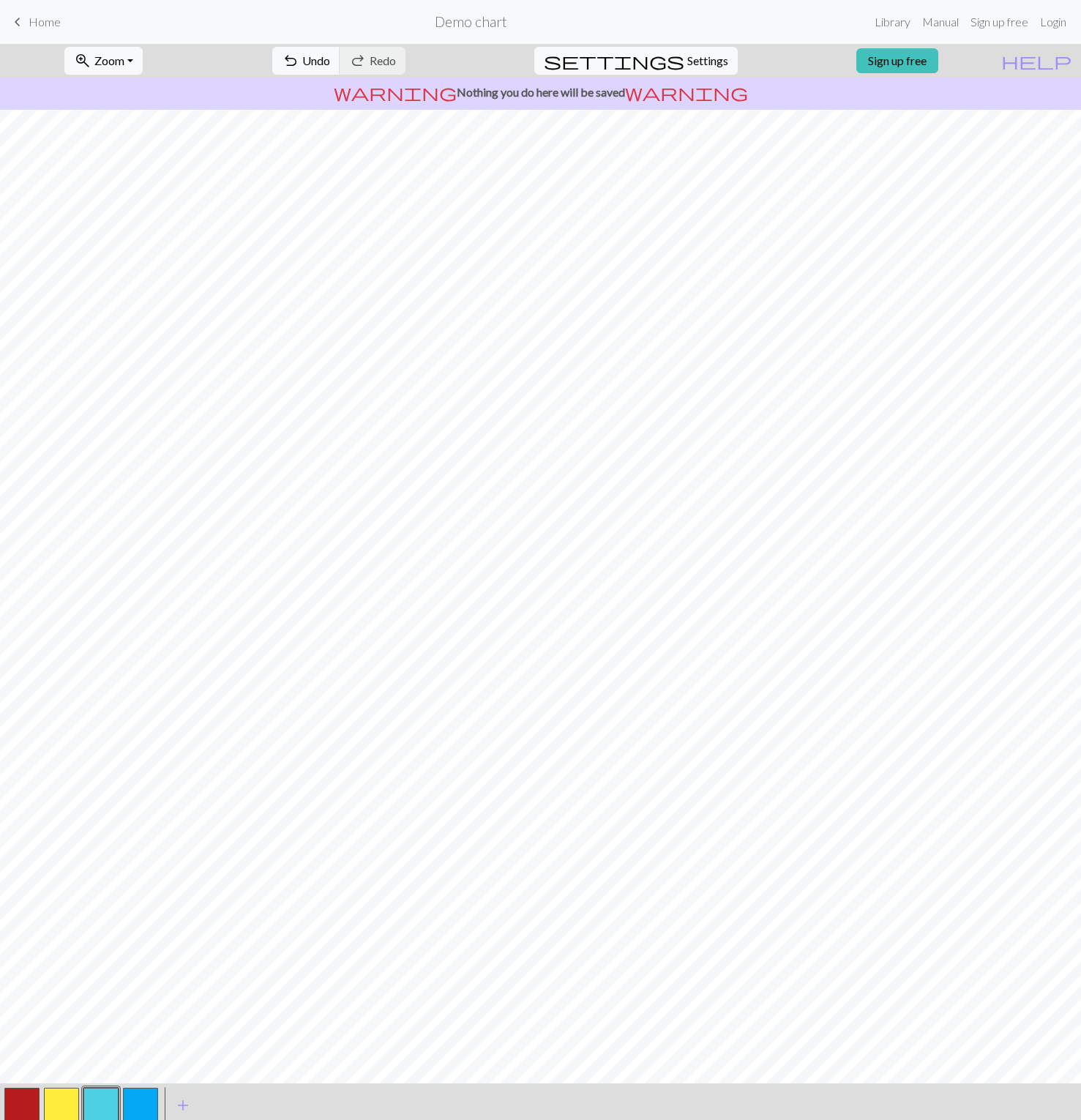 click at bounding box center (22, 1105) 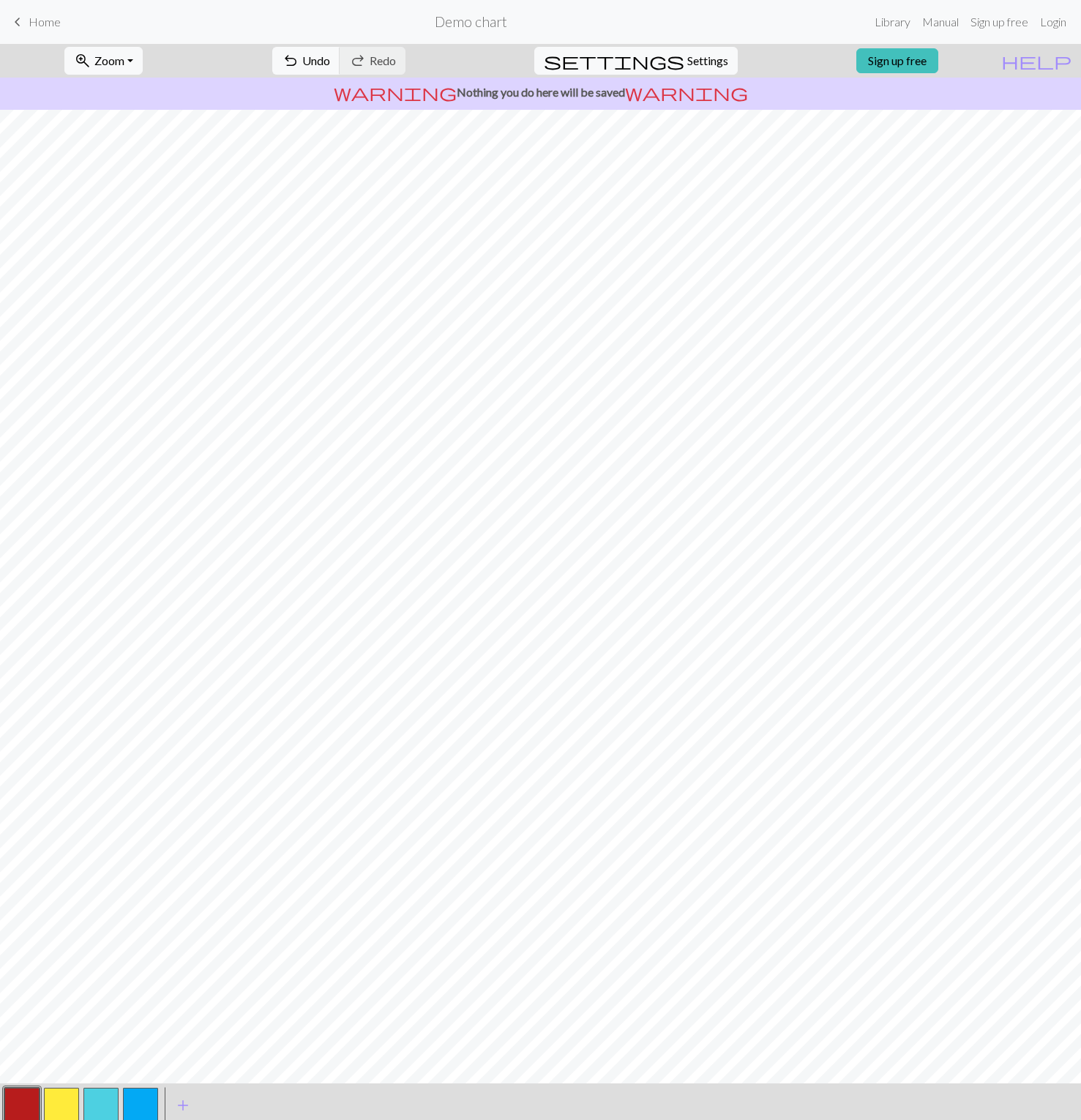 scroll, scrollTop: 44, scrollLeft: 0, axis: vertical 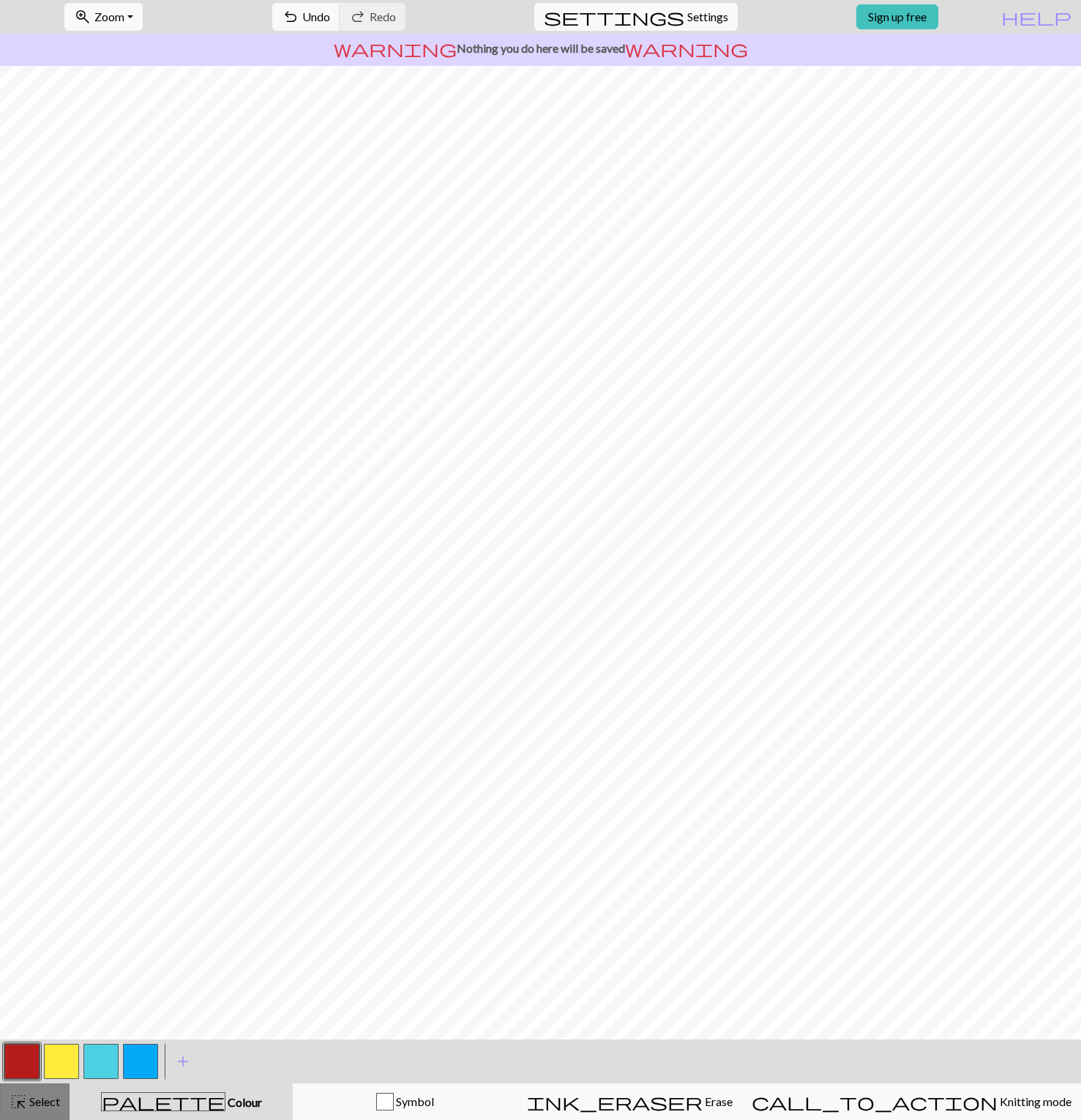 click on "Select" at bounding box center [43, 1101] 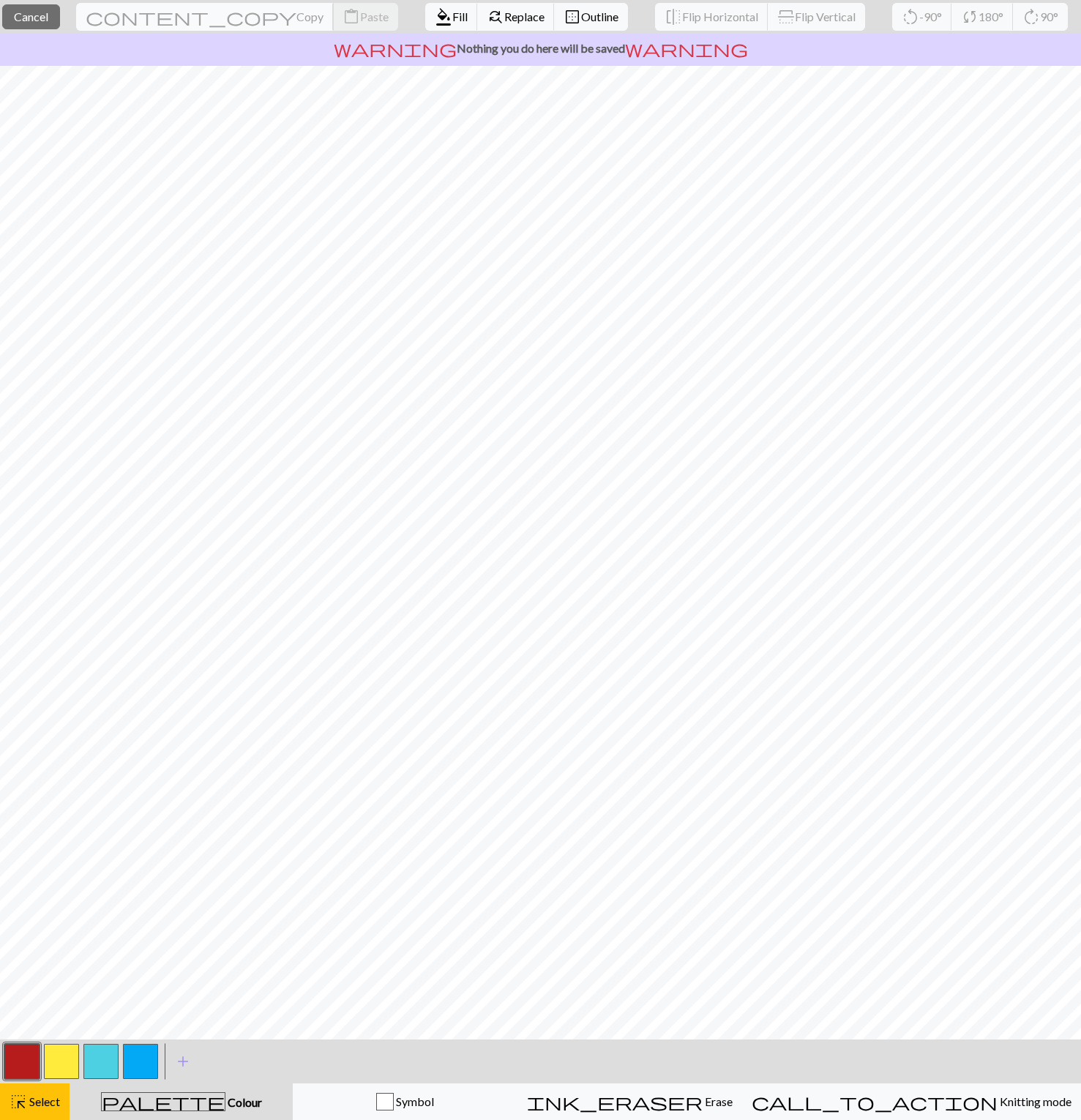 click on "Copy" at bounding box center [310, 16] 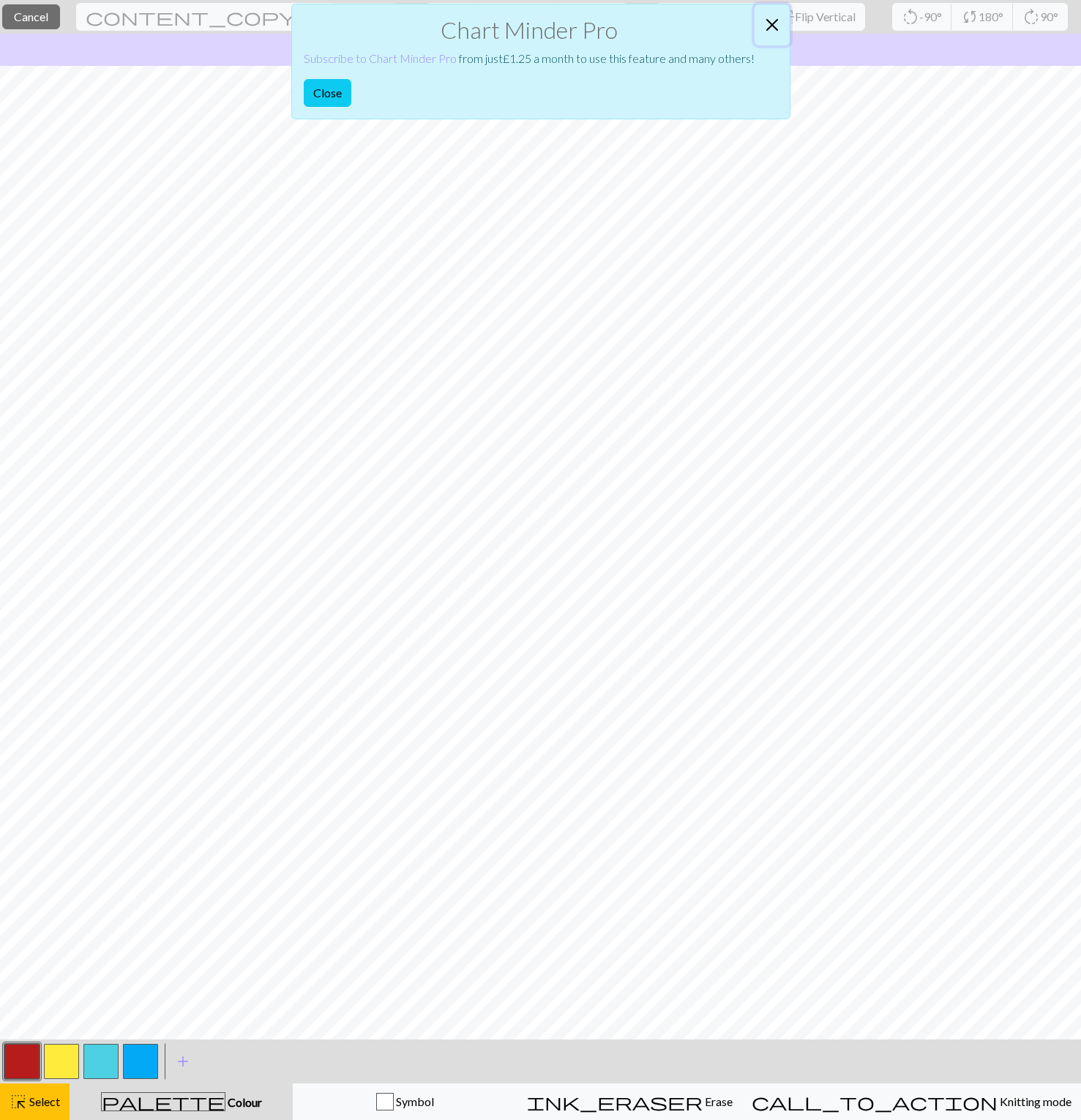click at bounding box center [772, 25] 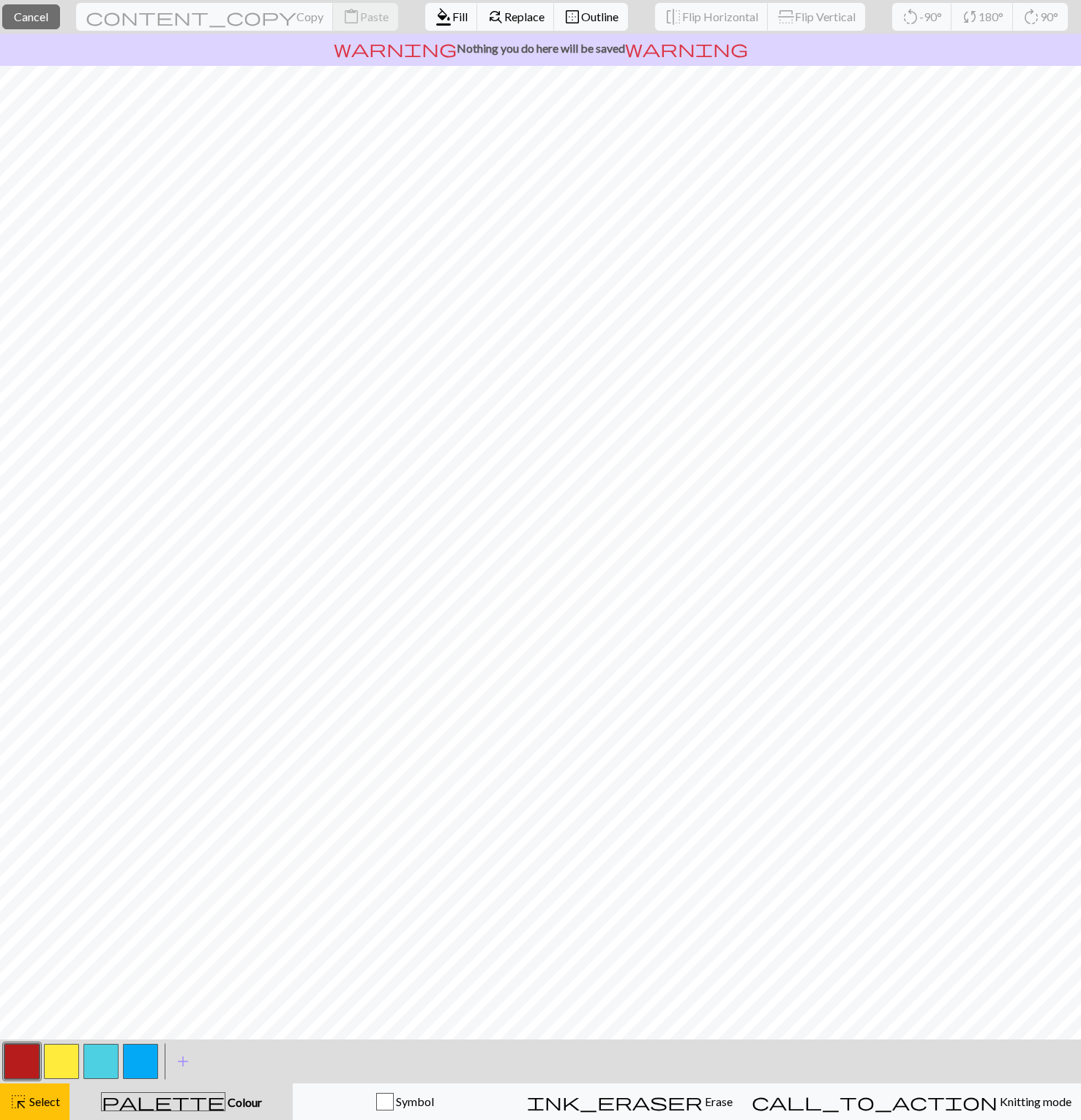 click on "palette   Colour   Colour" at bounding box center [181, 1102] 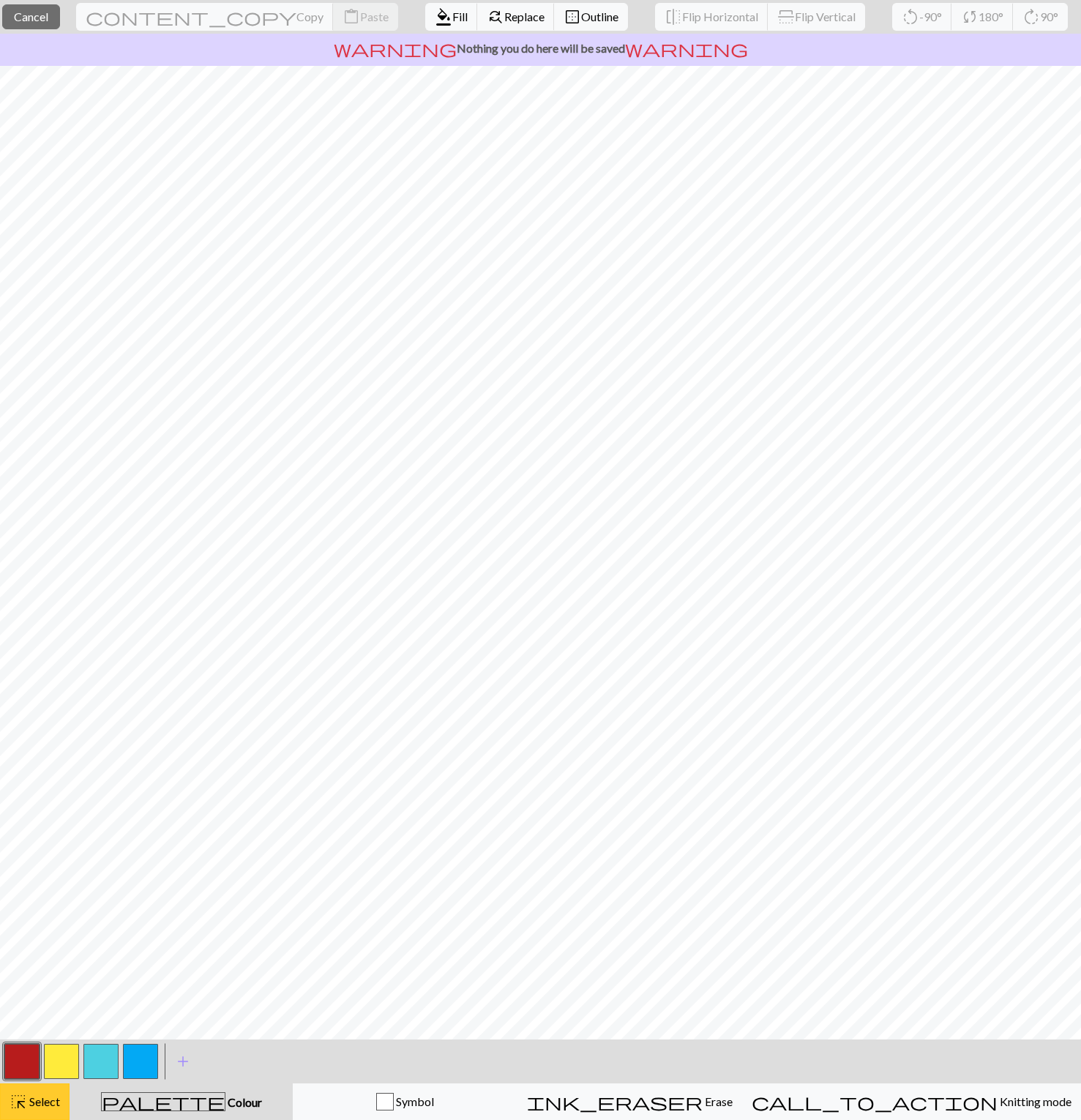 click on "Select" at bounding box center (43, 1101) 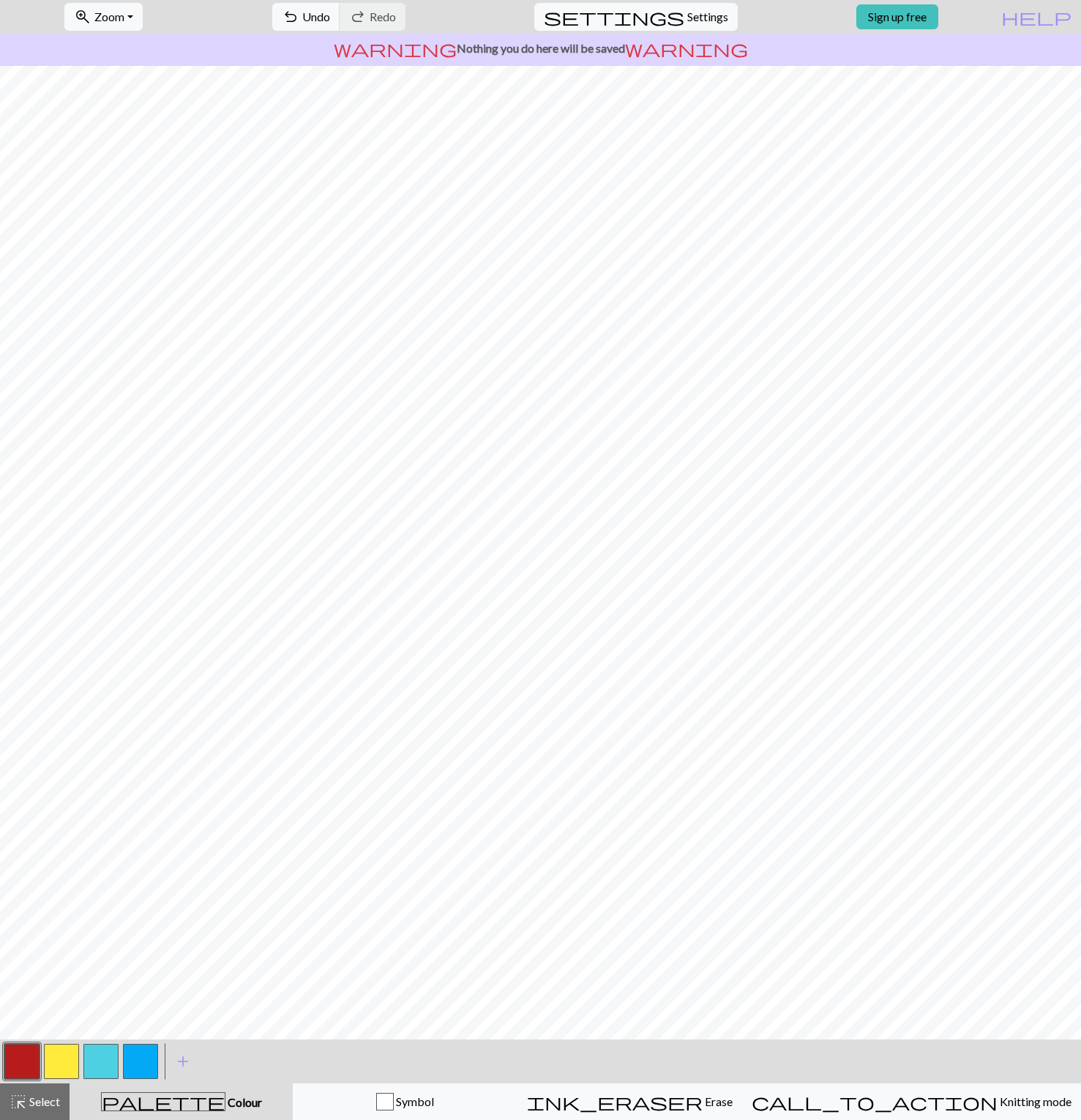 click at bounding box center [101, 1061] 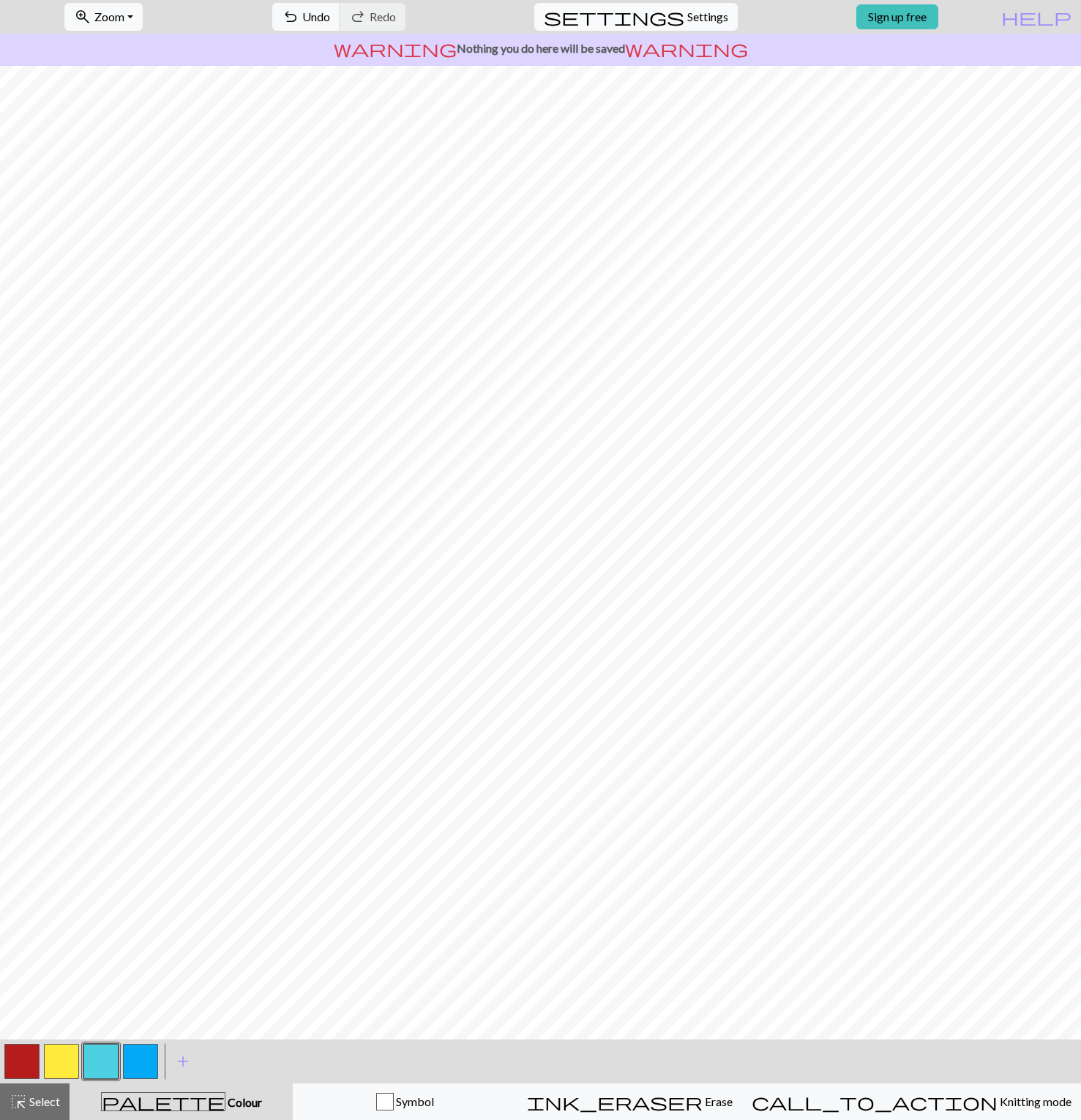 click on "Settings" at bounding box center [708, 17] 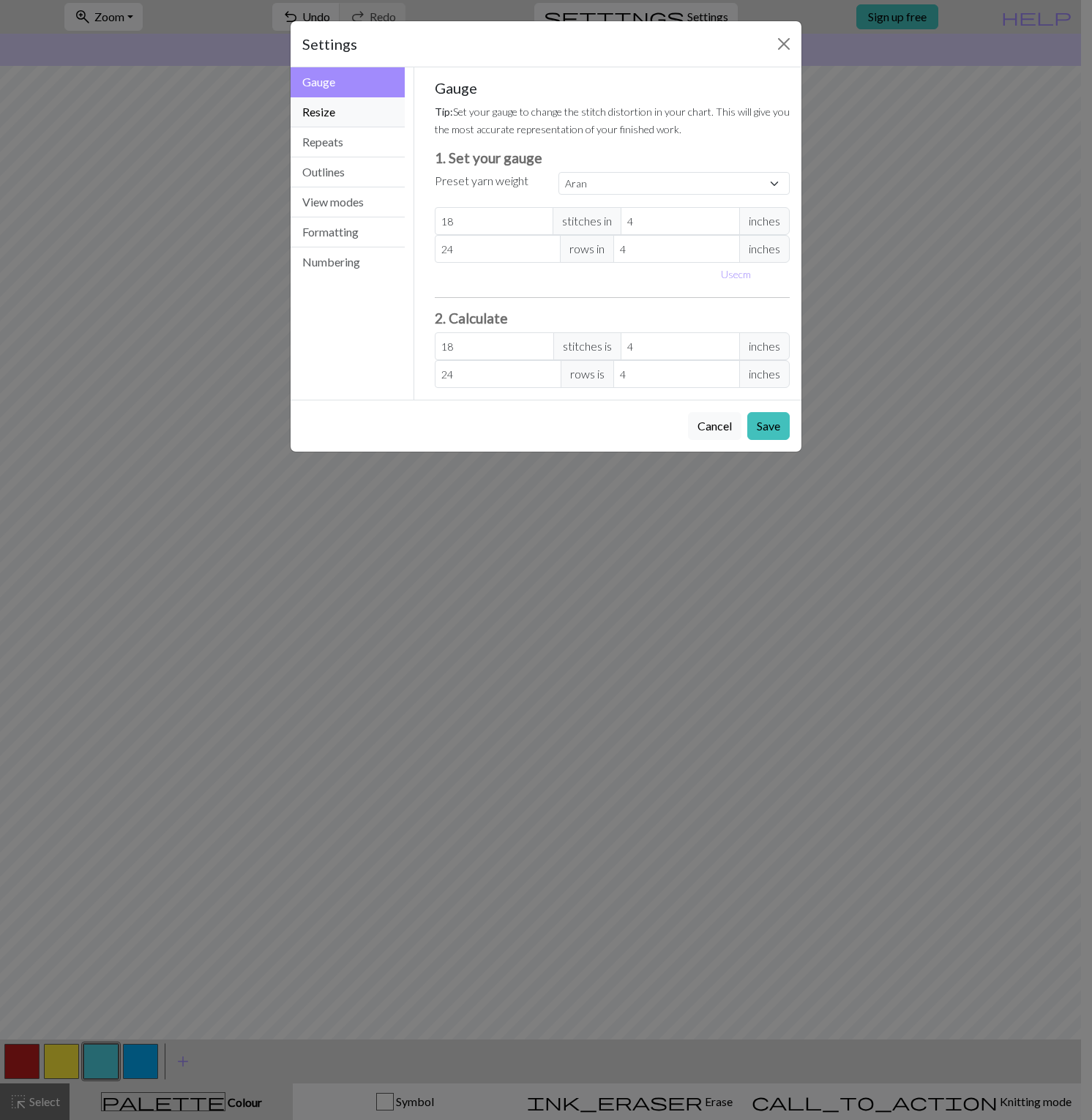 click on "Resize" at bounding box center [348, 112] 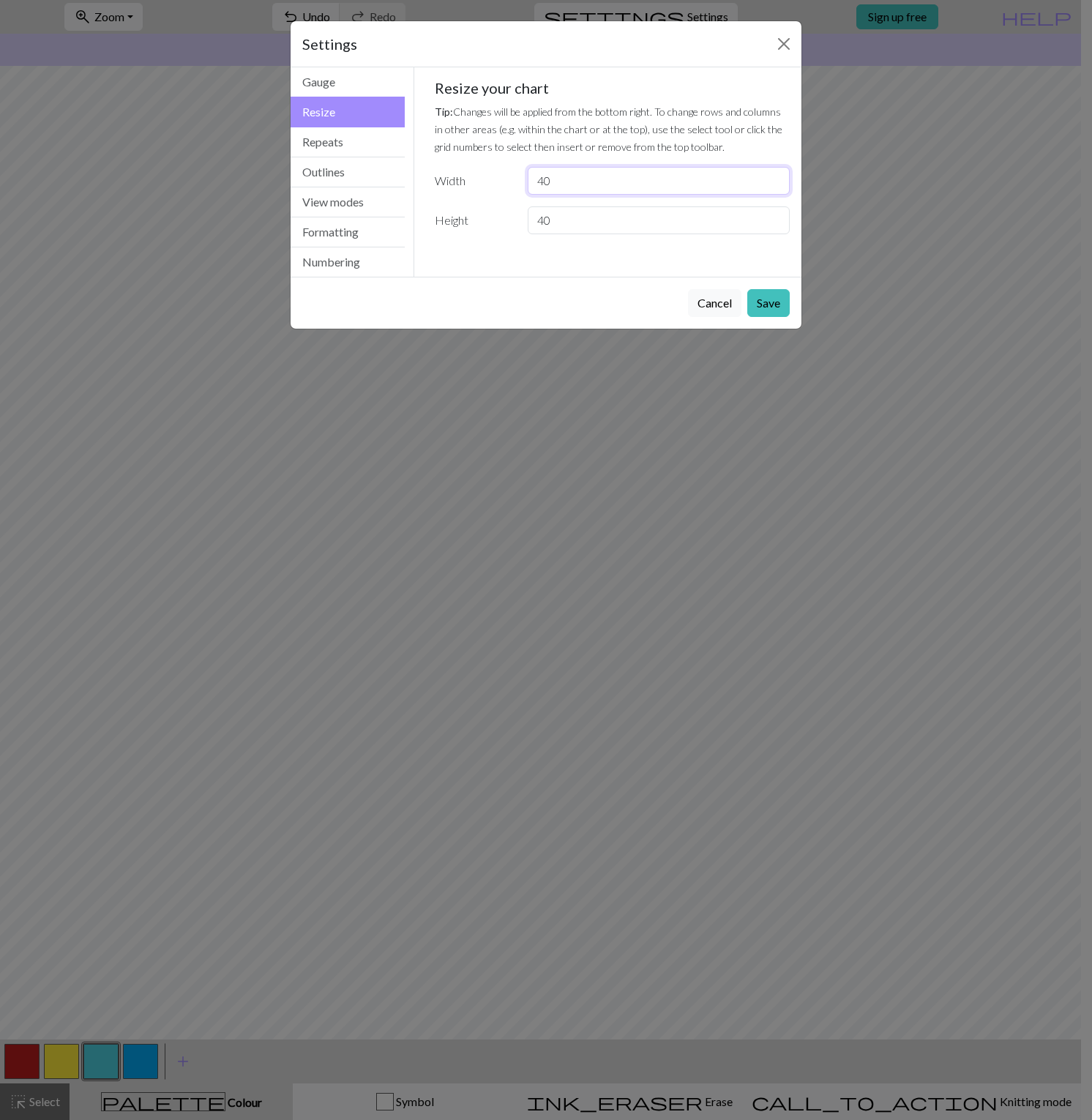click on "40" at bounding box center [659, 181] 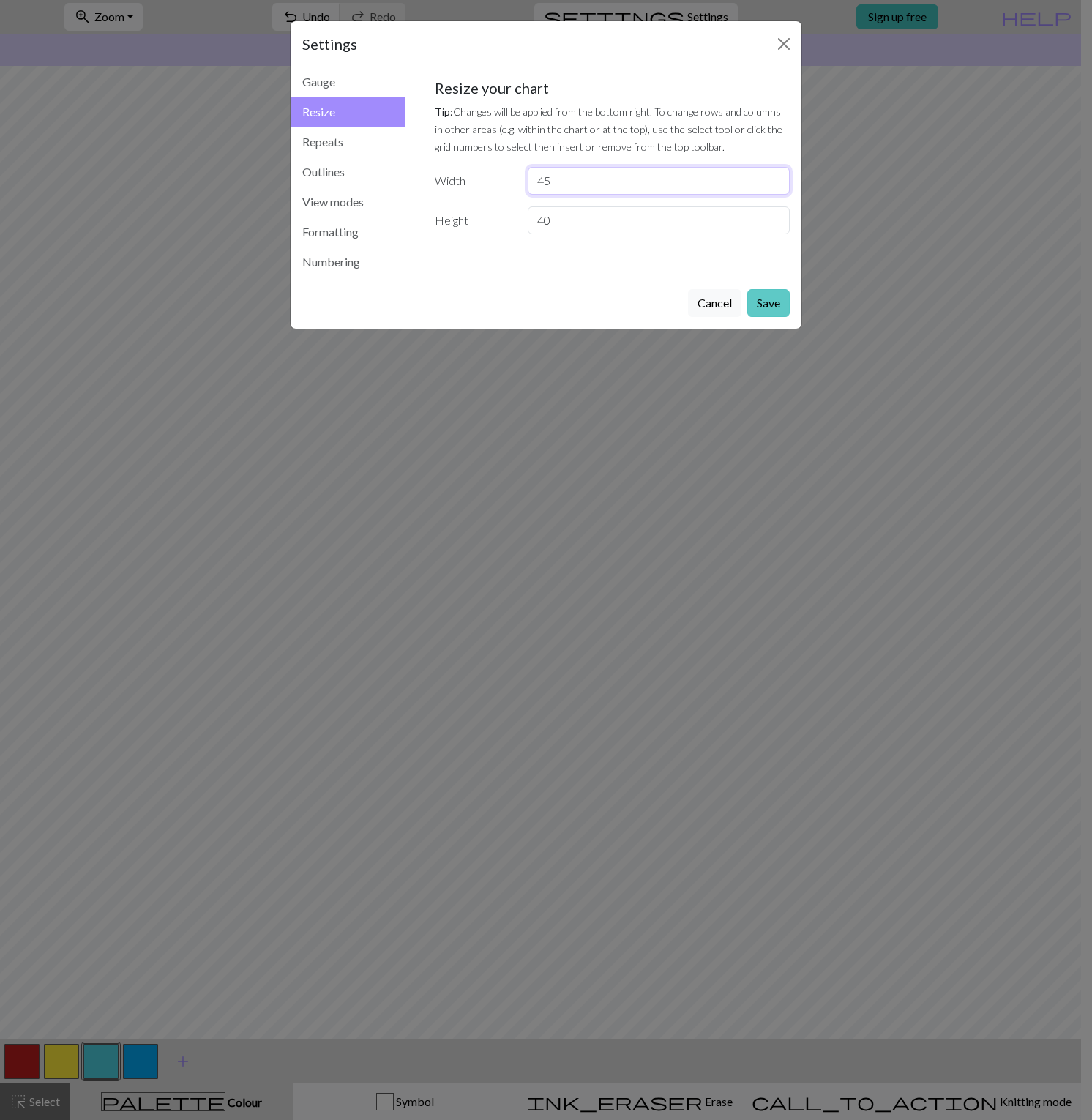 type on "45" 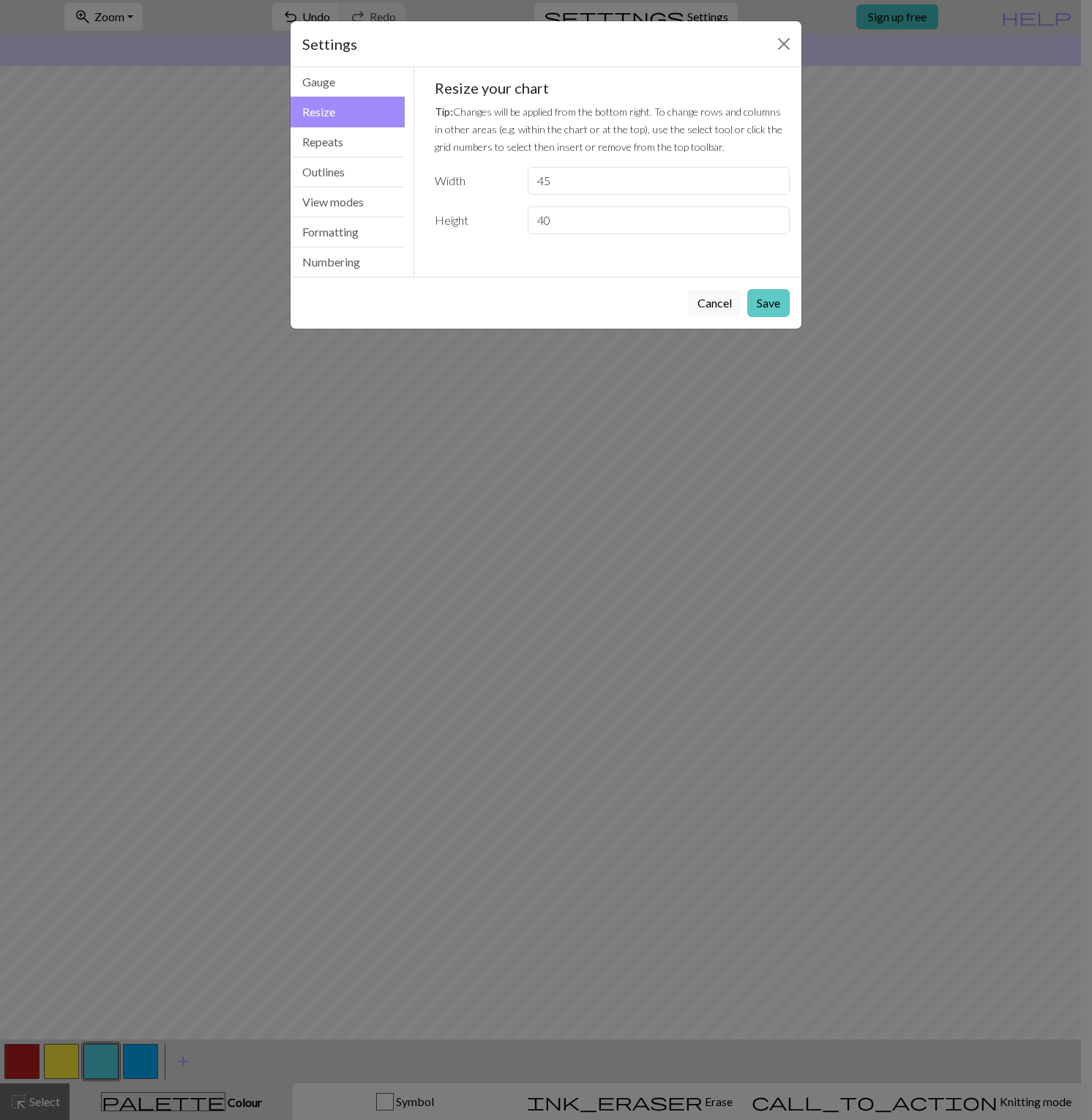 click on "Save" at bounding box center [768, 303] 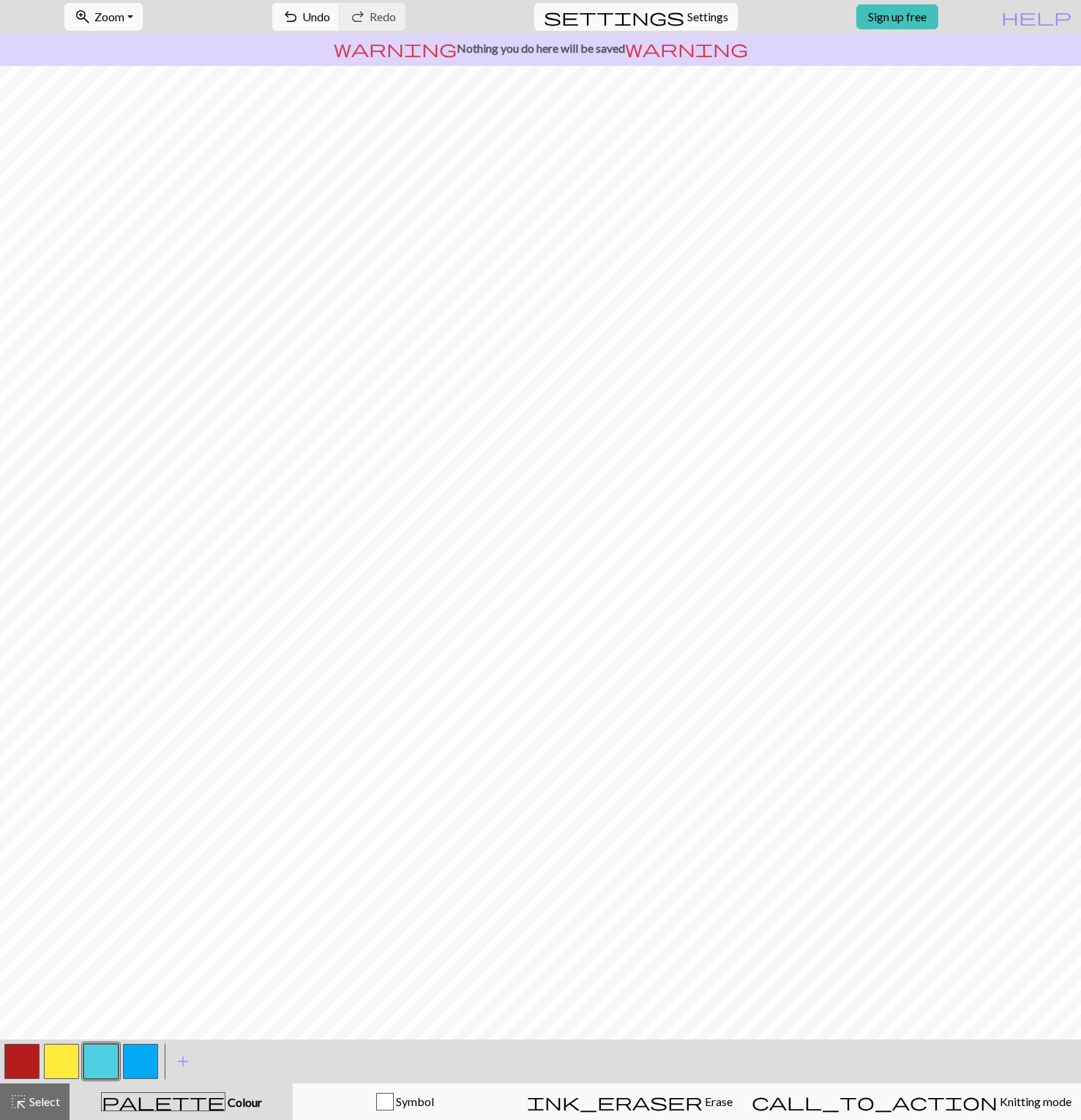 click at bounding box center [101, 1061] 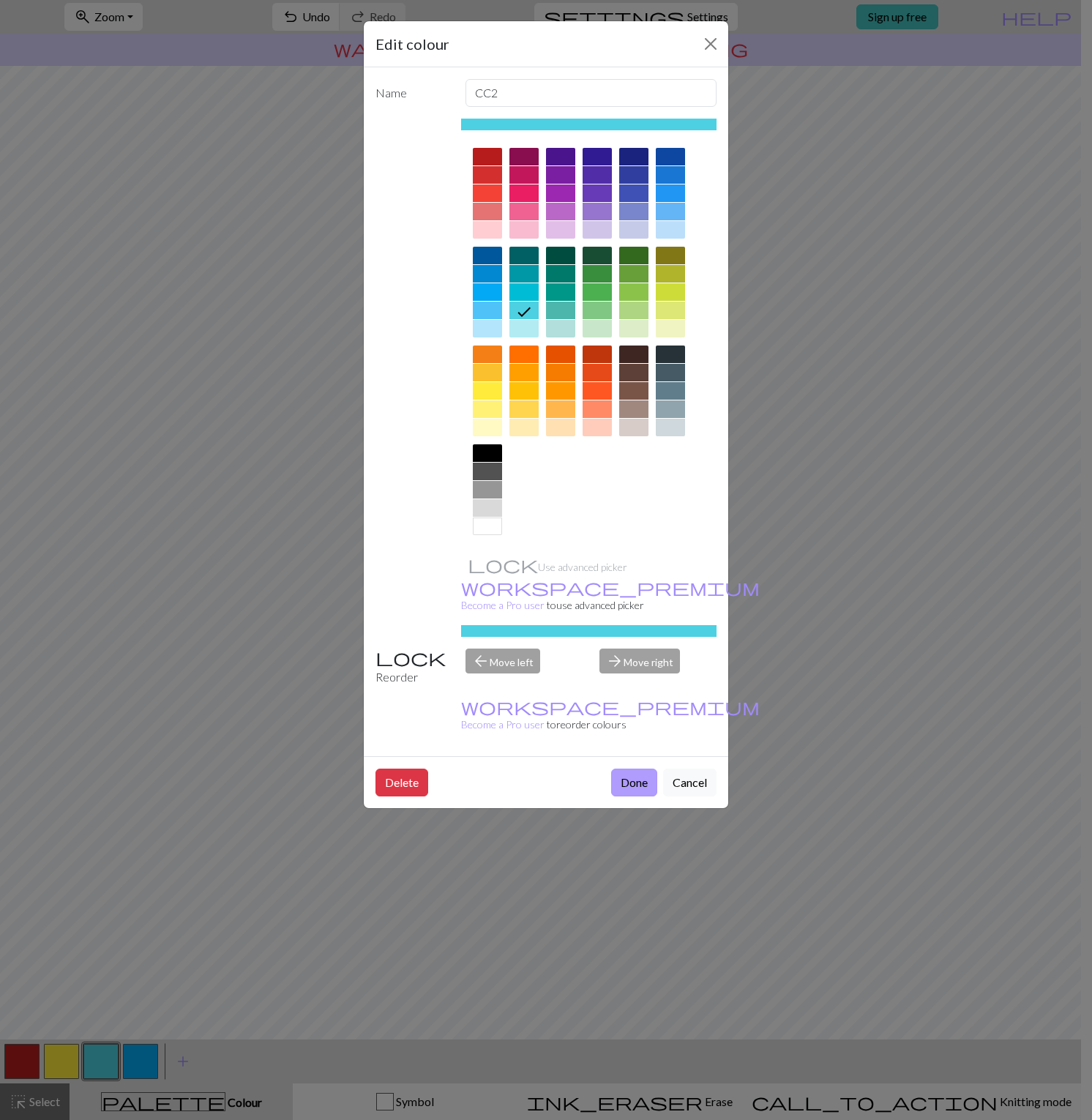click on "Done" at bounding box center (634, 783) 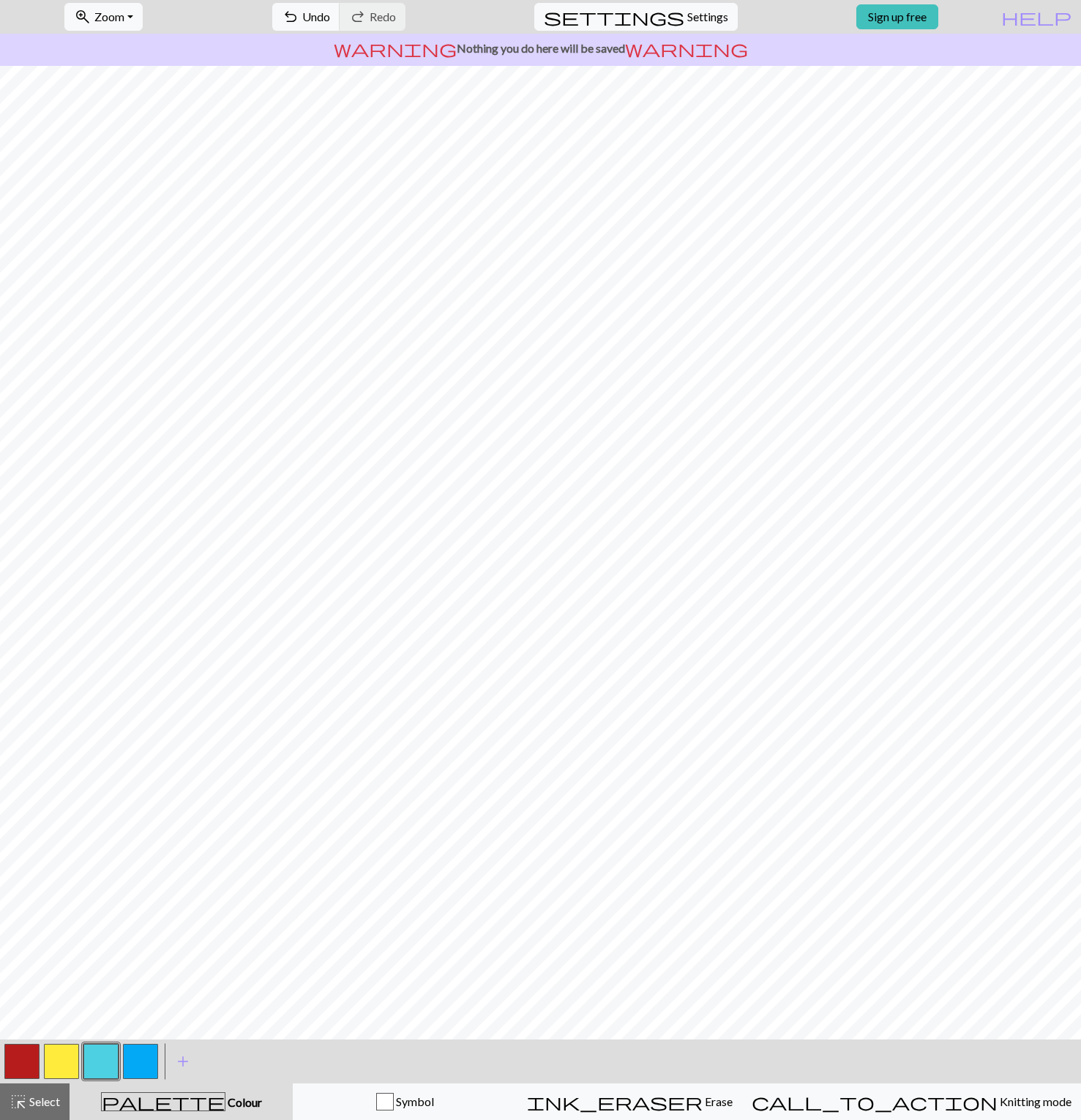 click at bounding box center (22, 1061) 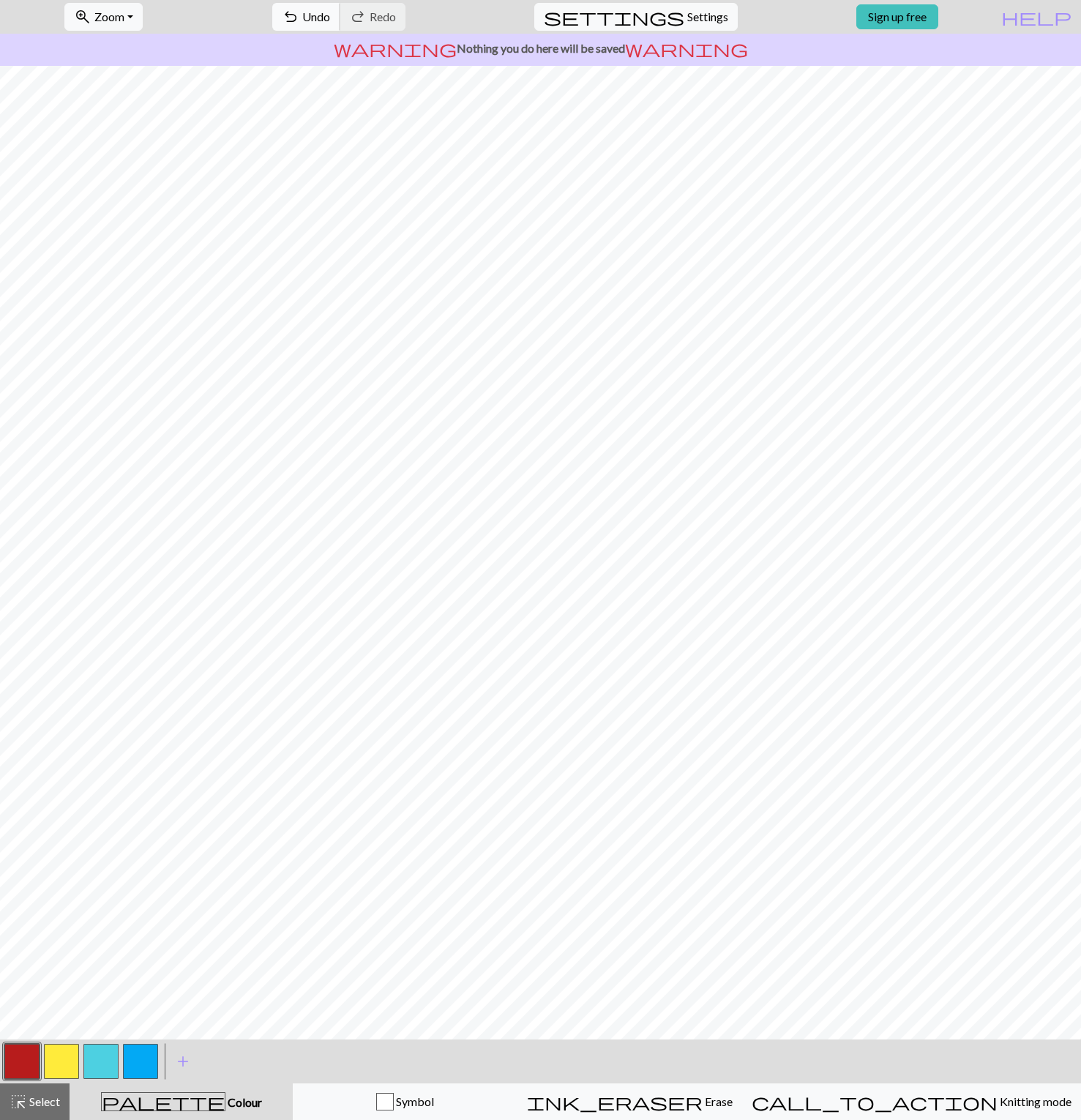 click on "Undo" at bounding box center (316, 16) 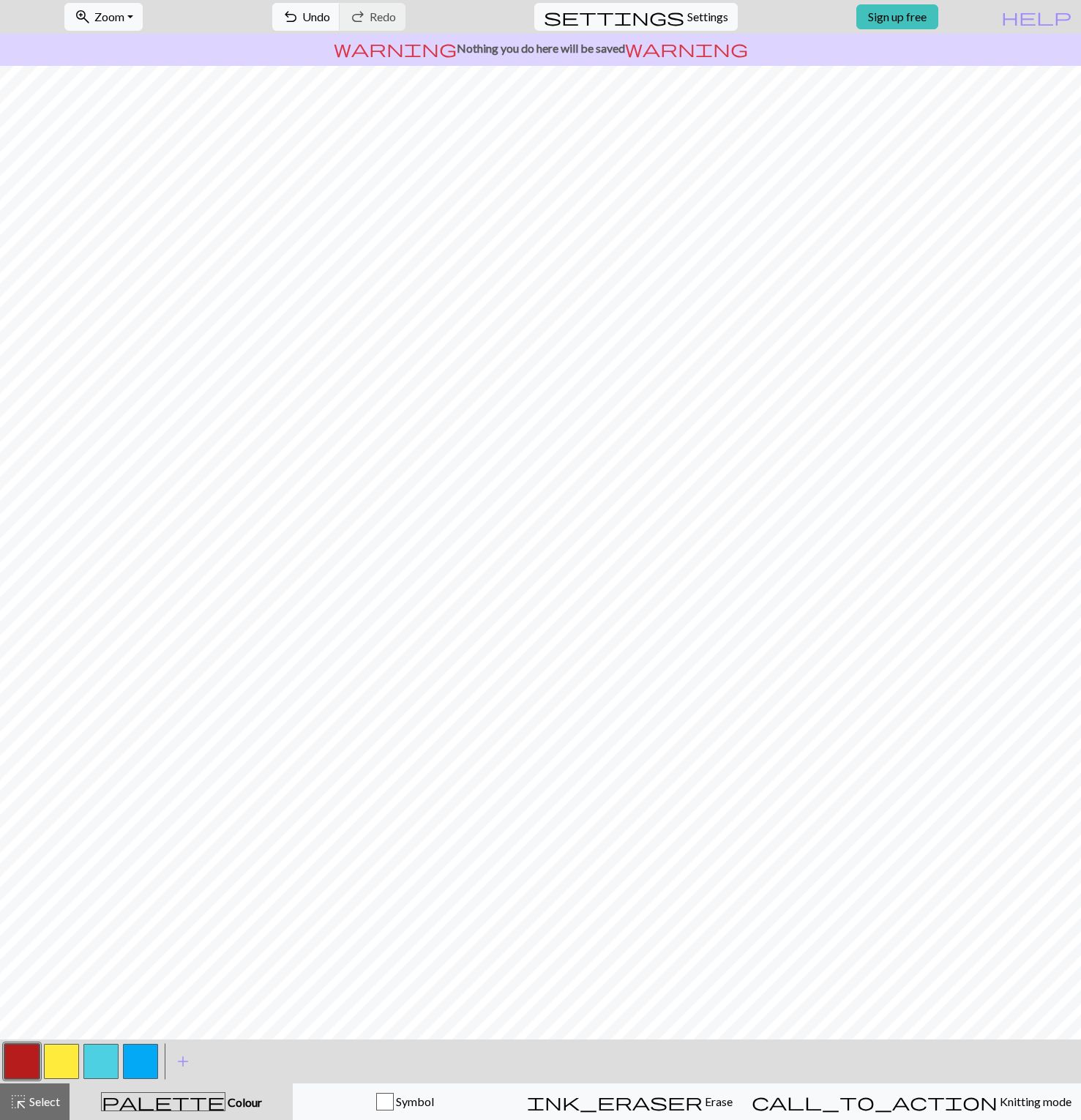 click at bounding box center [101, 1061] 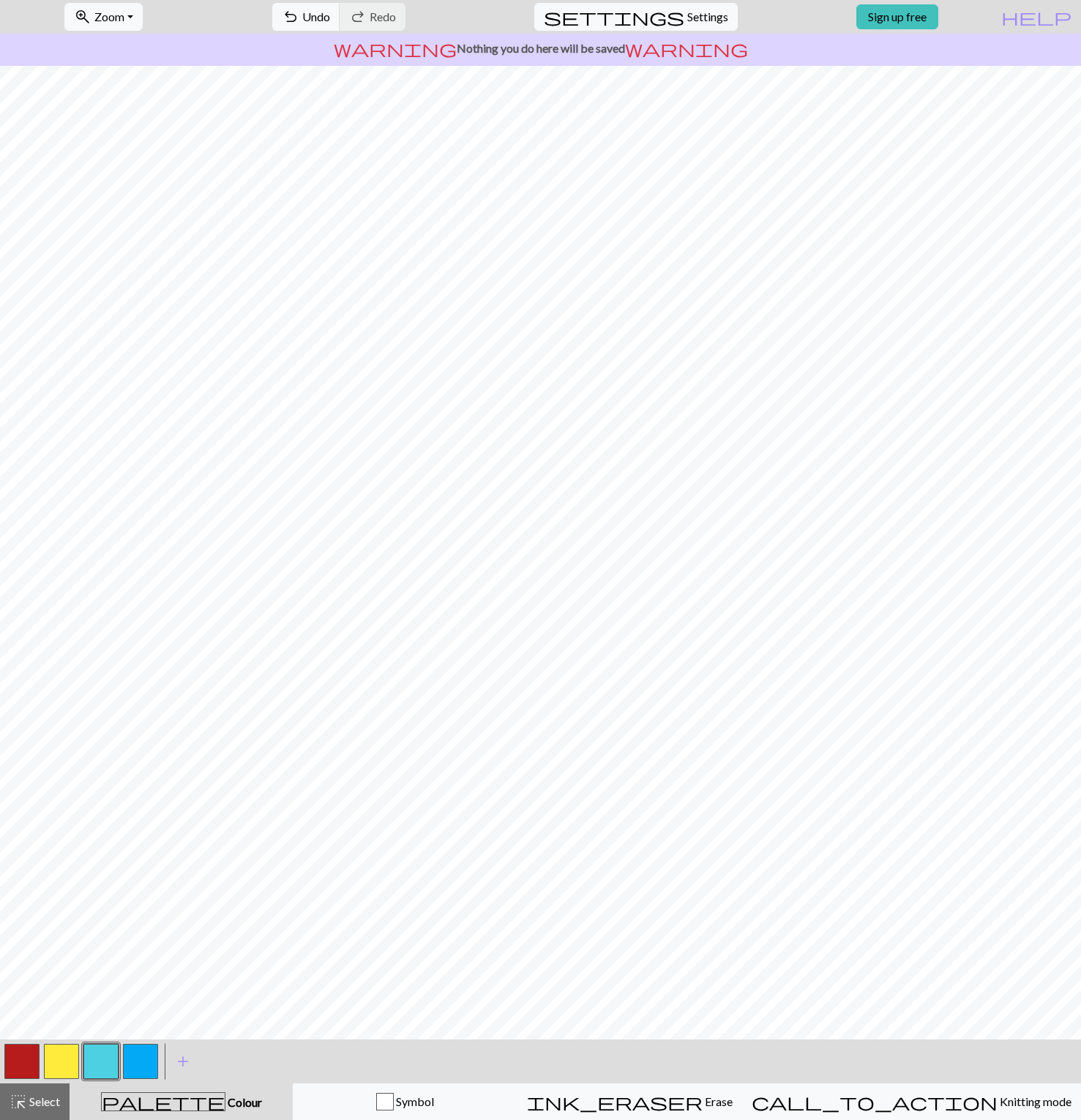 click at bounding box center (22, 1061) 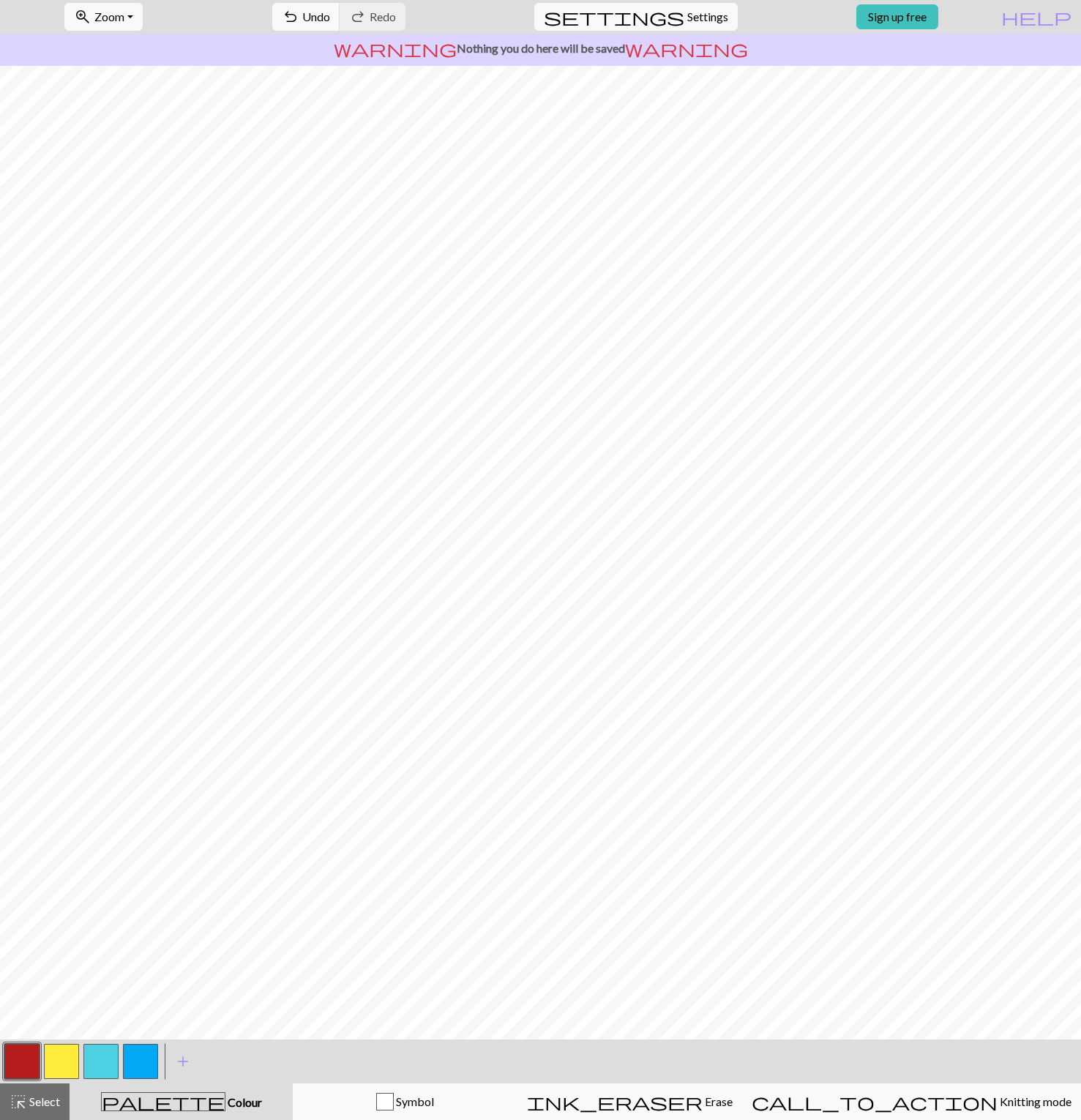 drag, startPoint x: 106, startPoint y: 1072, endPoint x: 138, endPoint y: 1057, distance: 35.341194 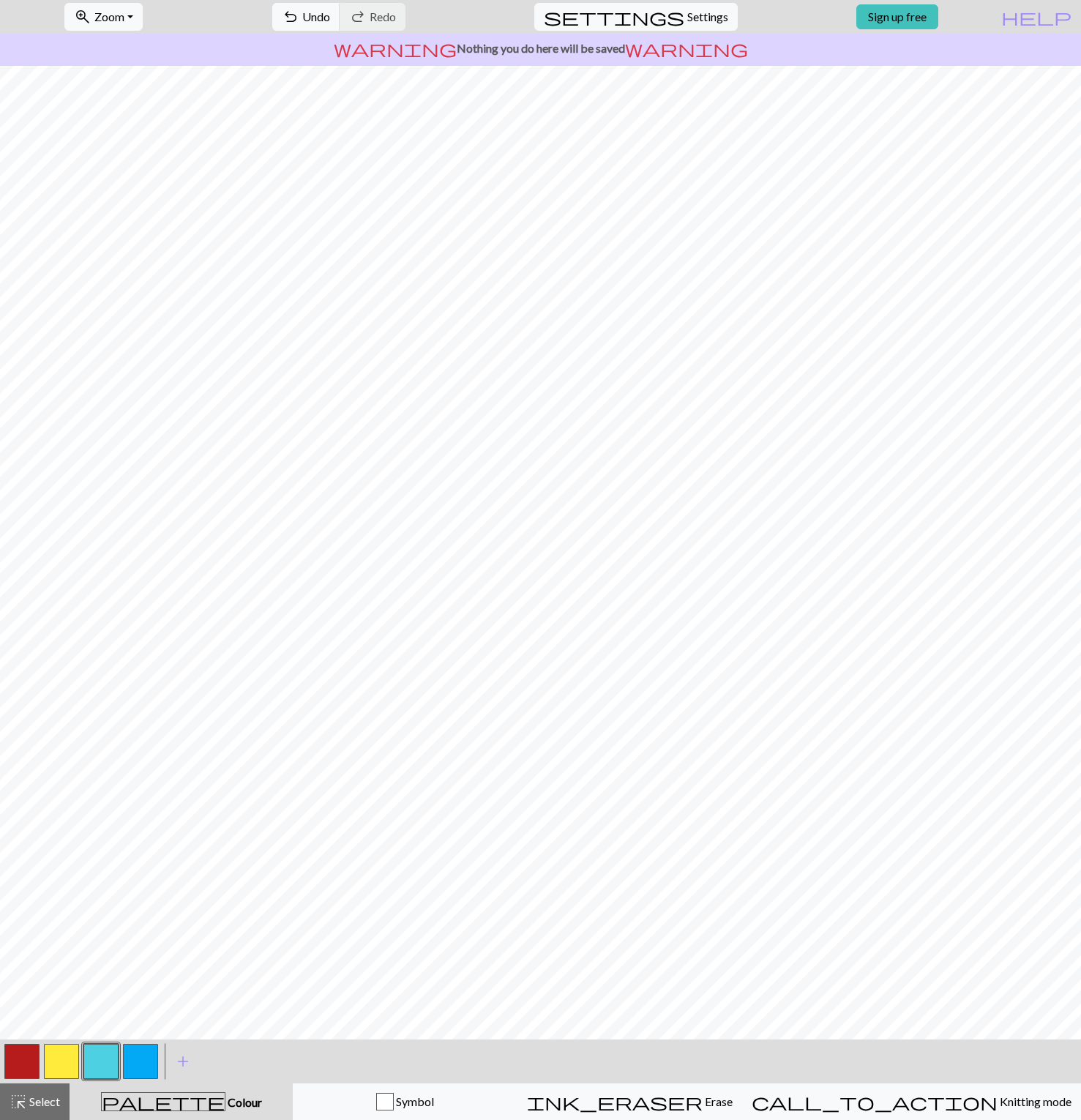 drag, startPoint x: 53, startPoint y: 1059, endPoint x: 81, endPoint y: 1044, distance: 31.76476 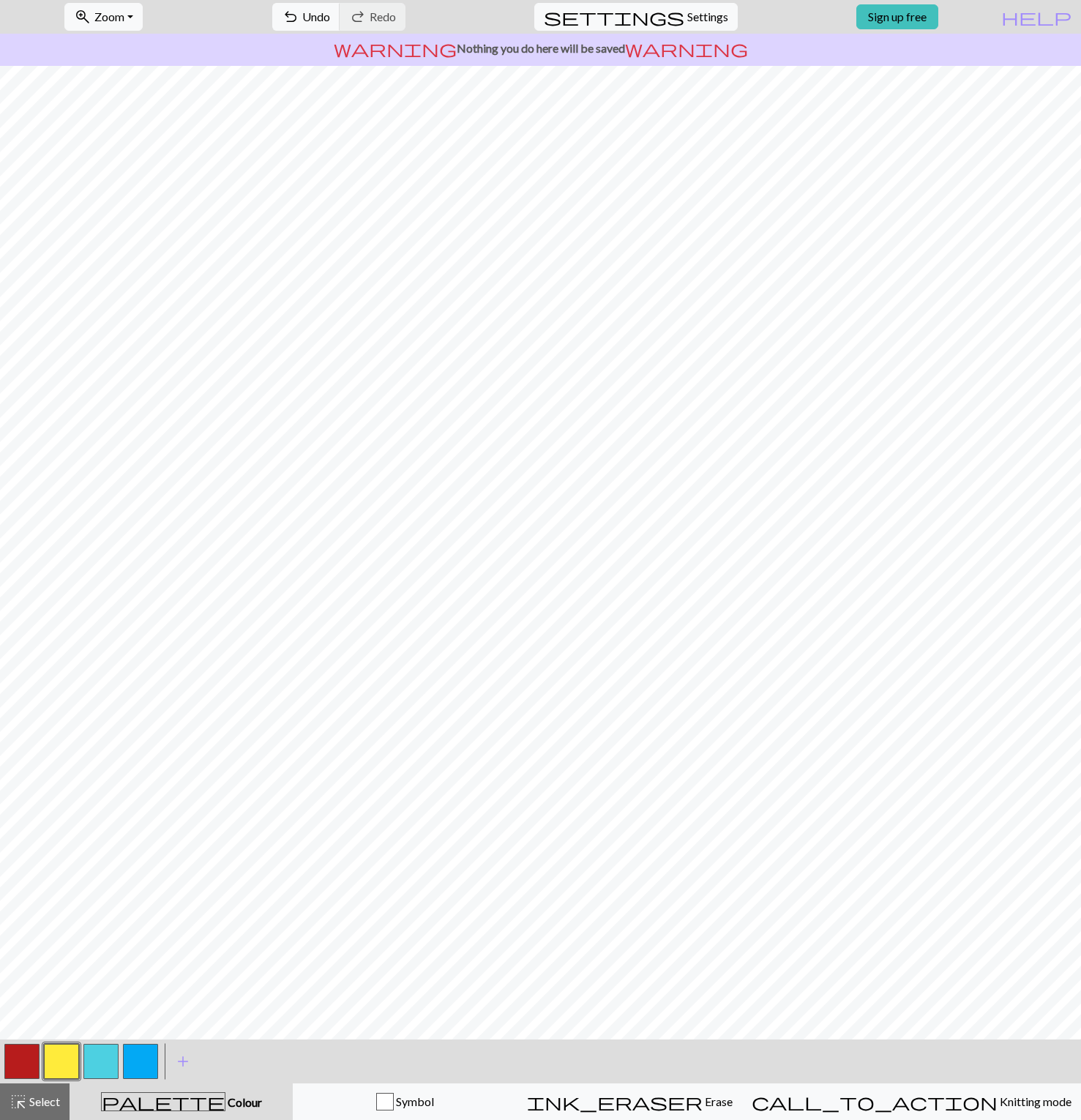 click at bounding box center (101, 1061) 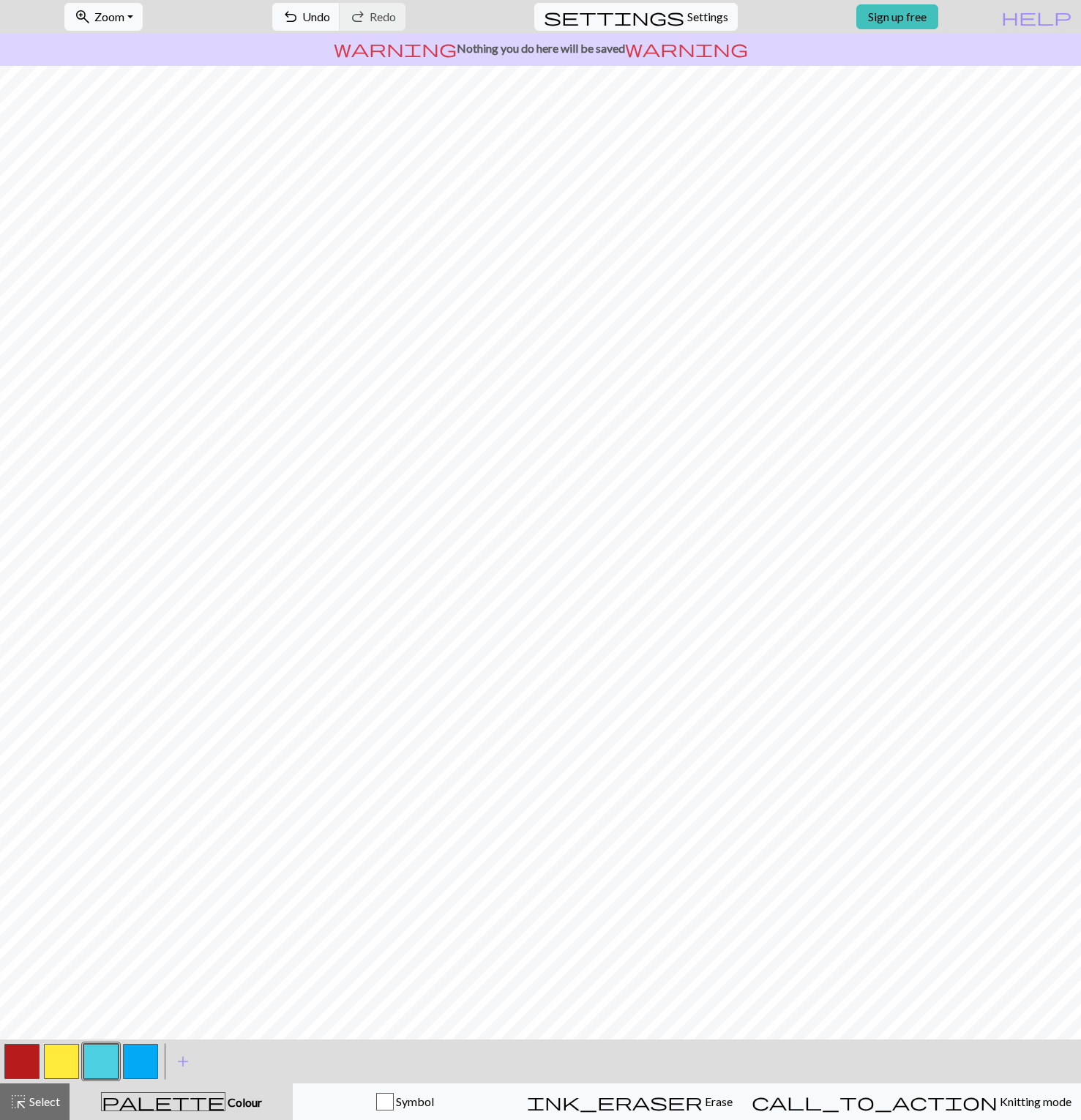 drag, startPoint x: 52, startPoint y: 1077, endPoint x: 53, endPoint y: 1059, distance: 18.027756 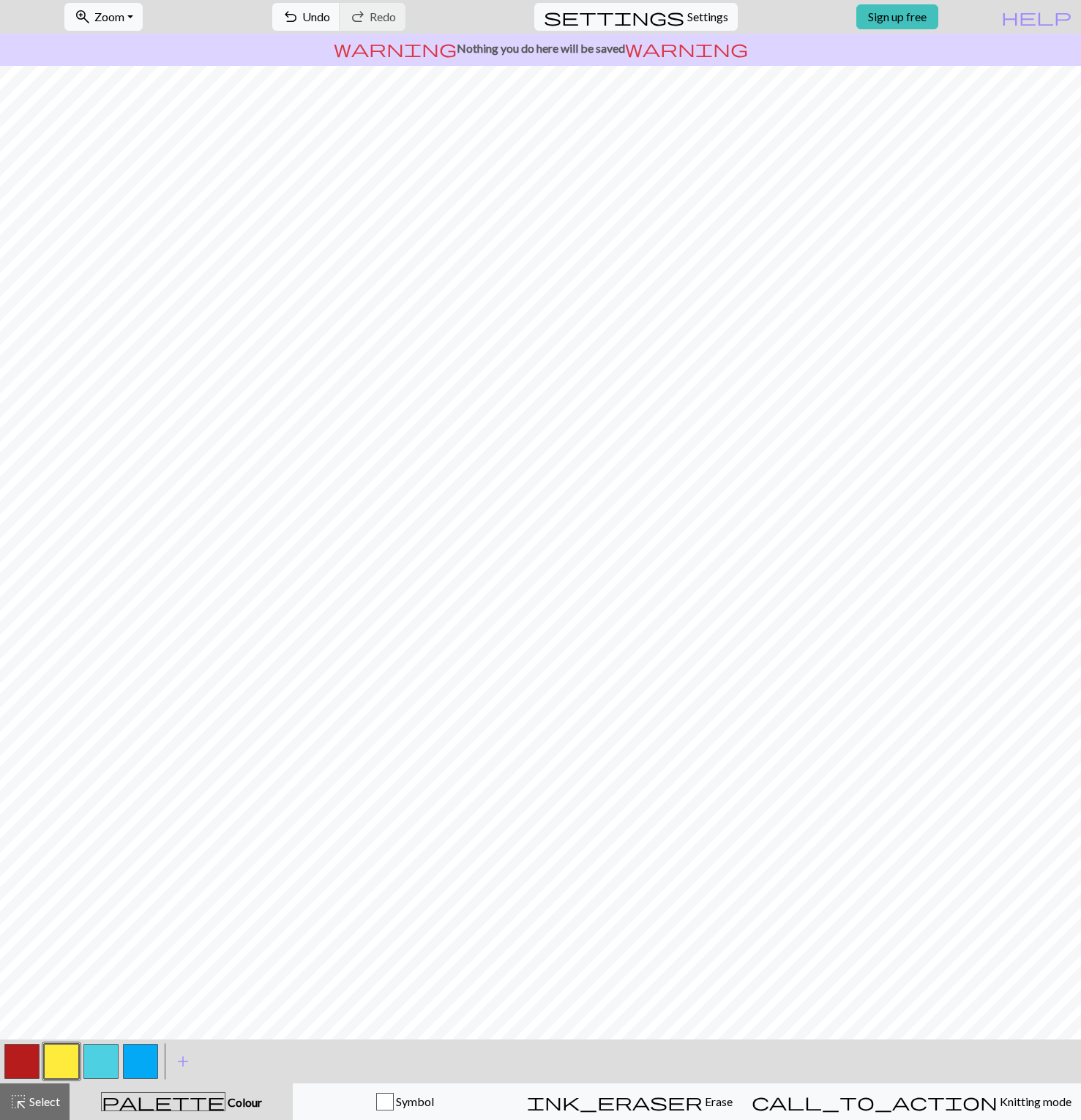 drag, startPoint x: 103, startPoint y: 1061, endPoint x: 122, endPoint y: 1046, distance: 24.20744 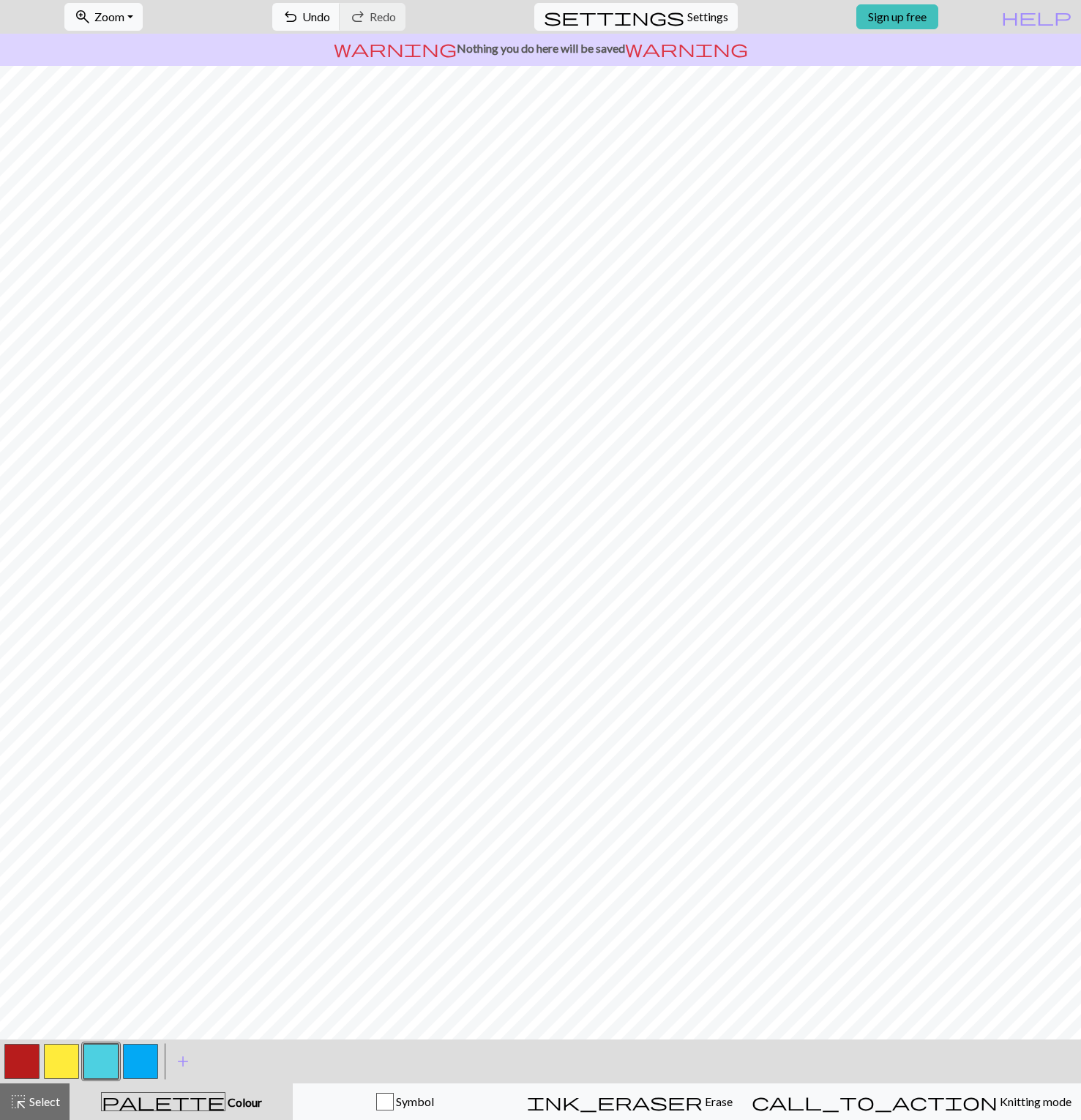 click at bounding box center [61, 1061] 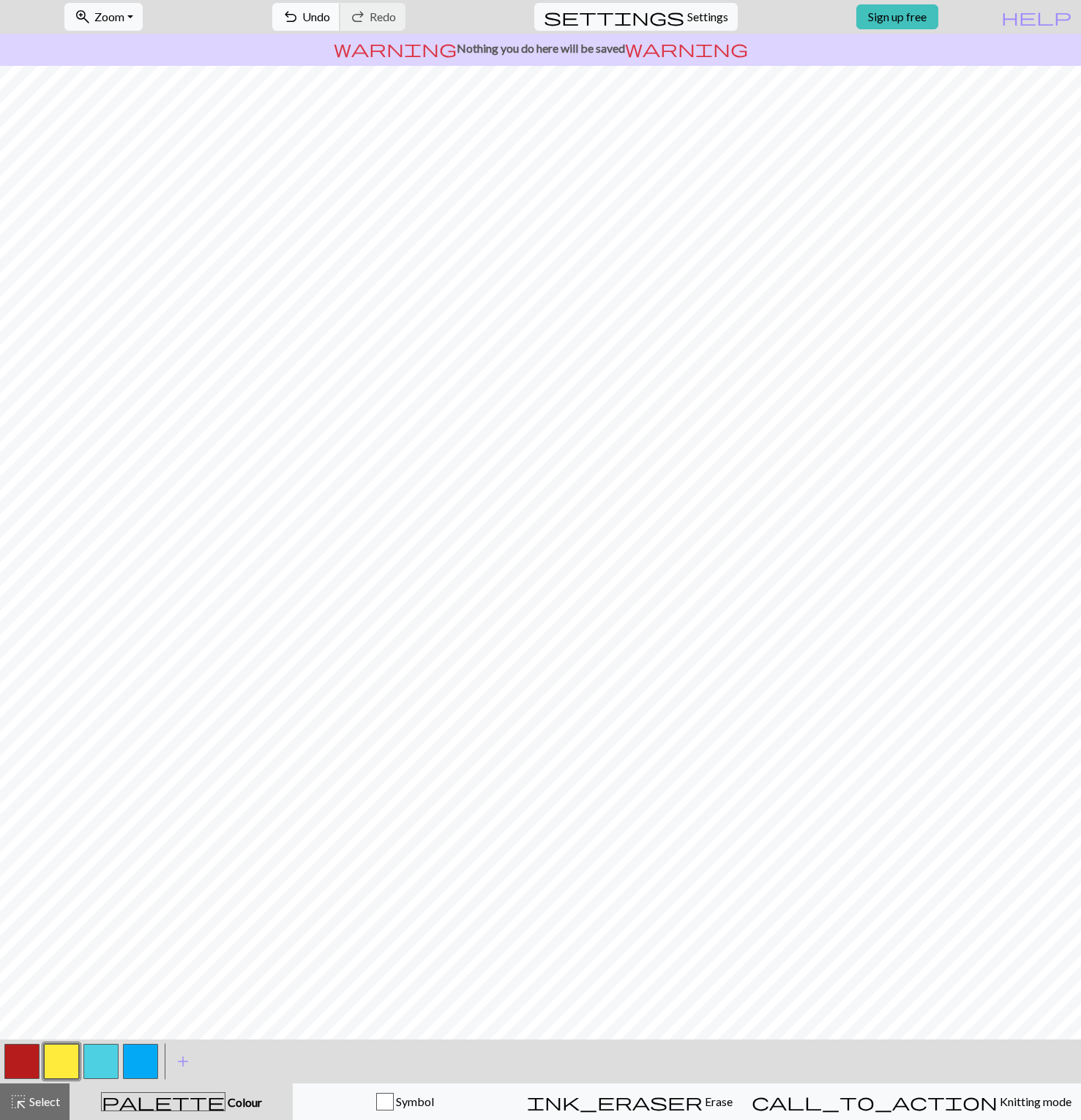 click on "Undo" at bounding box center [316, 16] 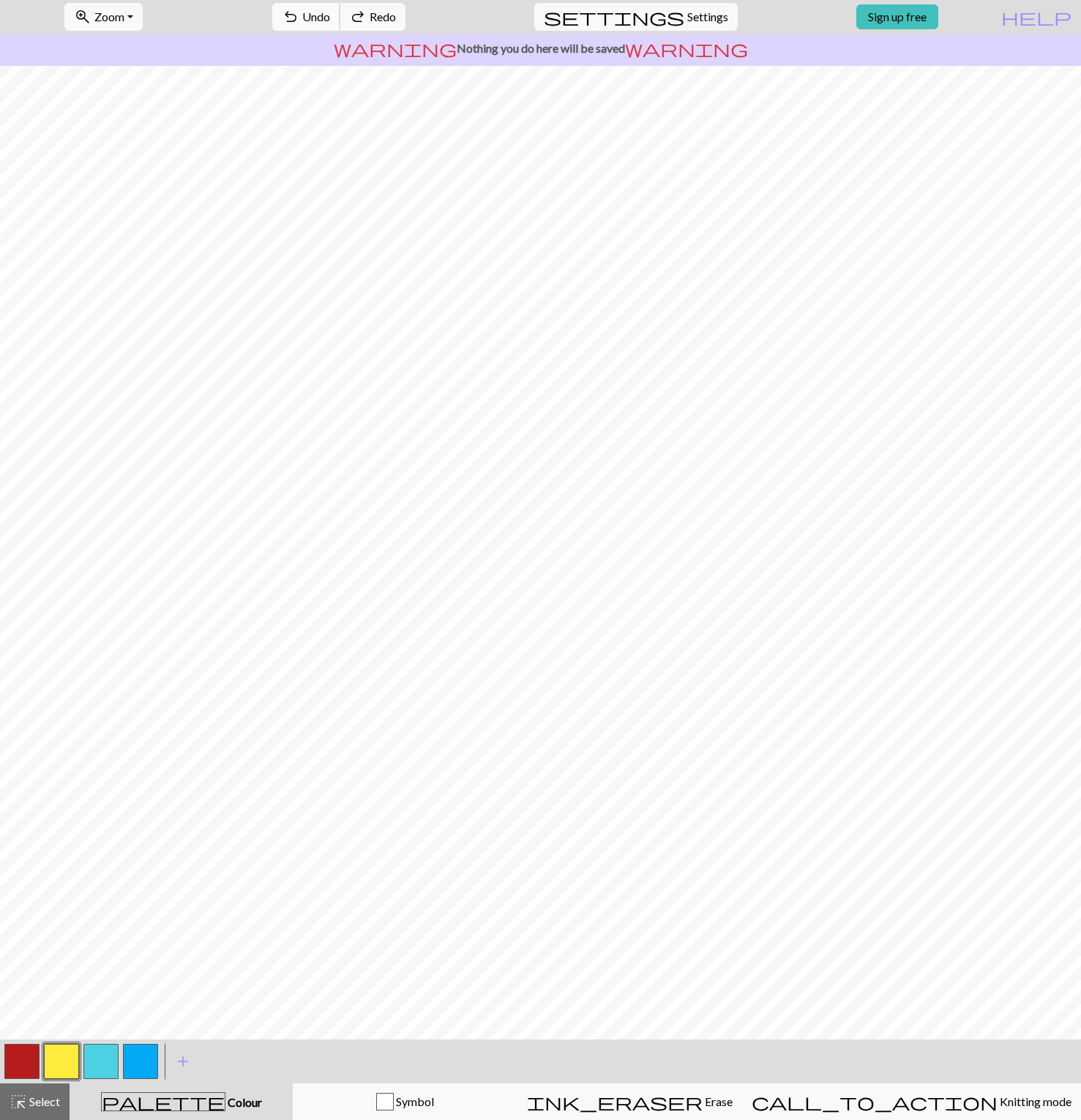 click on "Undo" at bounding box center (316, 16) 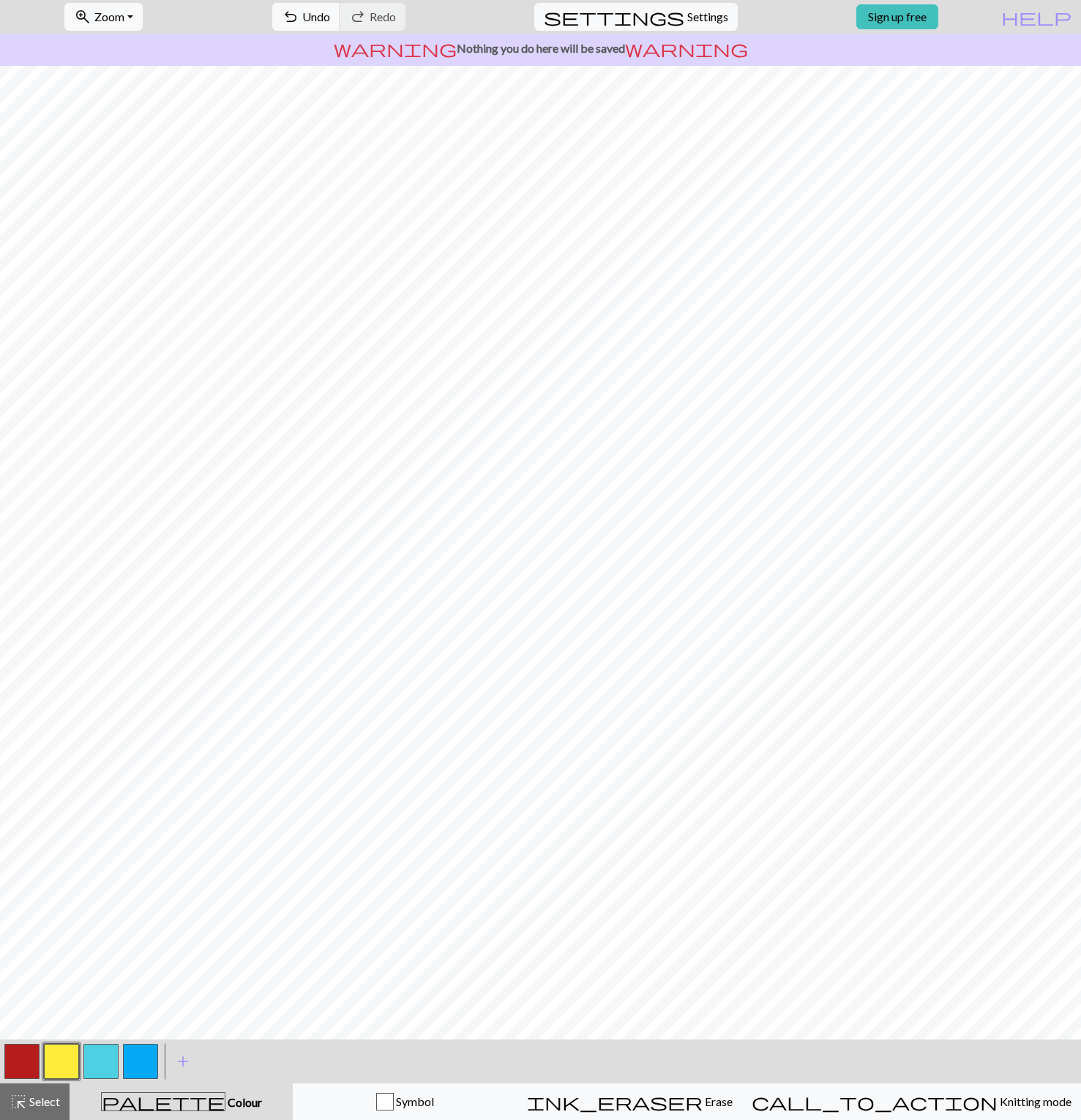 click at bounding box center (101, 1061) 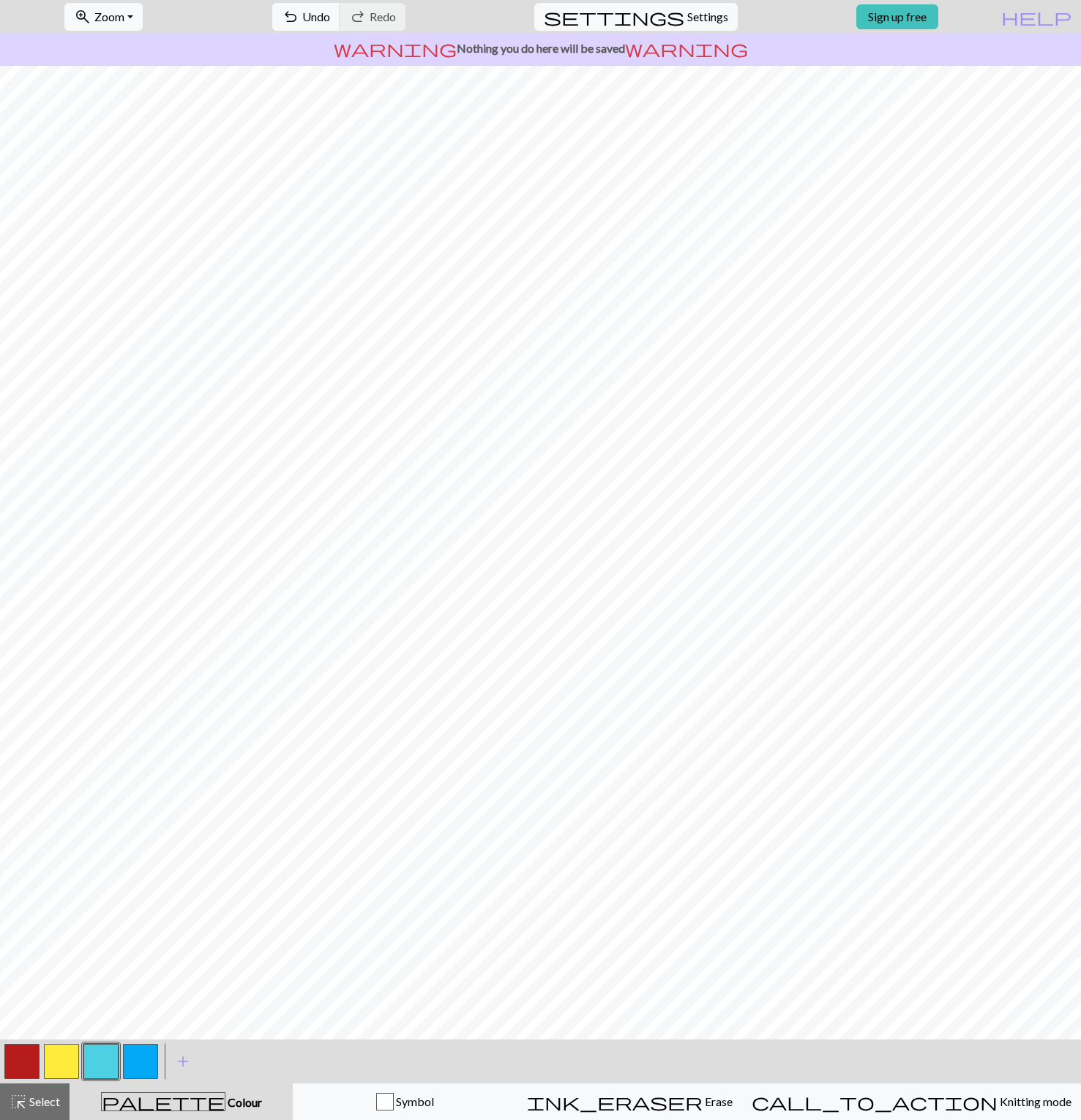 click at bounding box center (61, 1061) 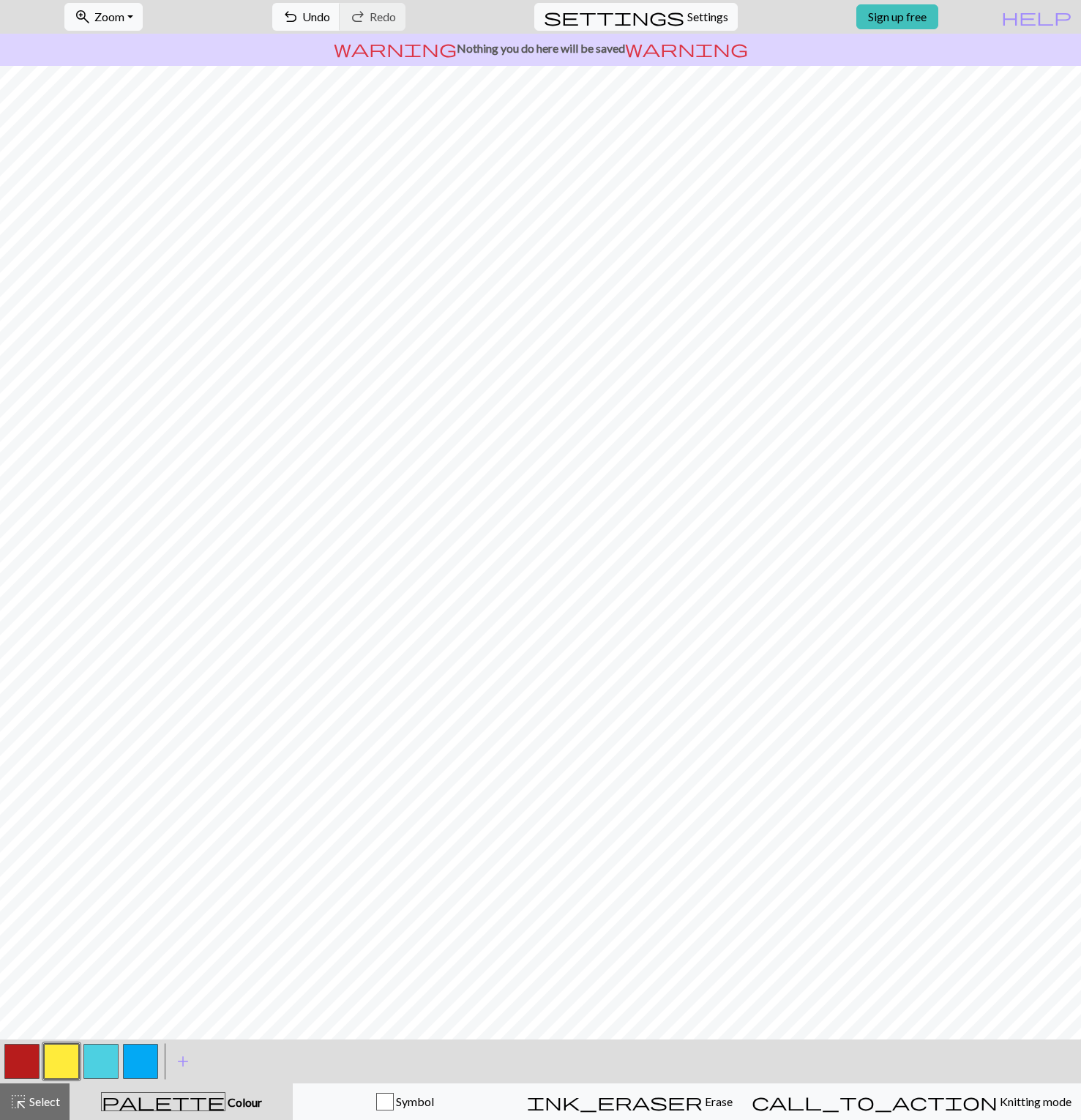 drag, startPoint x: 109, startPoint y: 1061, endPoint x: 123, endPoint y: 1039, distance: 26.07681 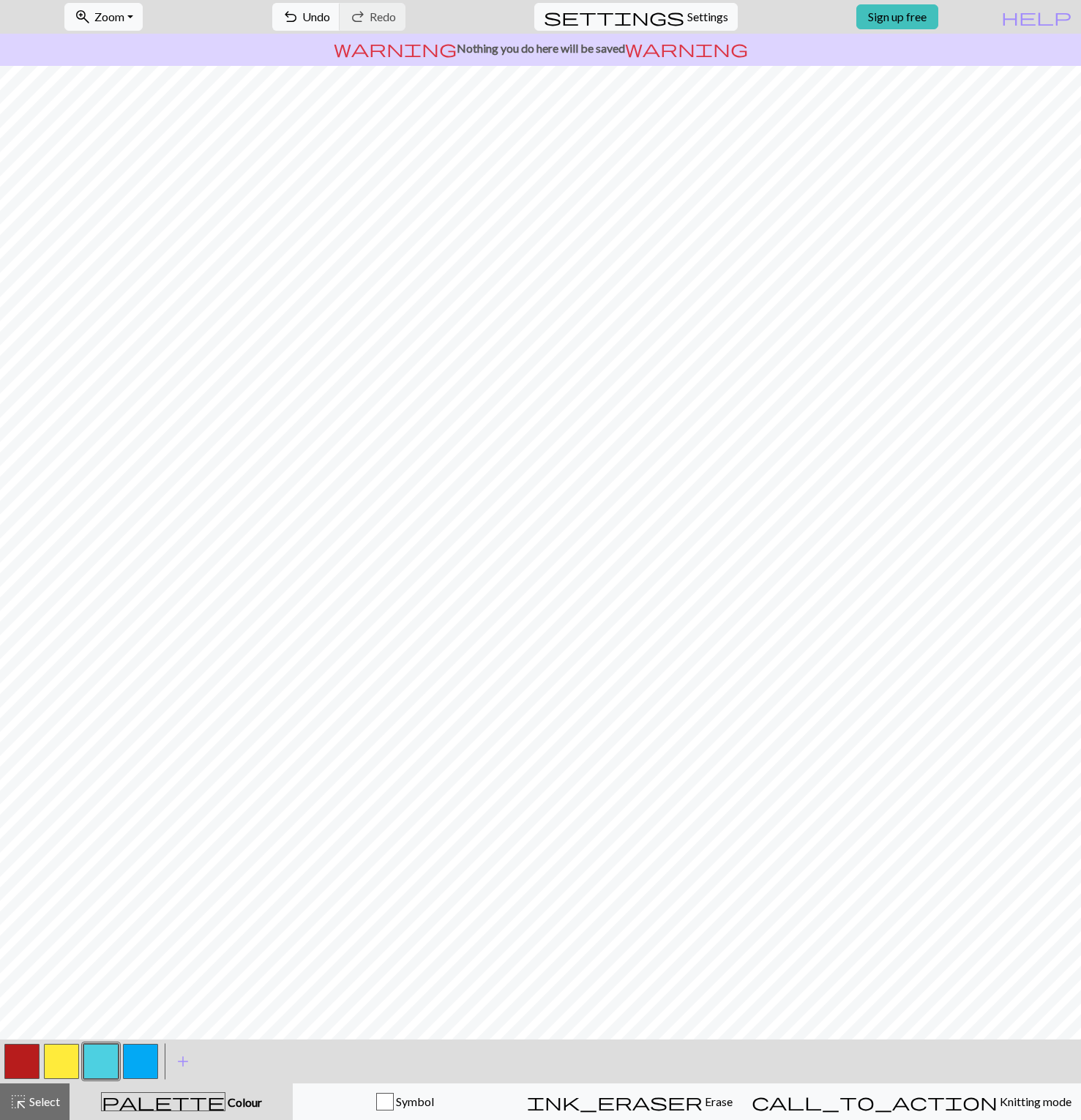 click at bounding box center (61, 1061) 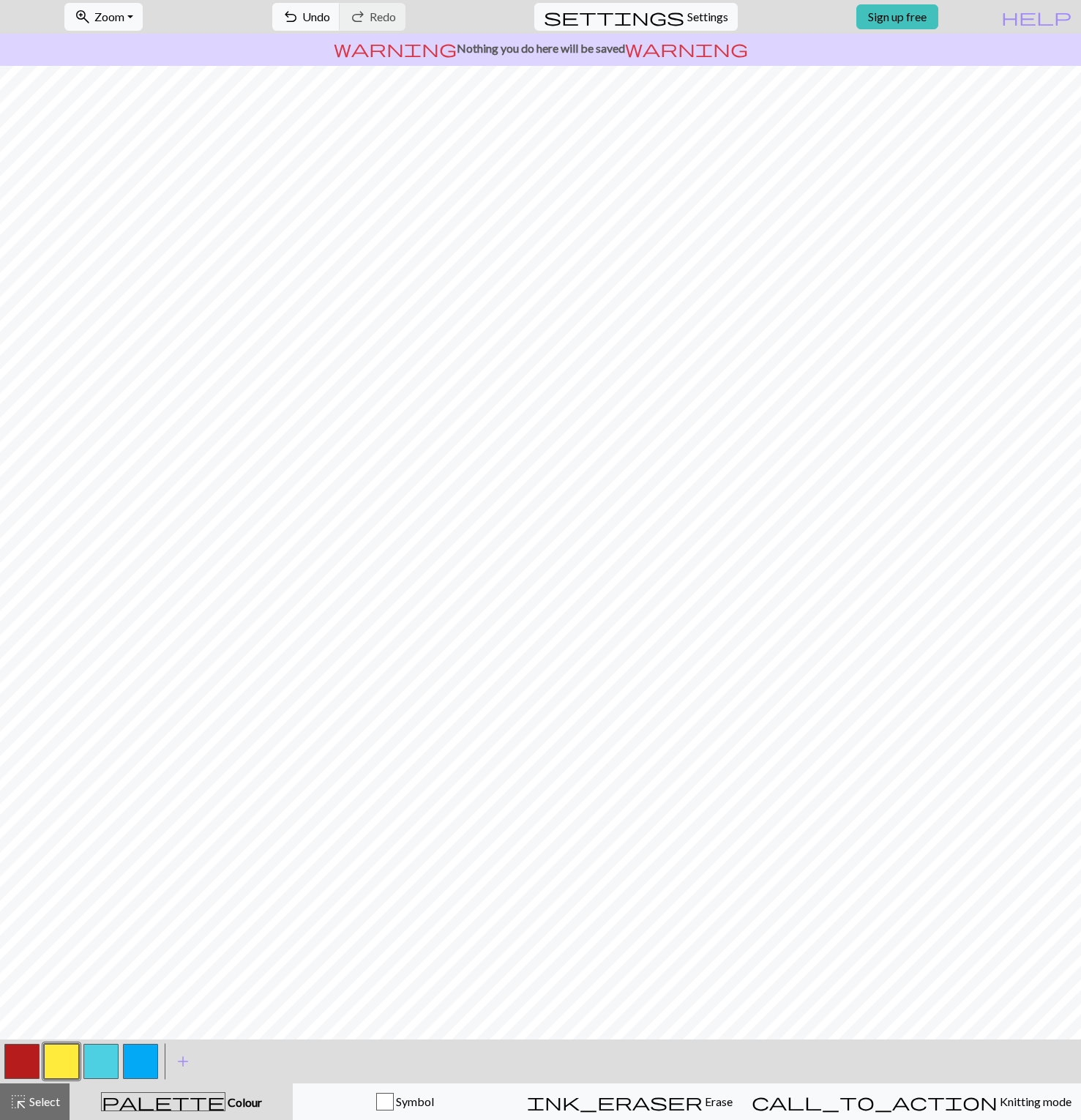 click at bounding box center [101, 1061] 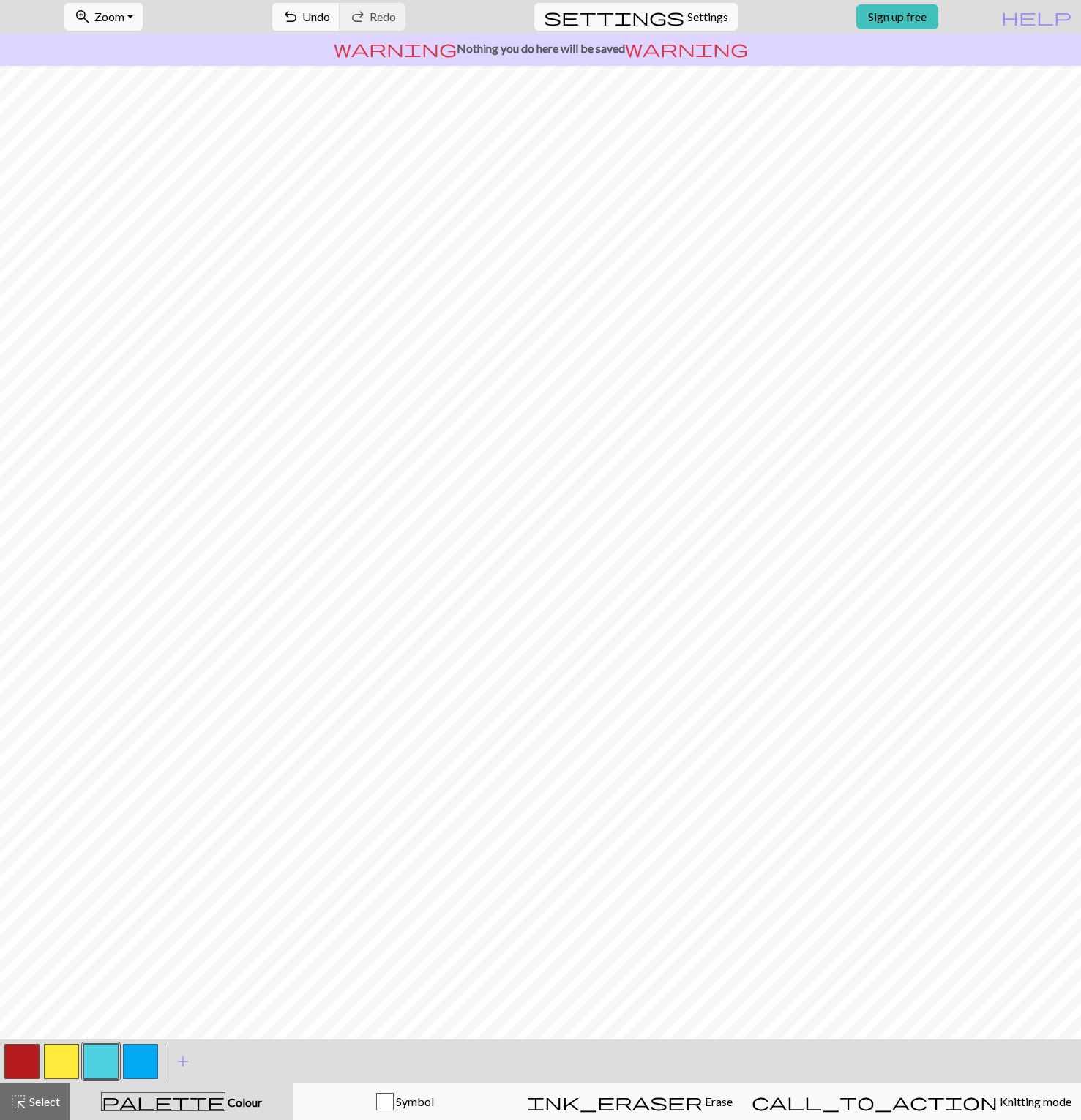 click at bounding box center [61, 1061] 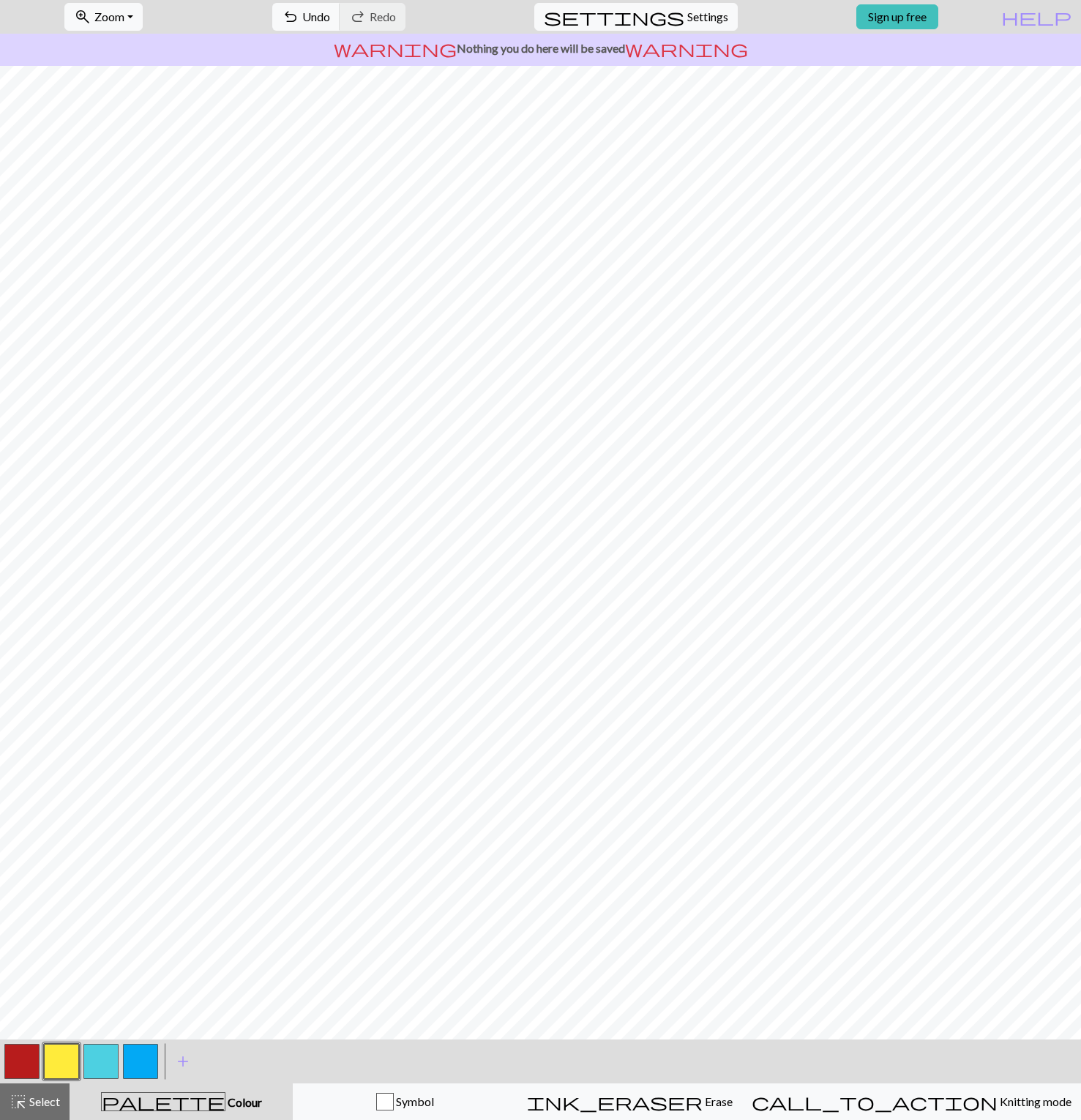 drag, startPoint x: 23, startPoint y: 1059, endPoint x: 61, endPoint y: 1041, distance: 42.047592 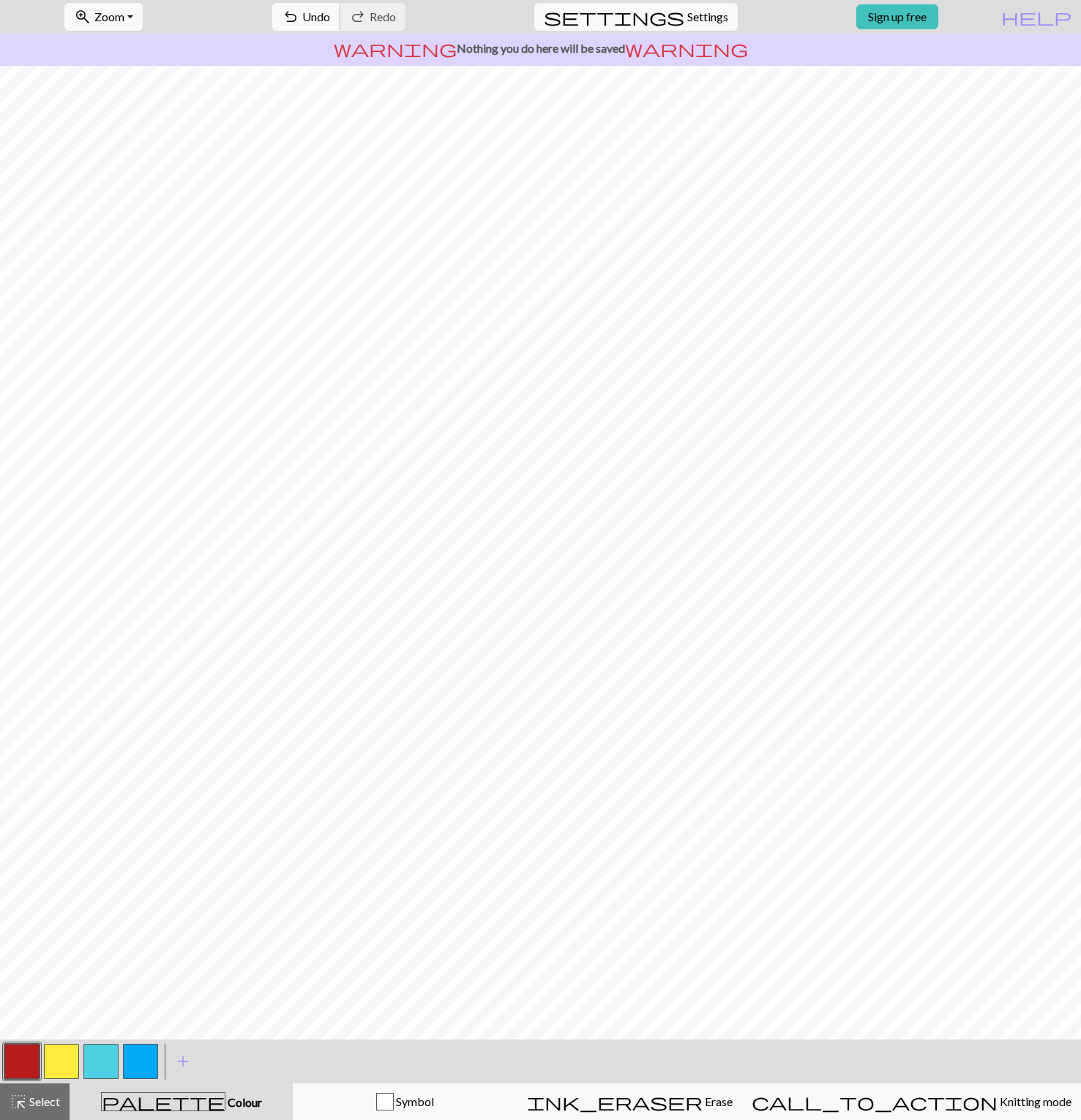 click on "Undo" at bounding box center [316, 16] 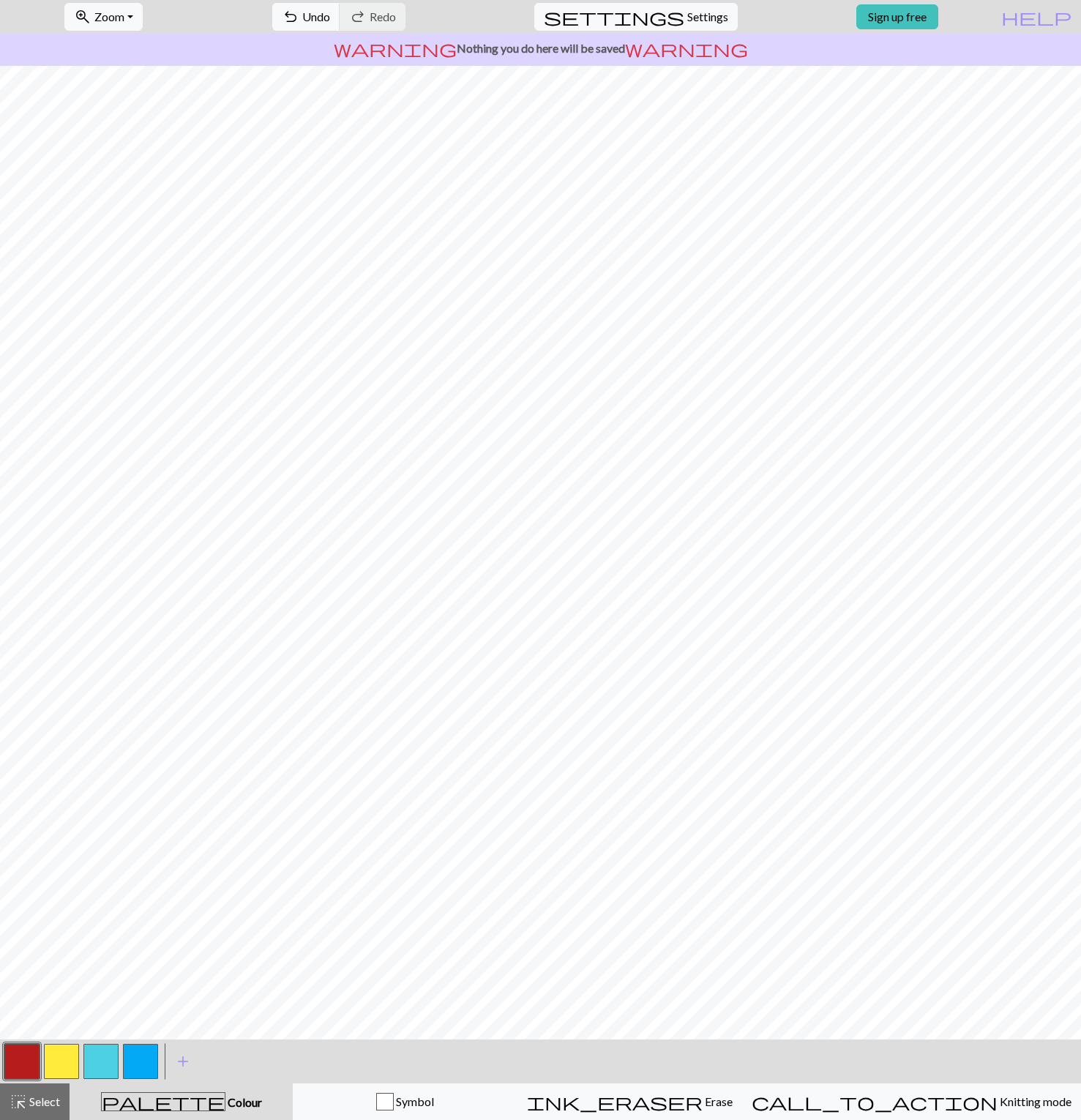 drag, startPoint x: 65, startPoint y: 1069, endPoint x: 79, endPoint y: 1047, distance: 26.07681 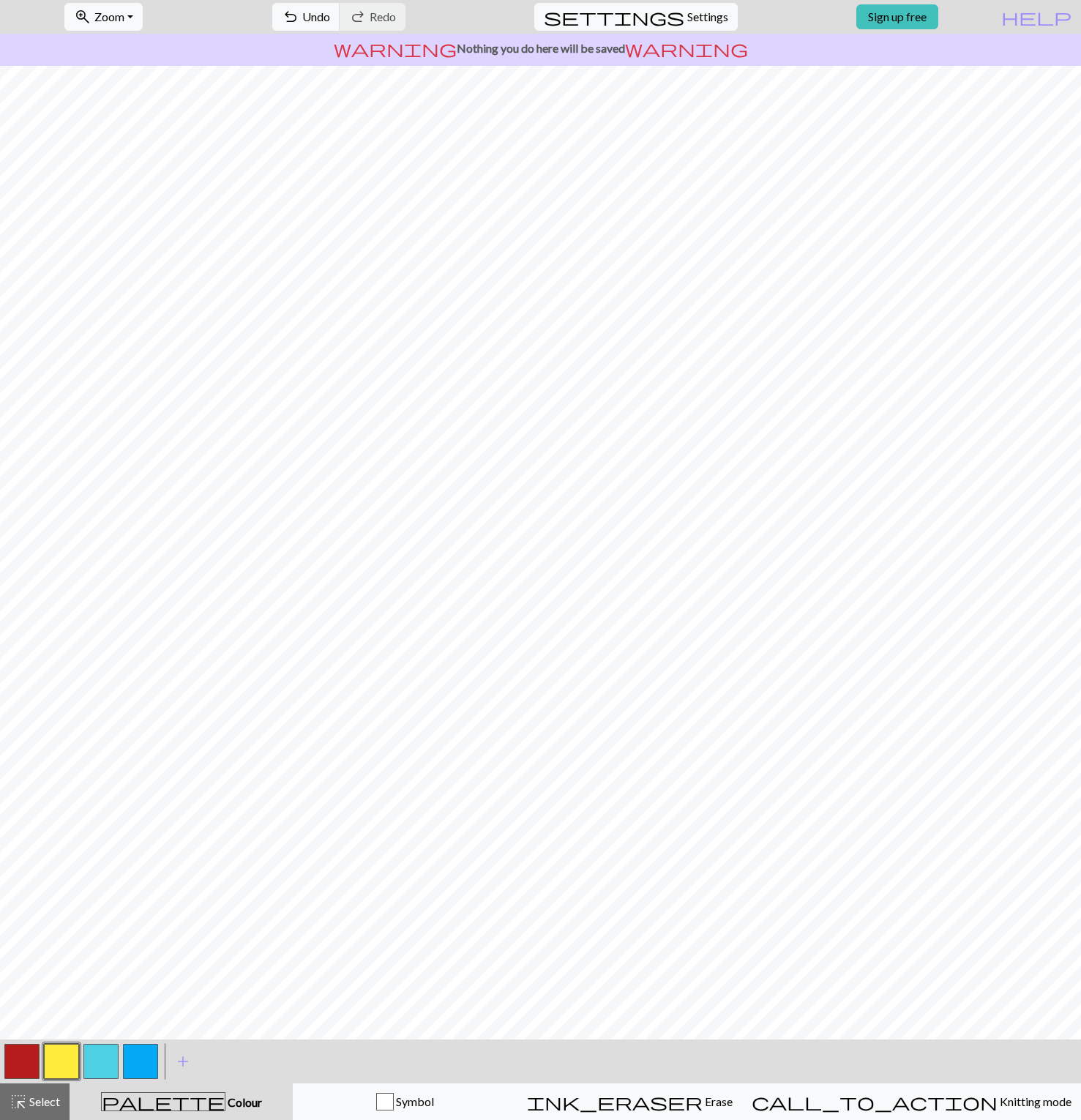 click at bounding box center (101, 1061) 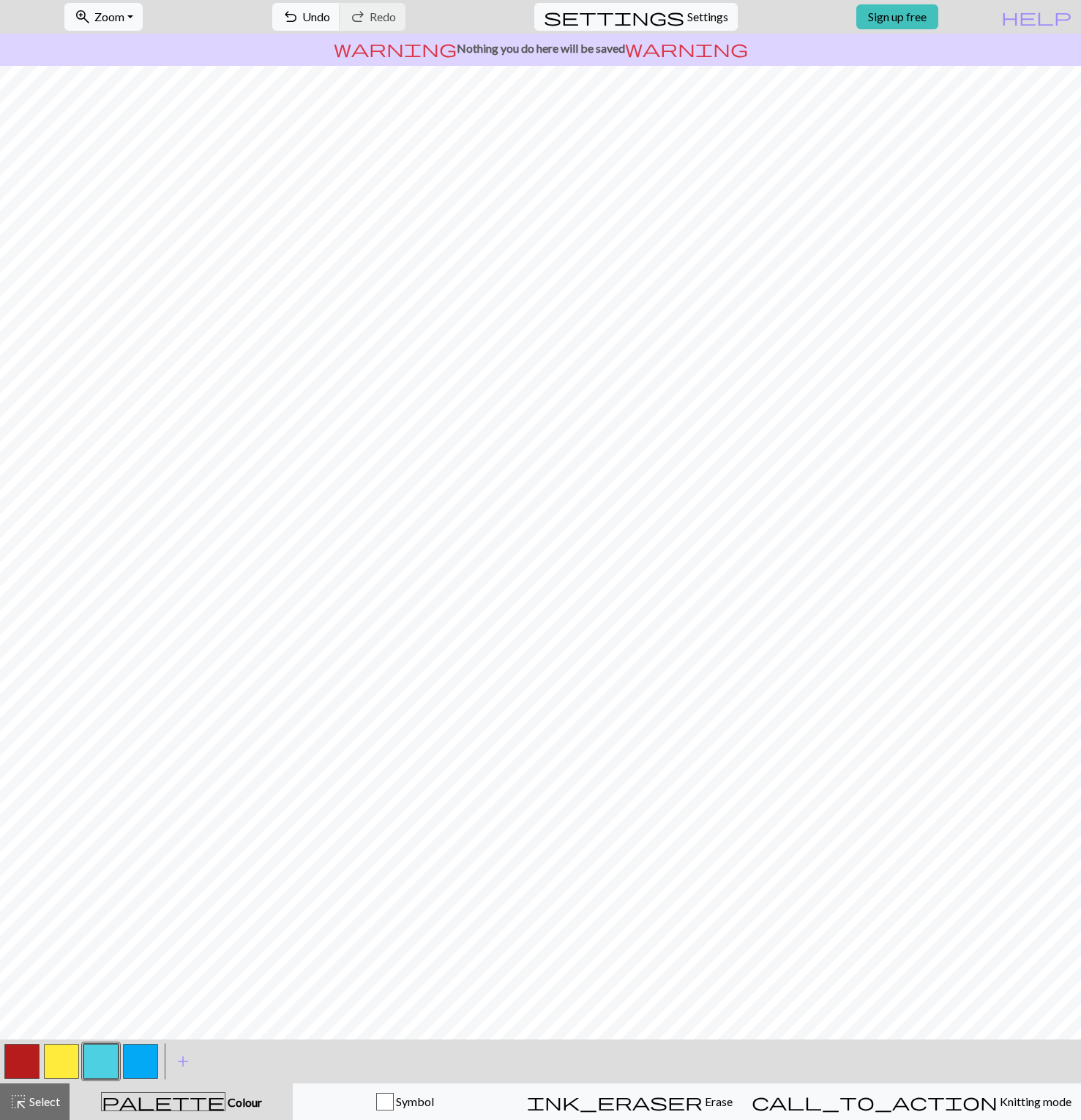 click at bounding box center (22, 1061) 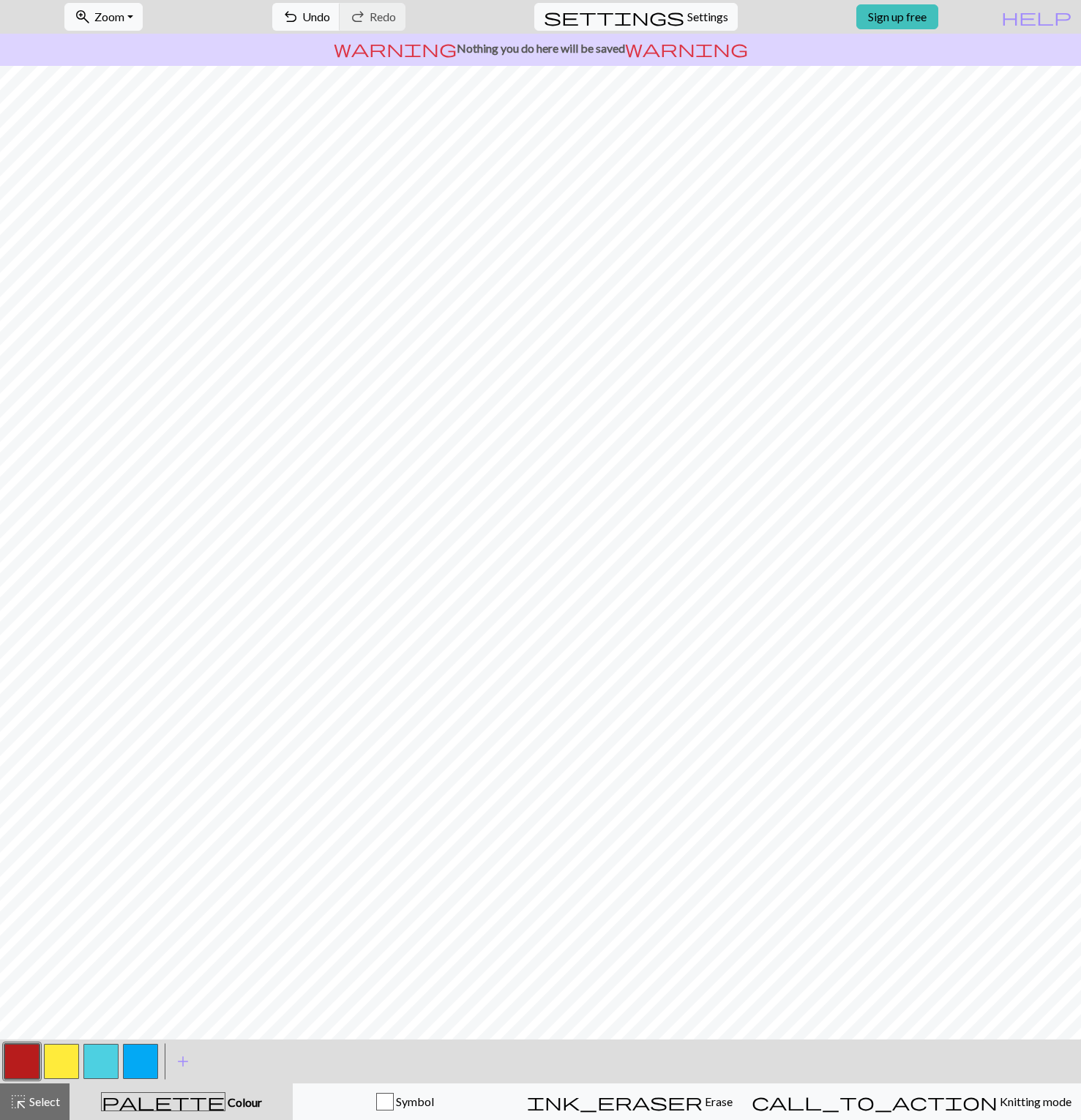 click at bounding box center (101, 1061) 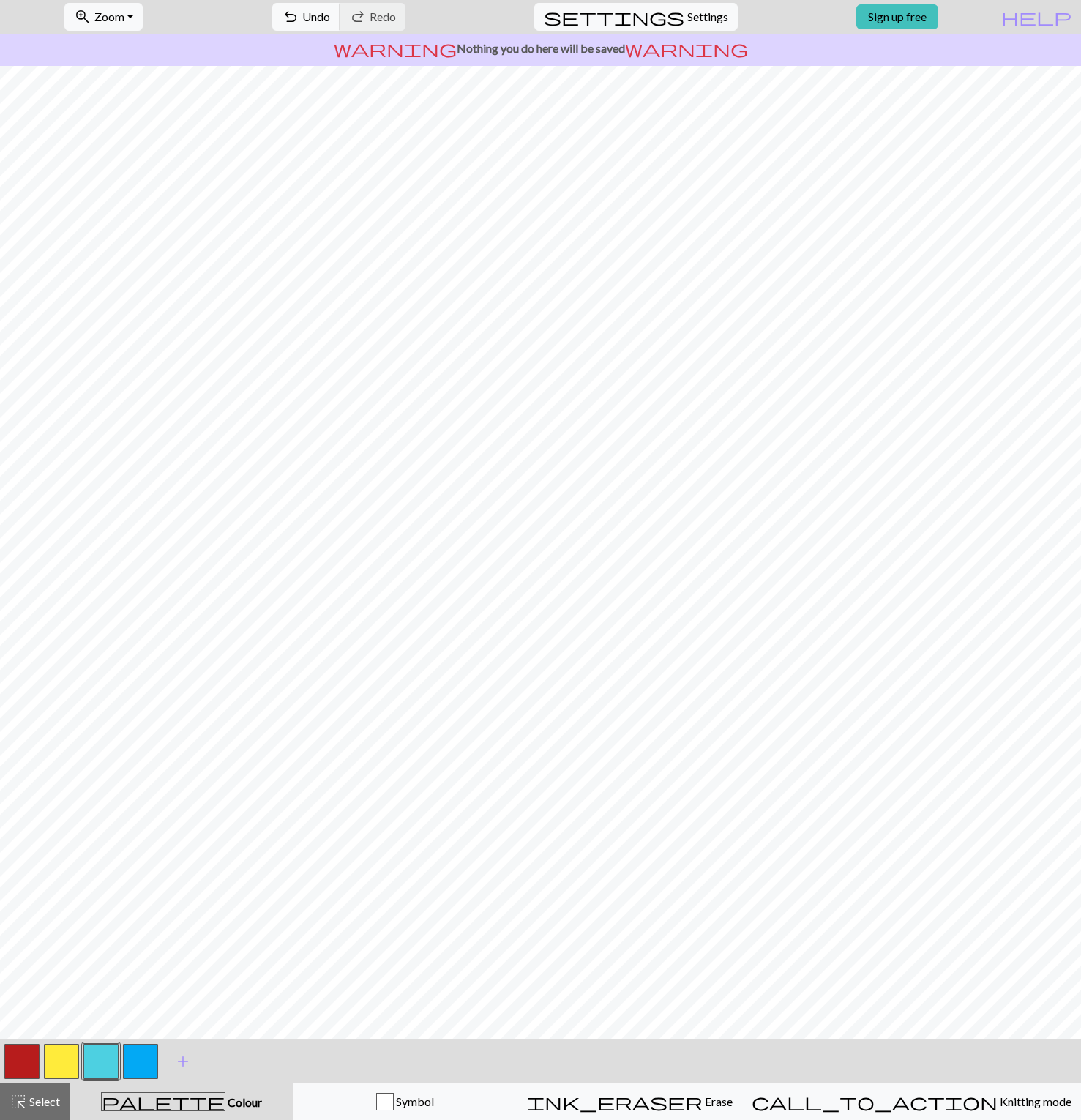 click at bounding box center (61, 1061) 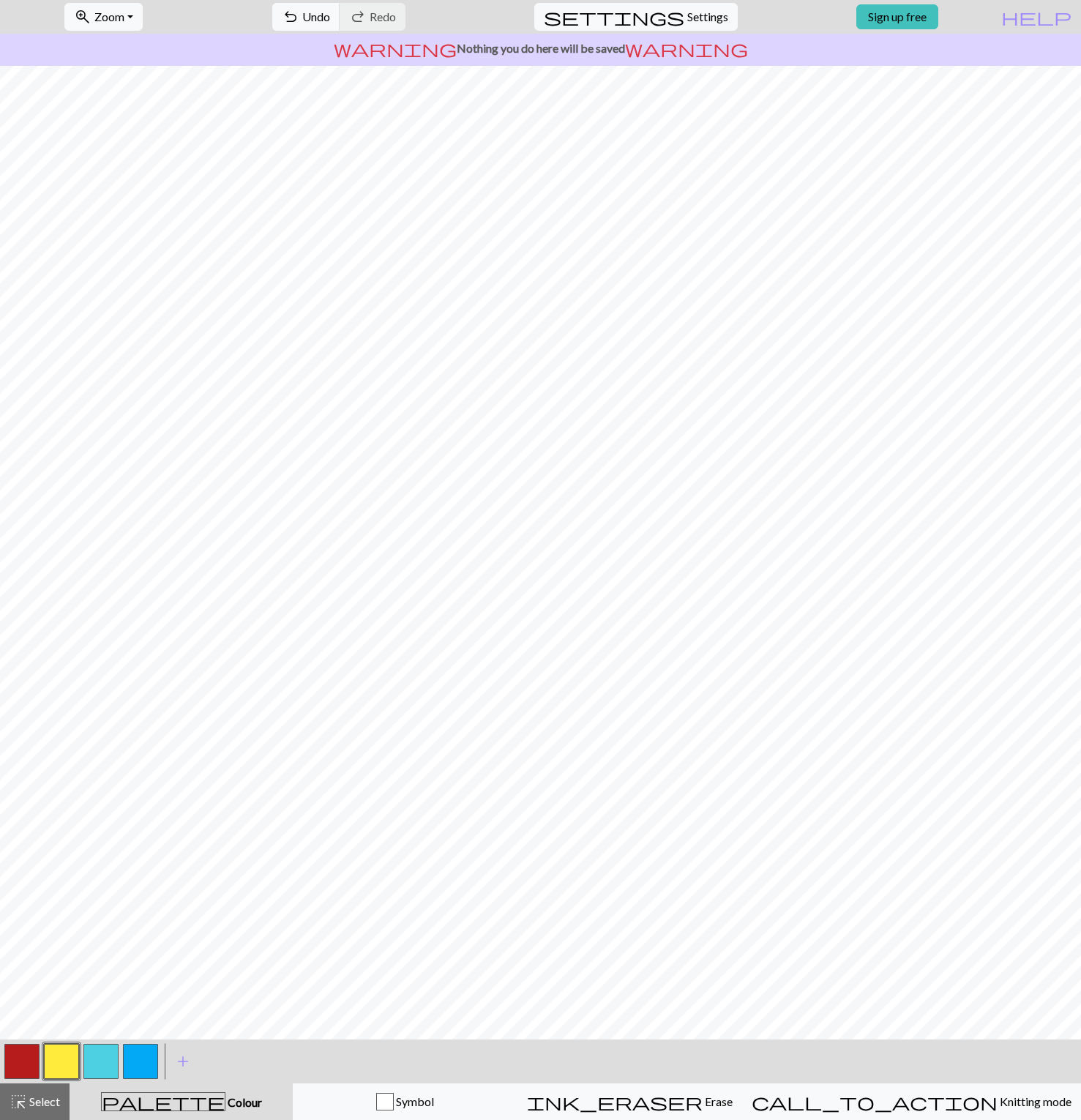 click at bounding box center [22, 1061] 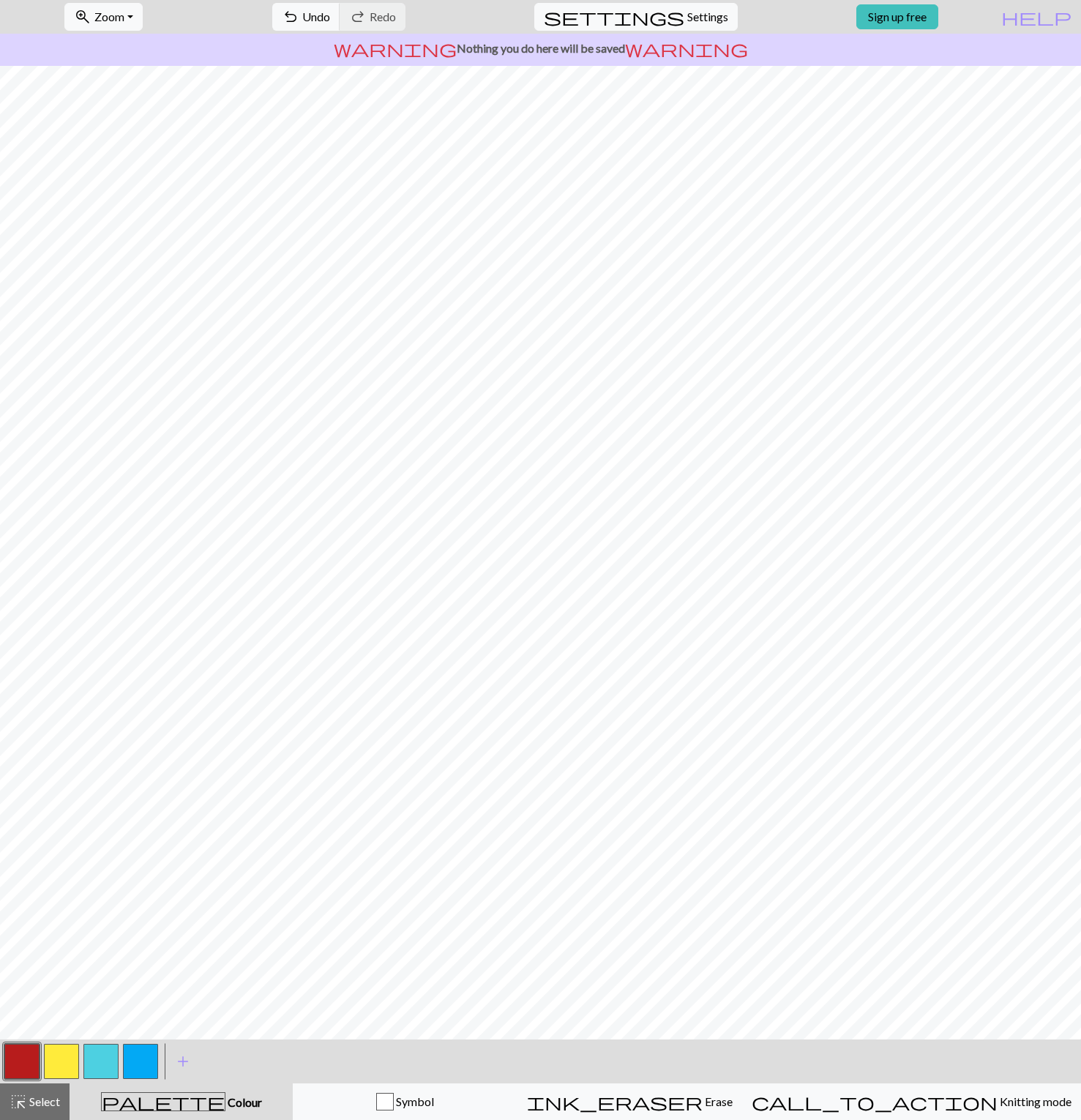 click at bounding box center (101, 1061) 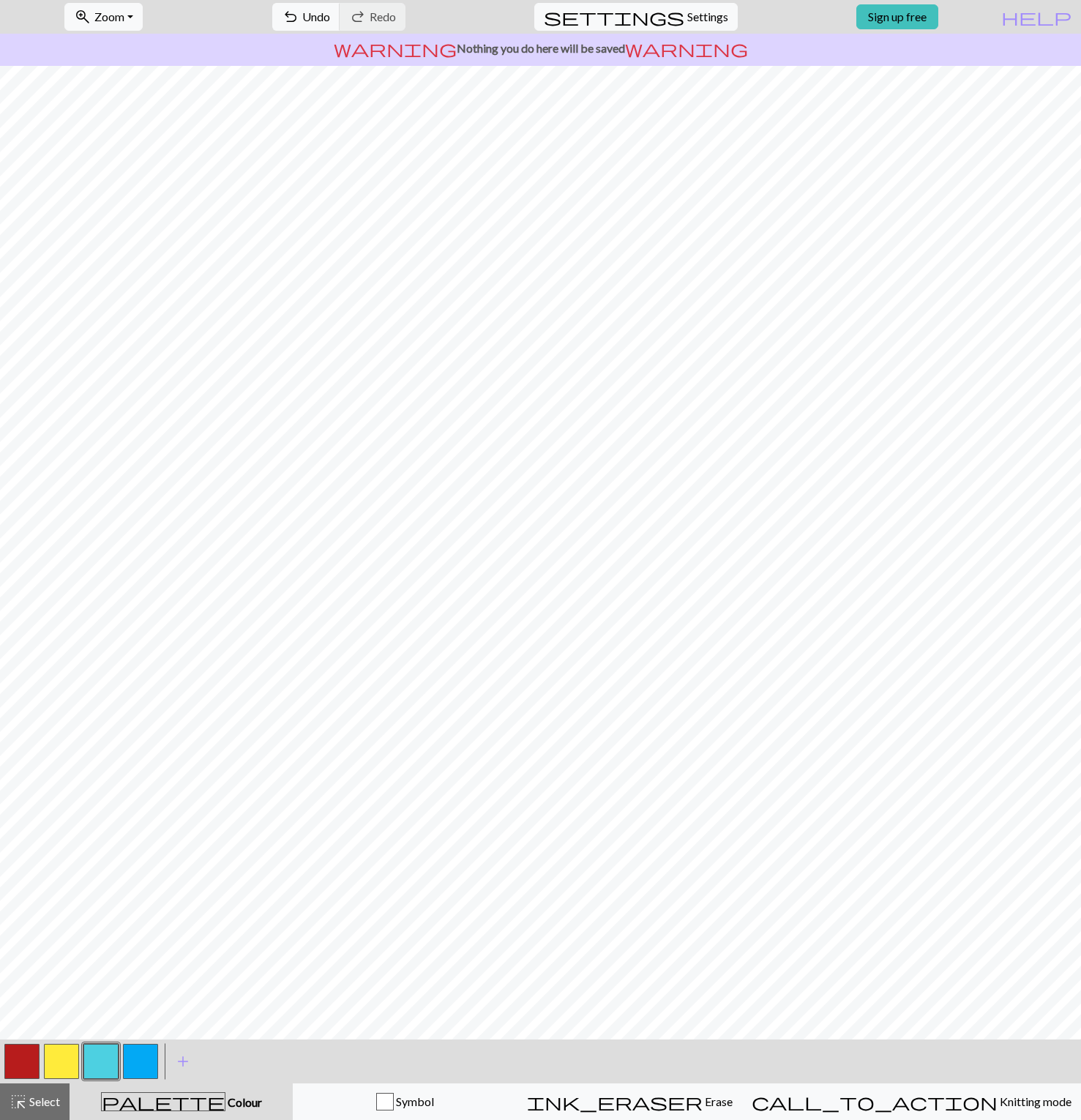 click at bounding box center [61, 1061] 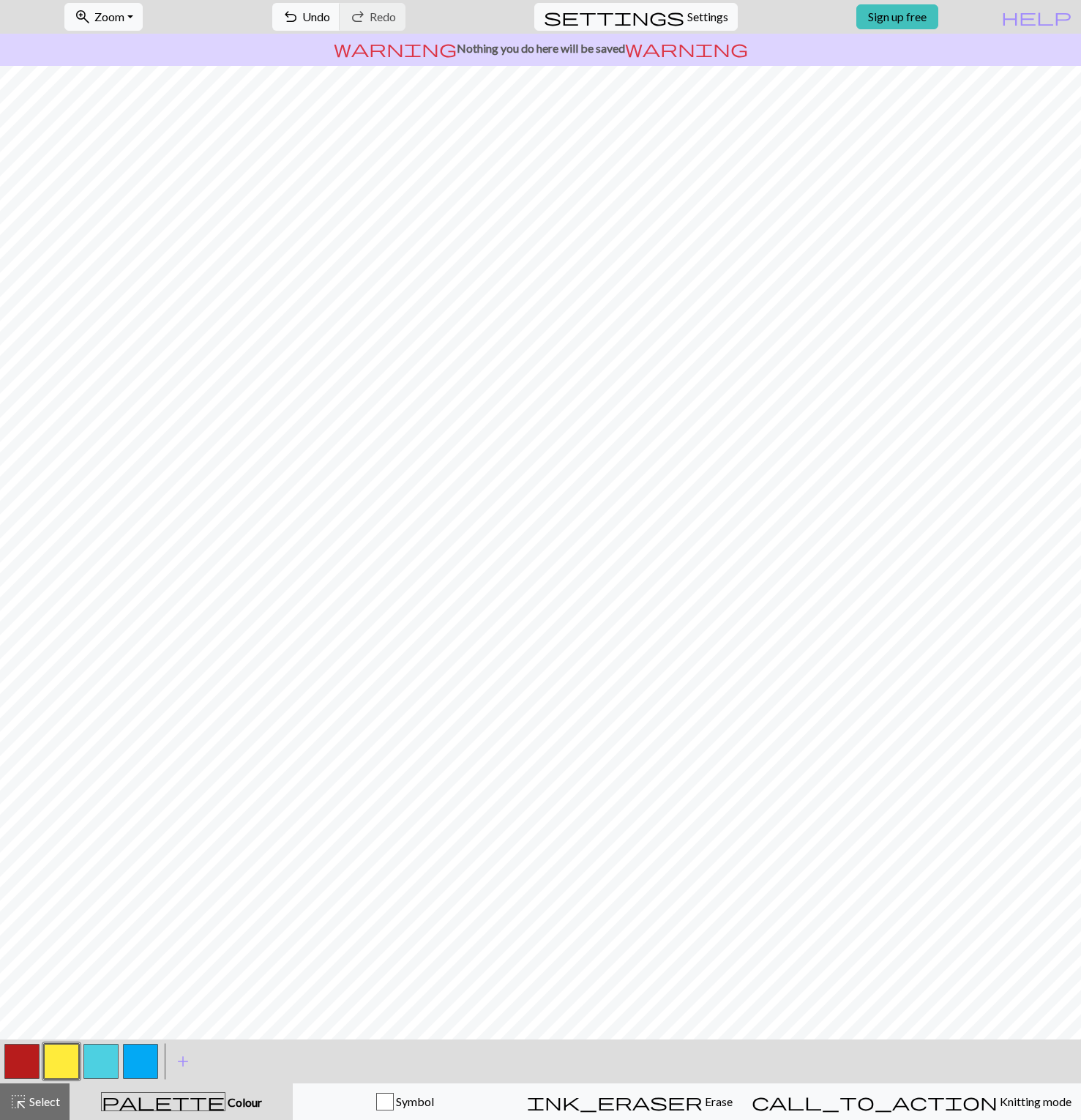 click at bounding box center (22, 1061) 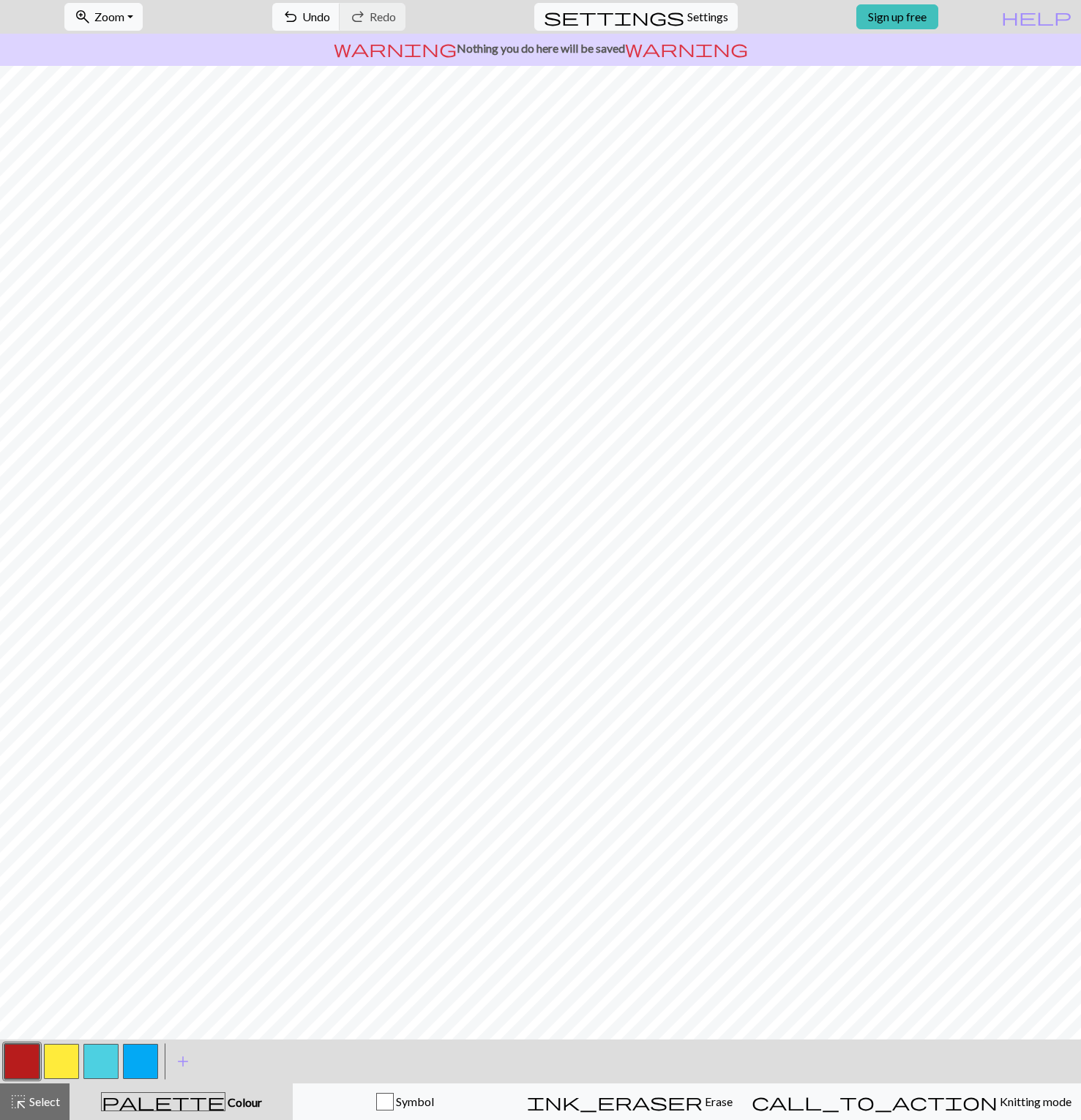 click at bounding box center [101, 1061] 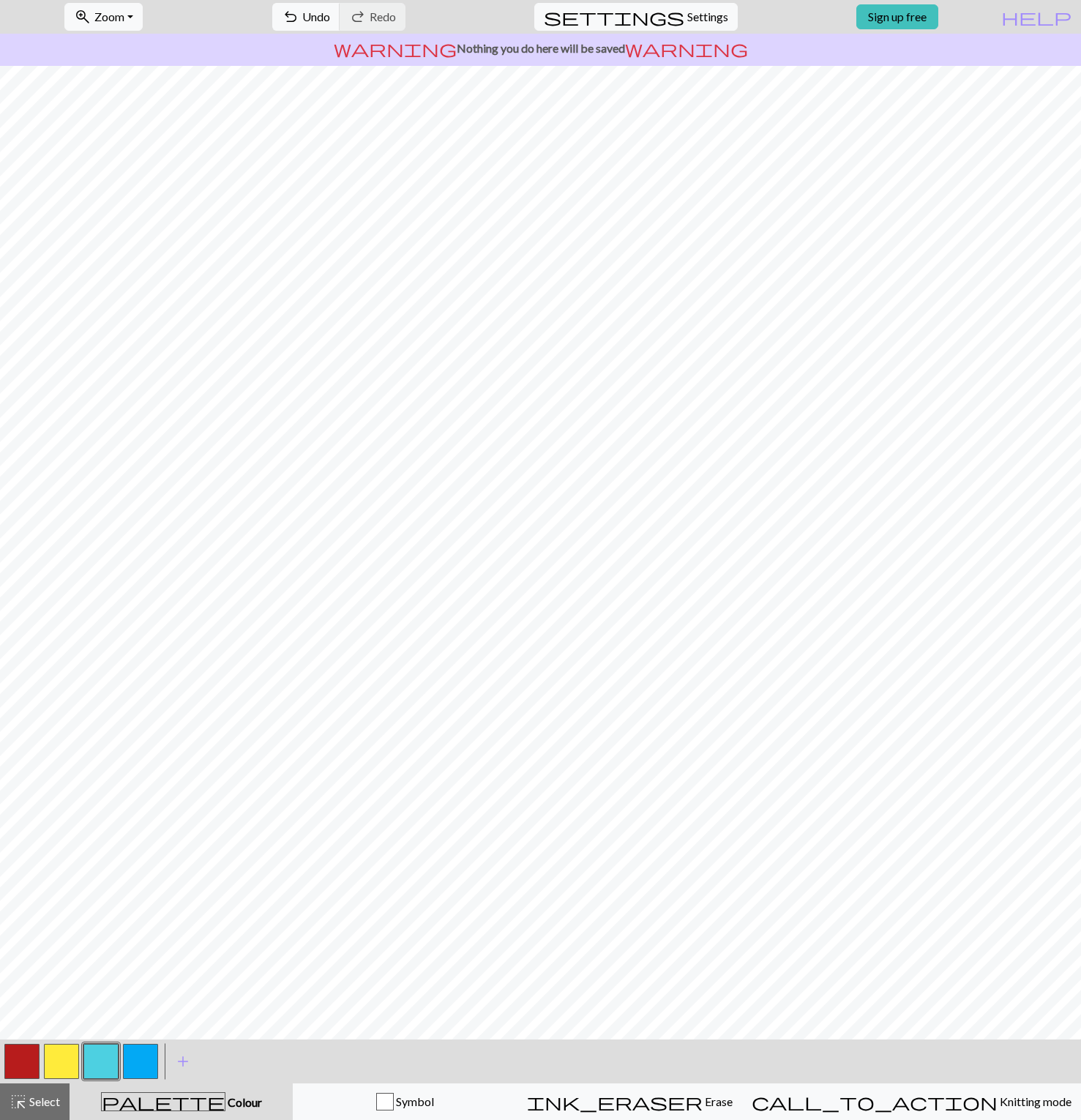 click at bounding box center [61, 1061] 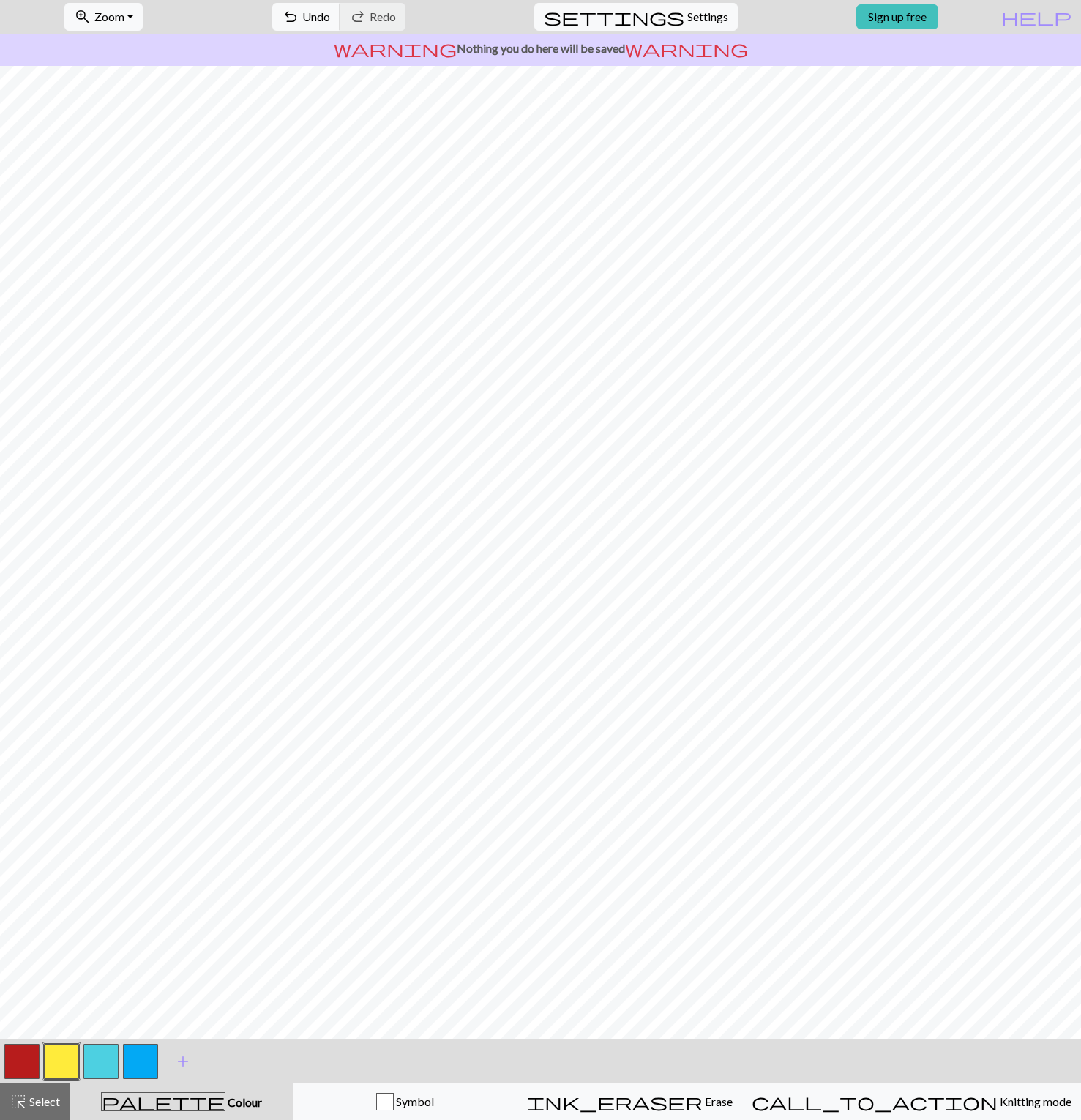 click at bounding box center [22, 1061] 